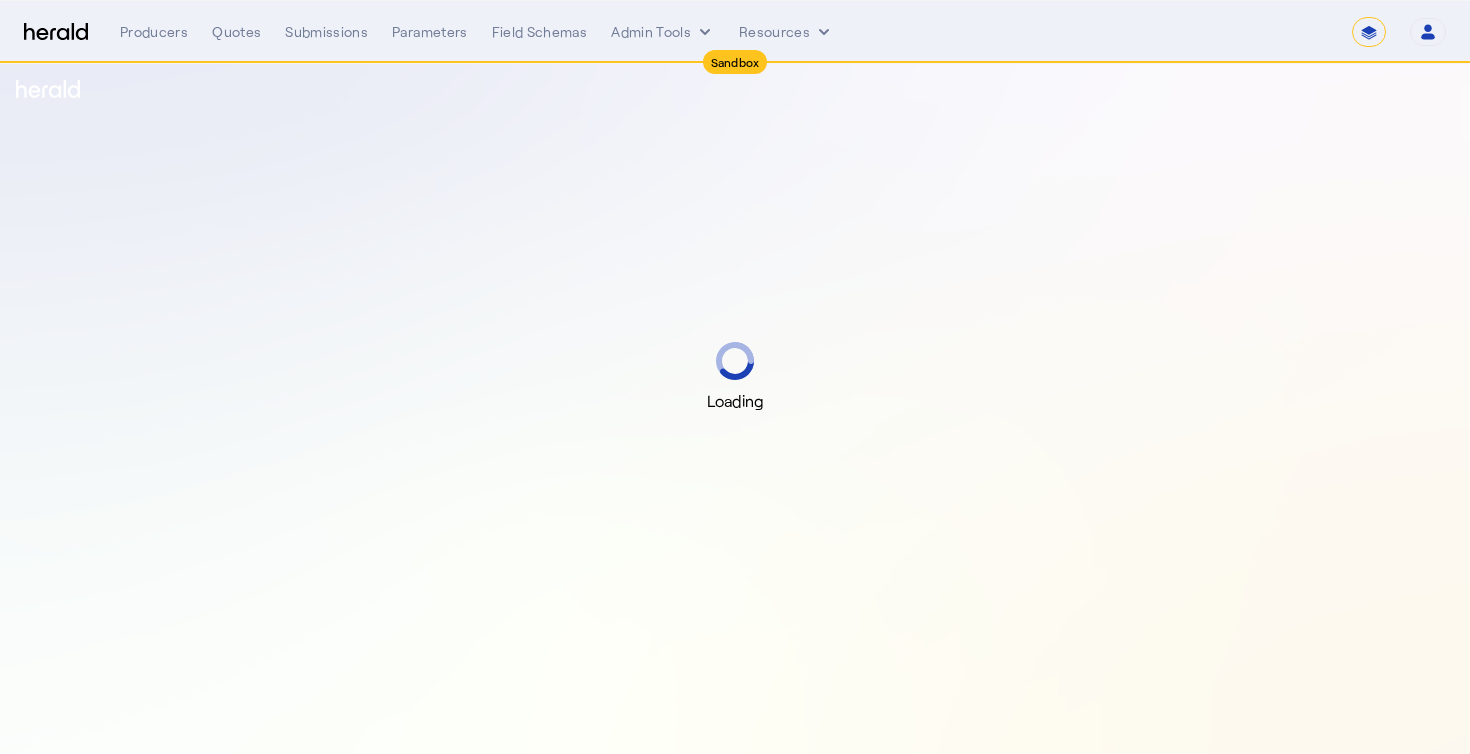 select on "*******" 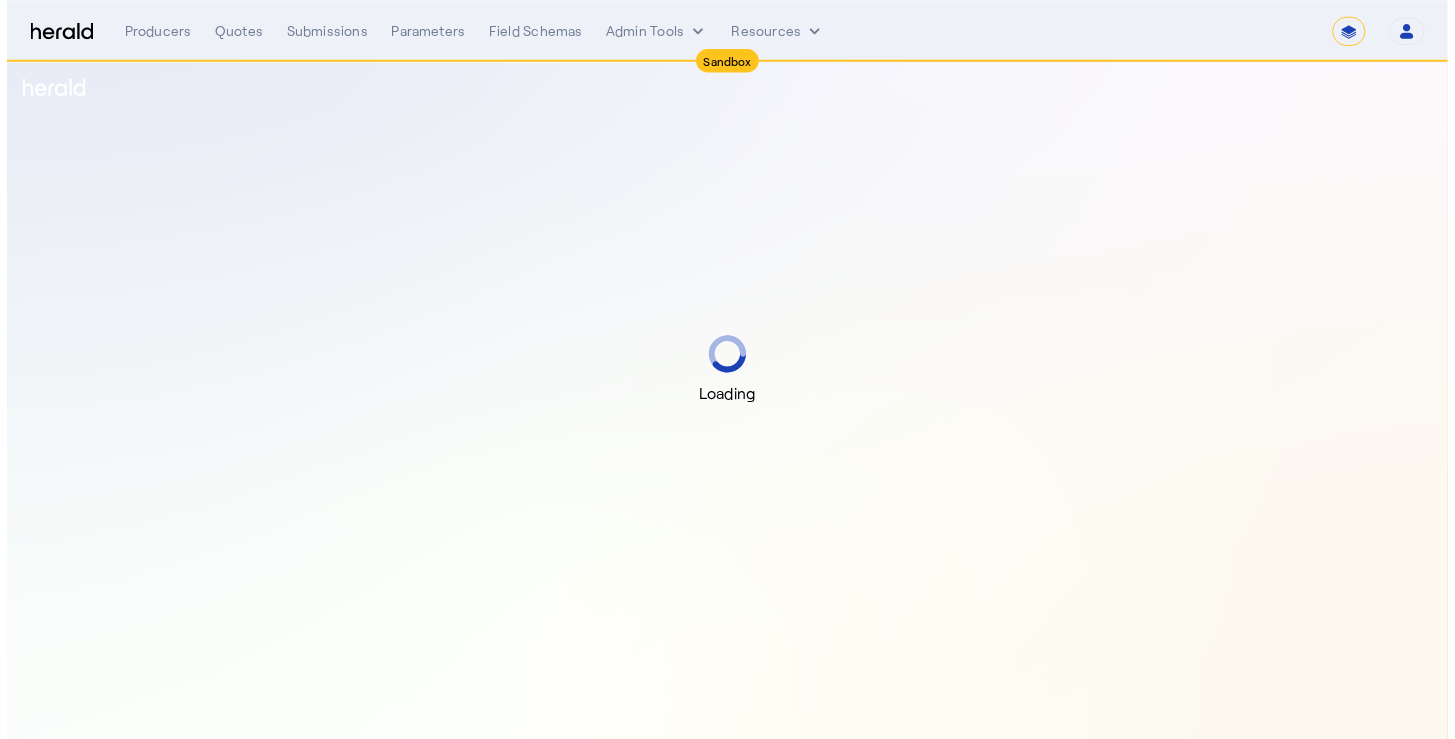 scroll, scrollTop: 0, scrollLeft: 0, axis: both 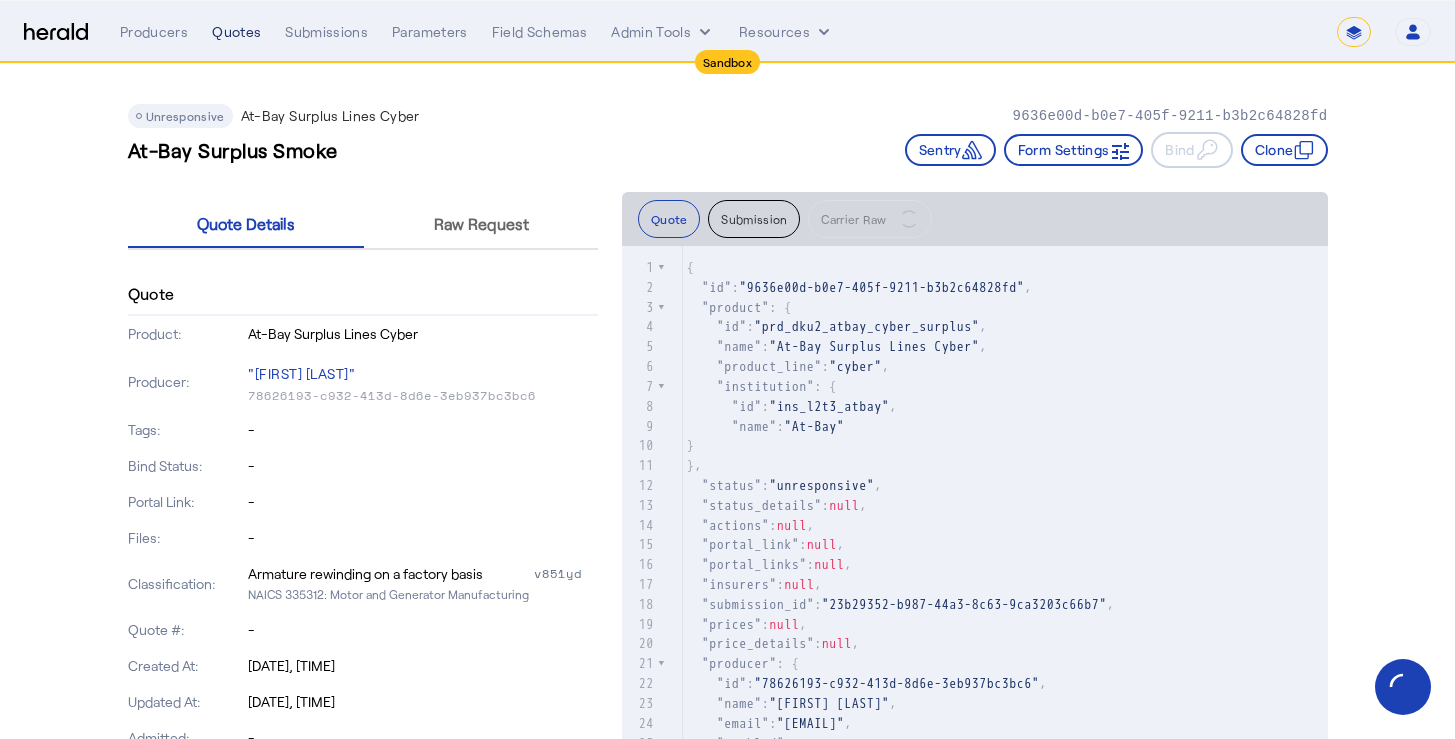 click on "Quotes" at bounding box center [236, 32] 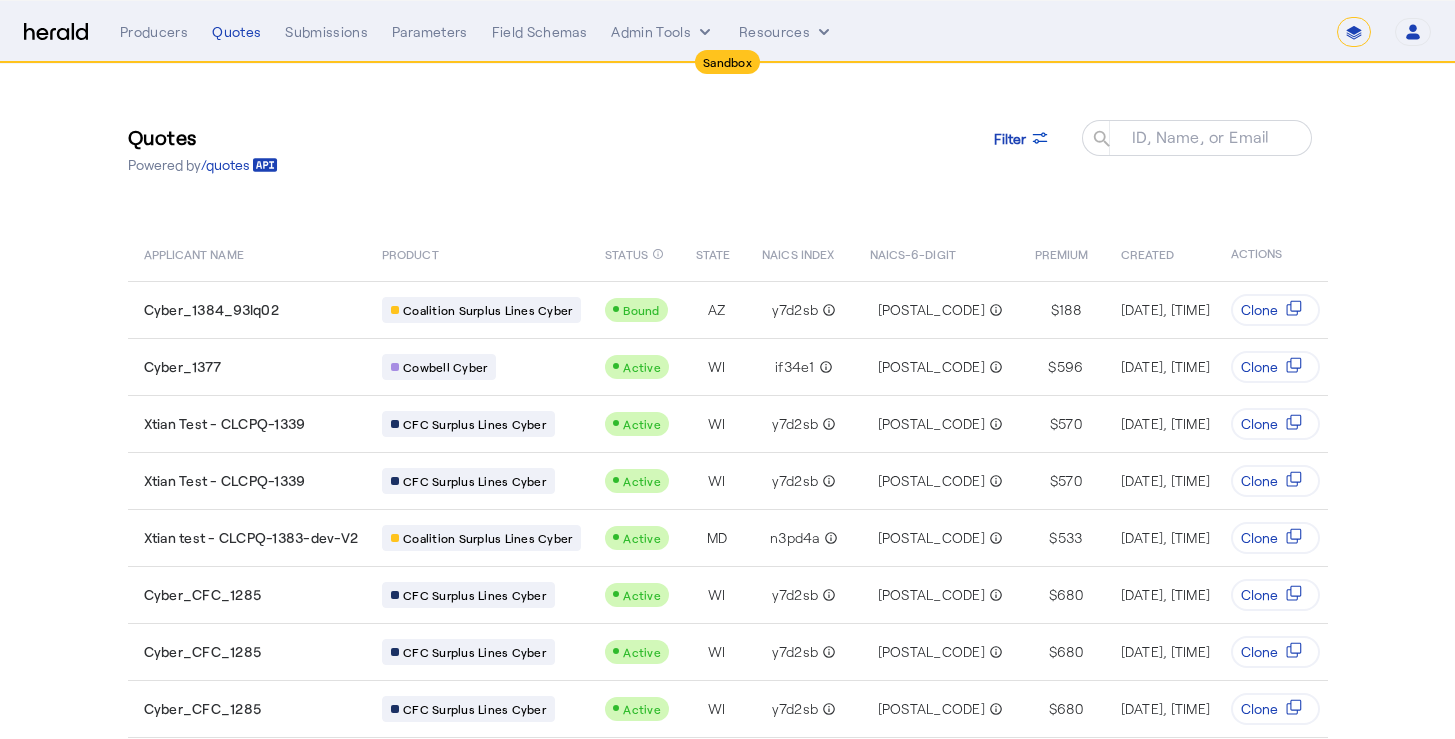 click on "Quotes  Powered by  /quotes
Filter
ID, Name, or Email search" 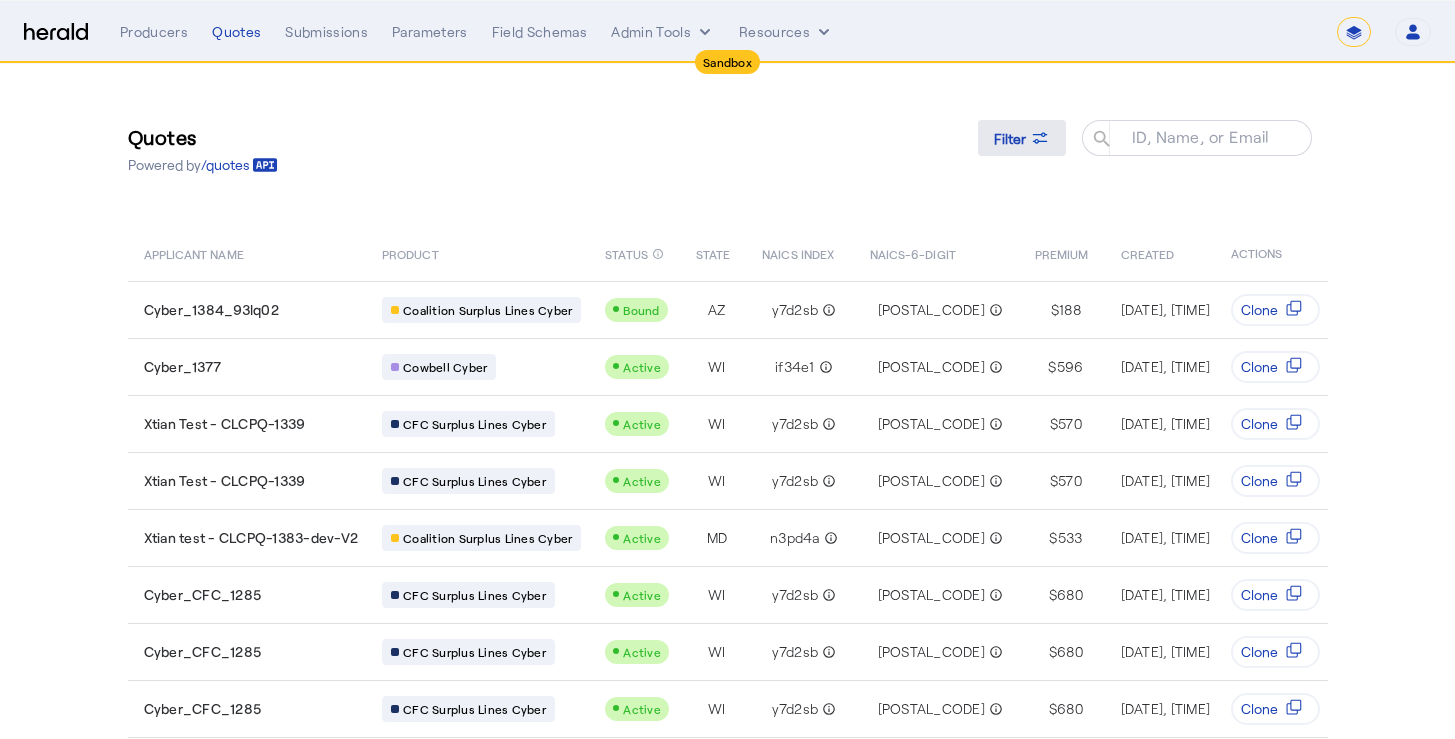 click 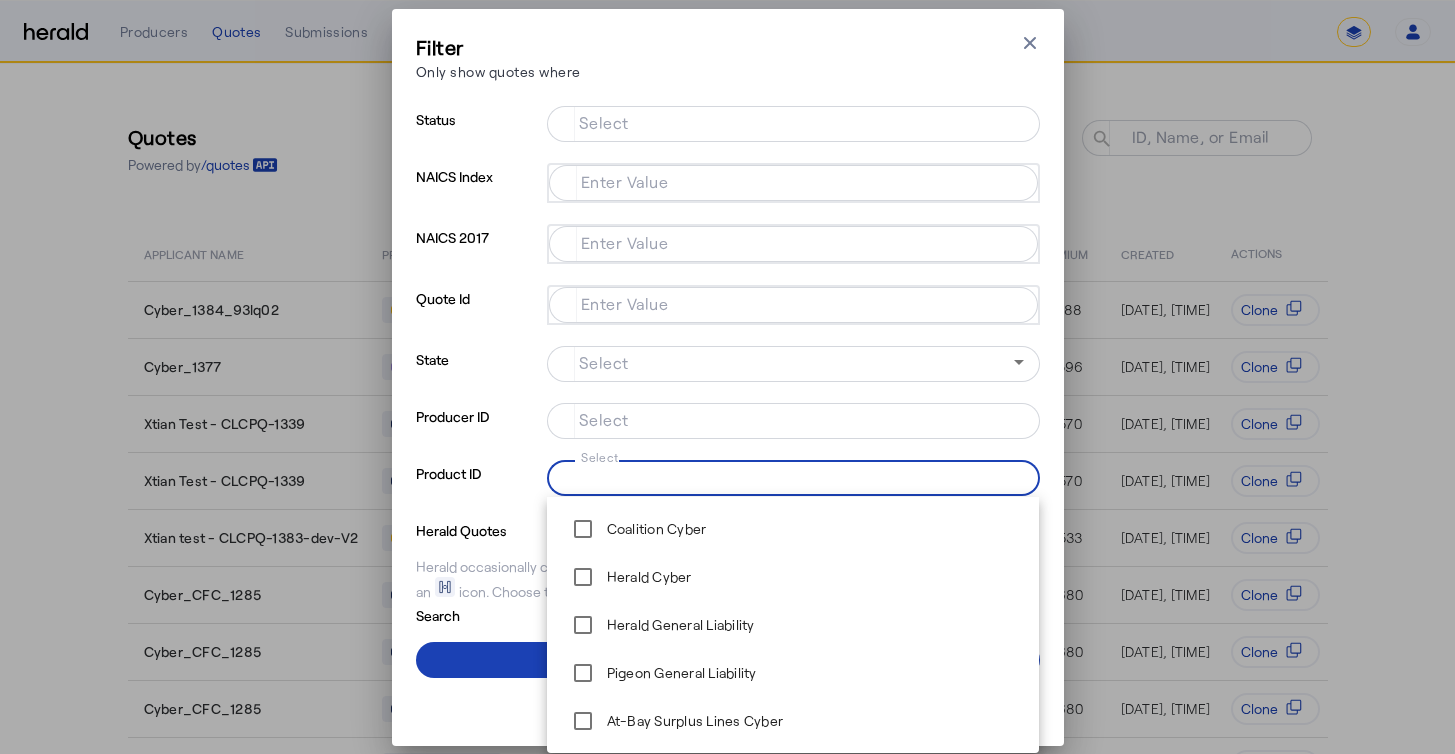 click on "Select" at bounding box center (789, 476) 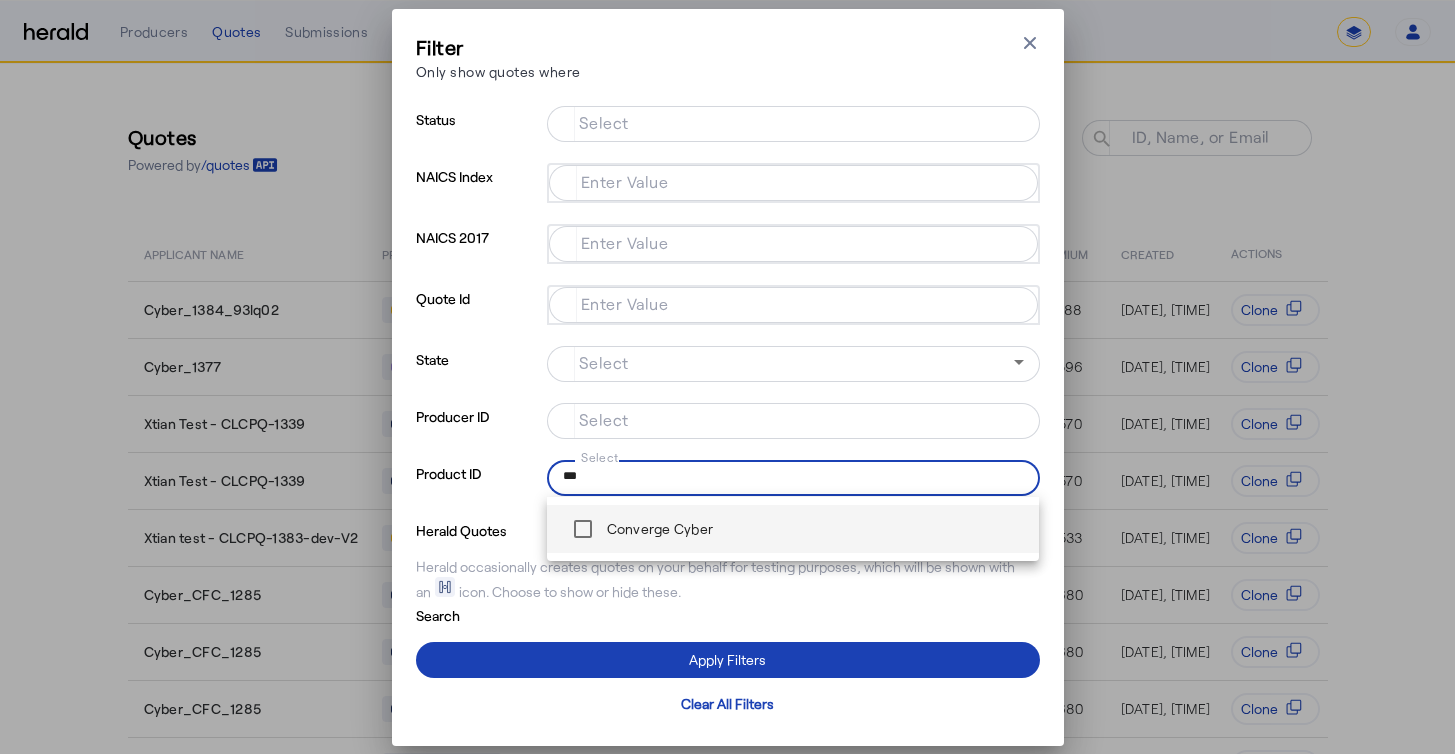 type on "***" 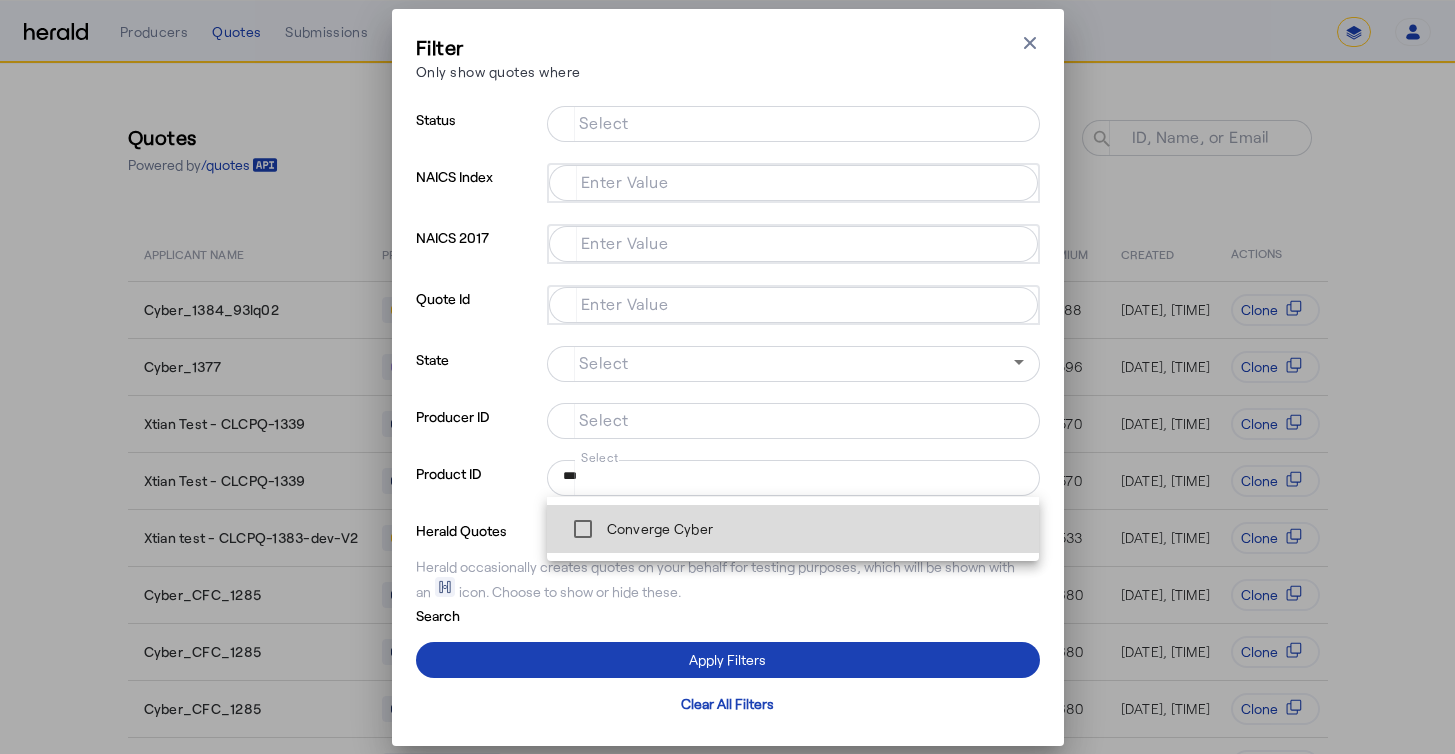 click on "Converge Cyber" at bounding box center [658, 529] 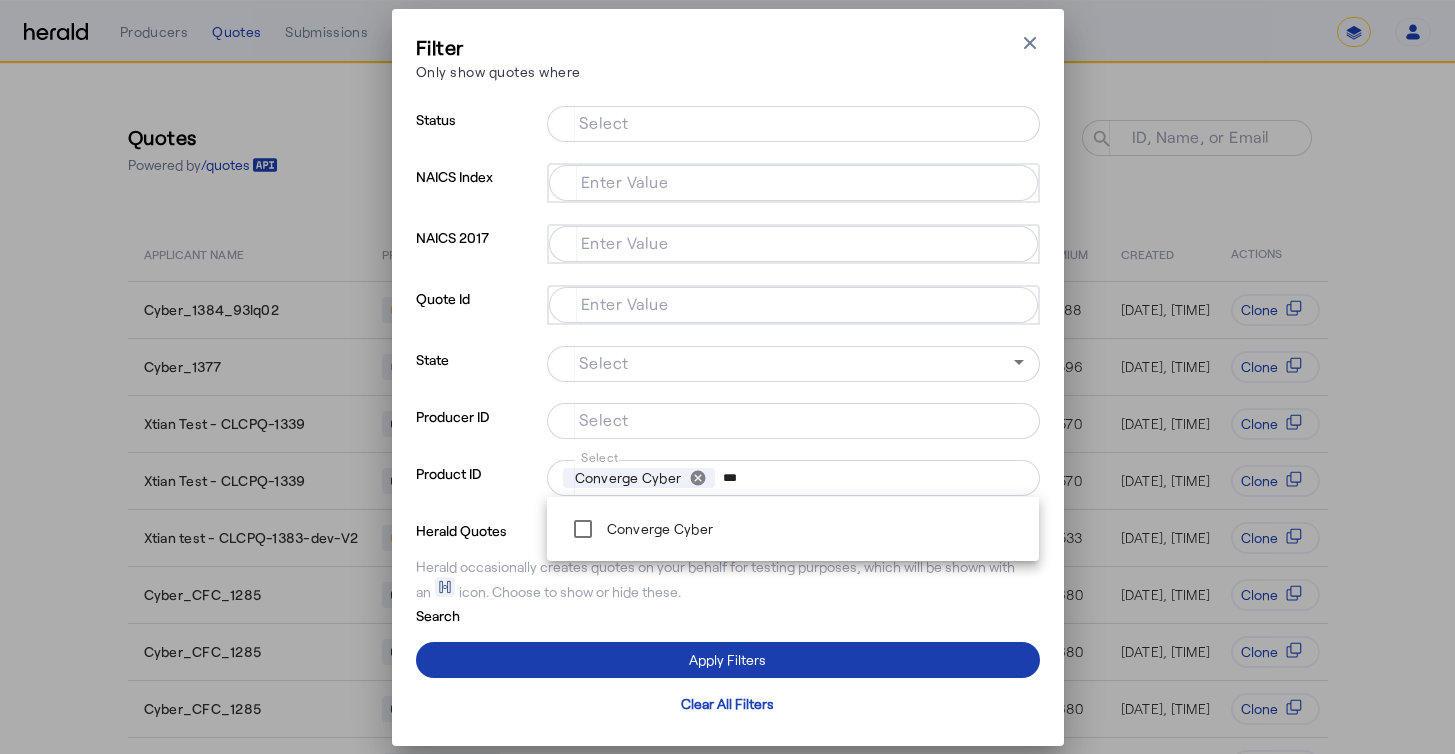 click on "Apply Filters" at bounding box center [728, 660] 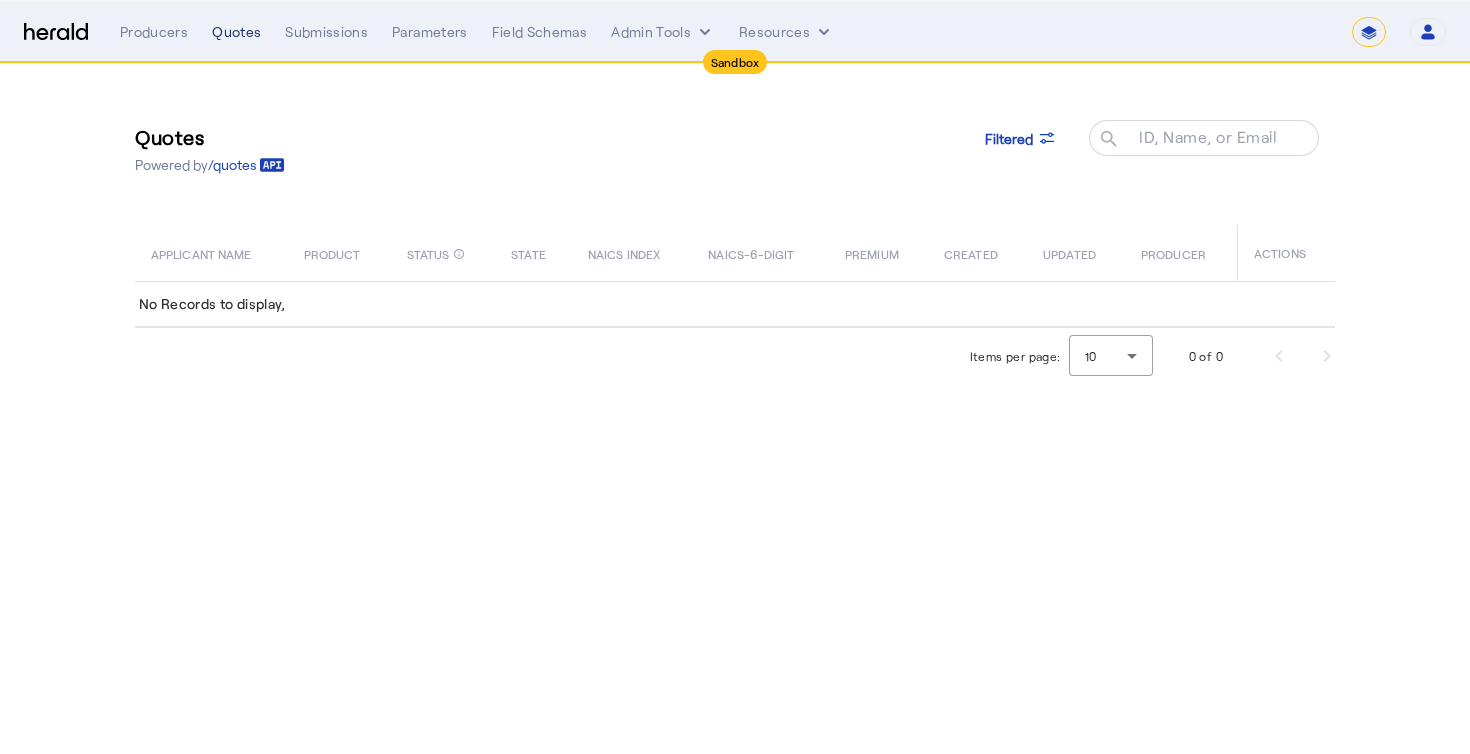 click on "Quotes" at bounding box center (236, 32) 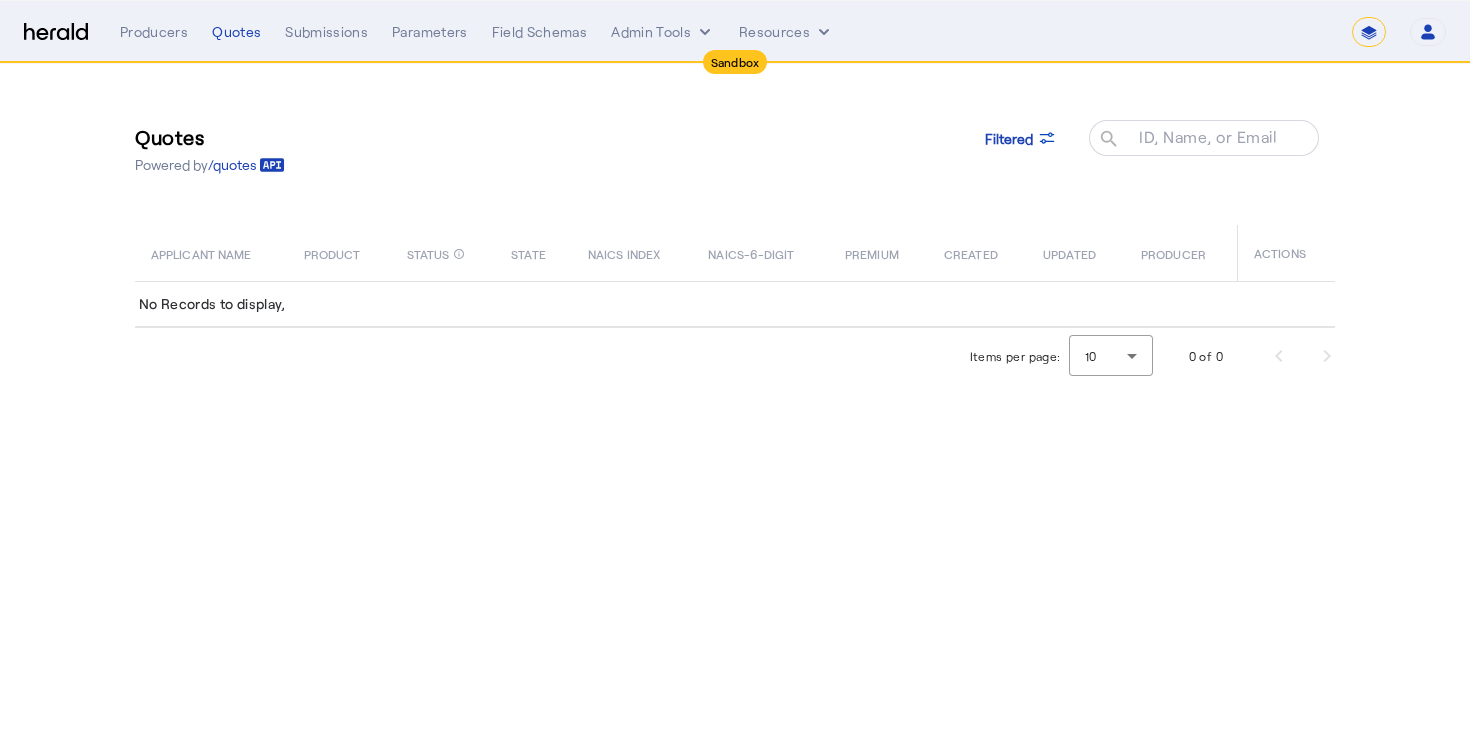 click on "**********" at bounding box center [735, 32] 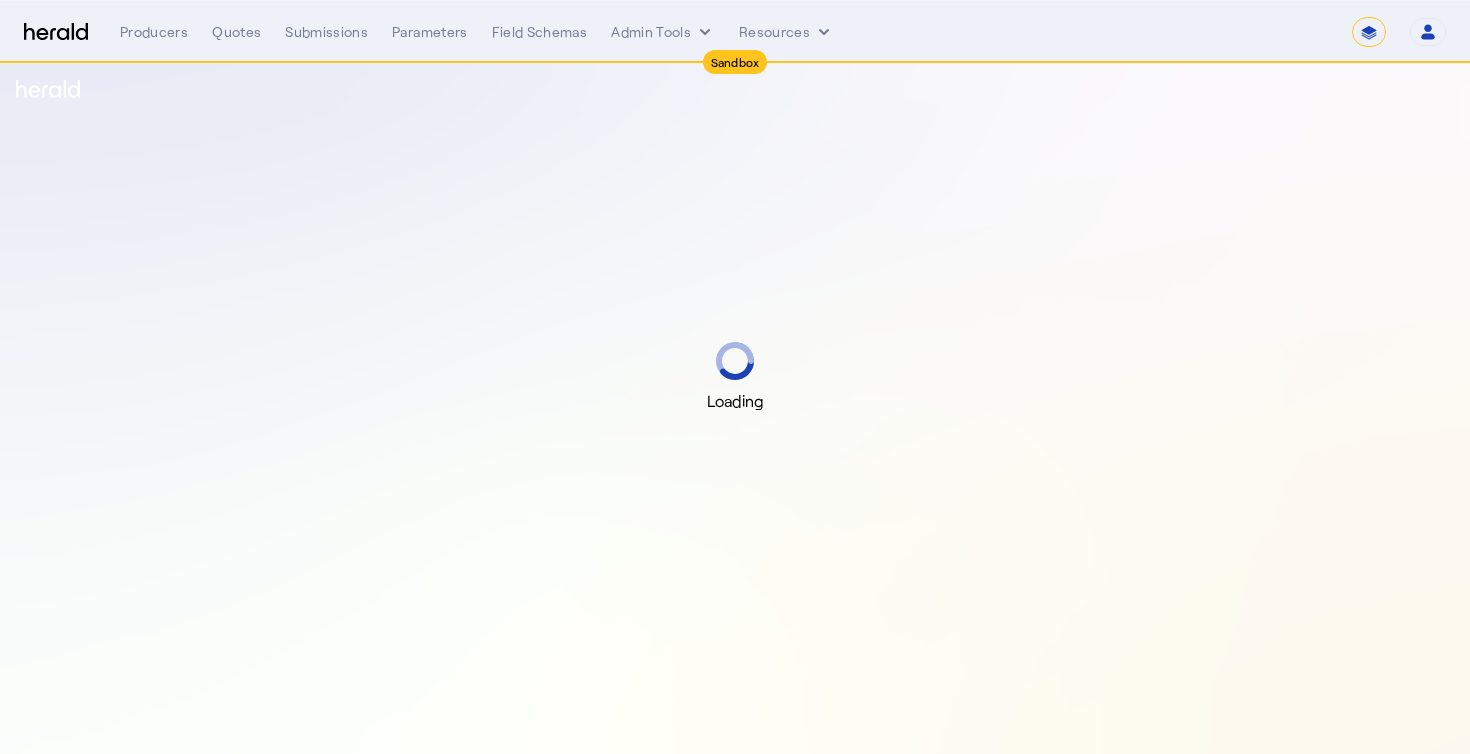select on "*******" 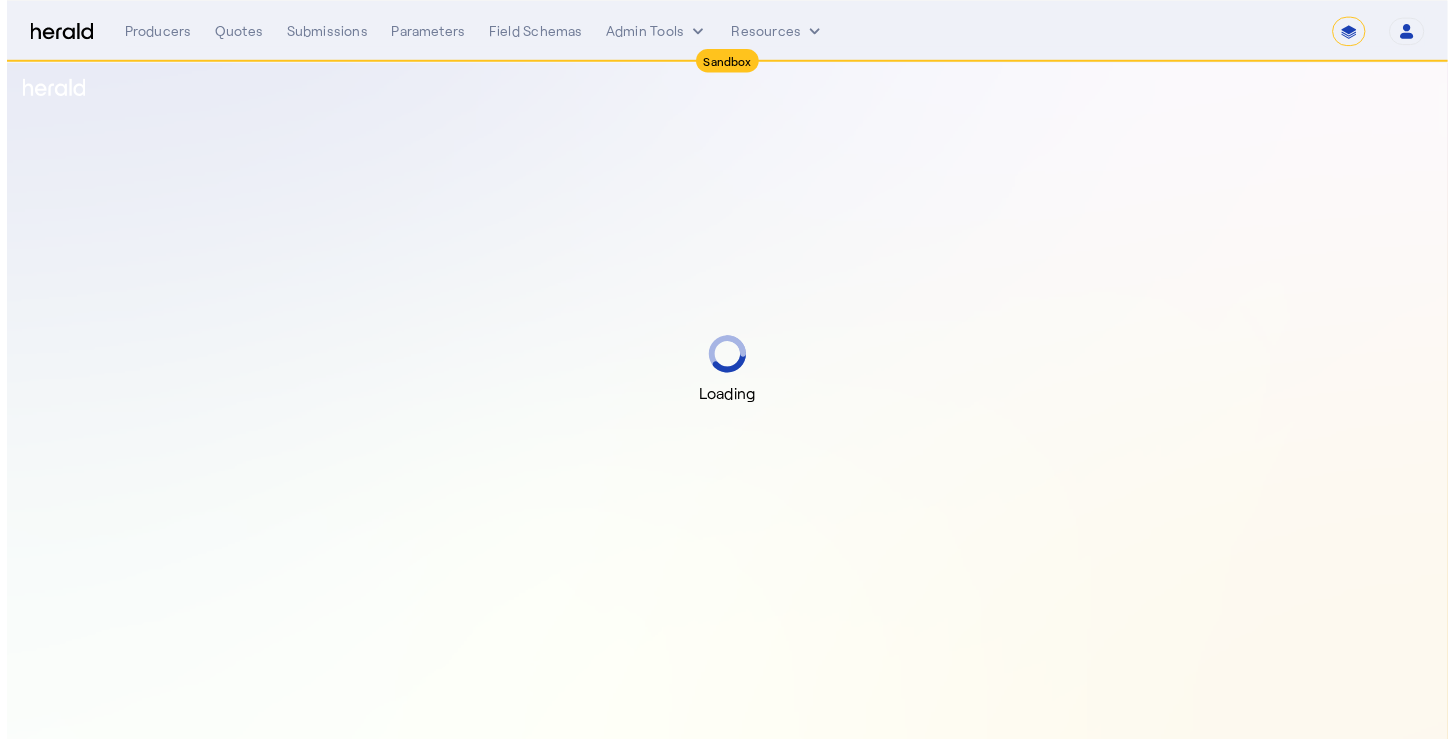 scroll, scrollTop: 0, scrollLeft: 0, axis: both 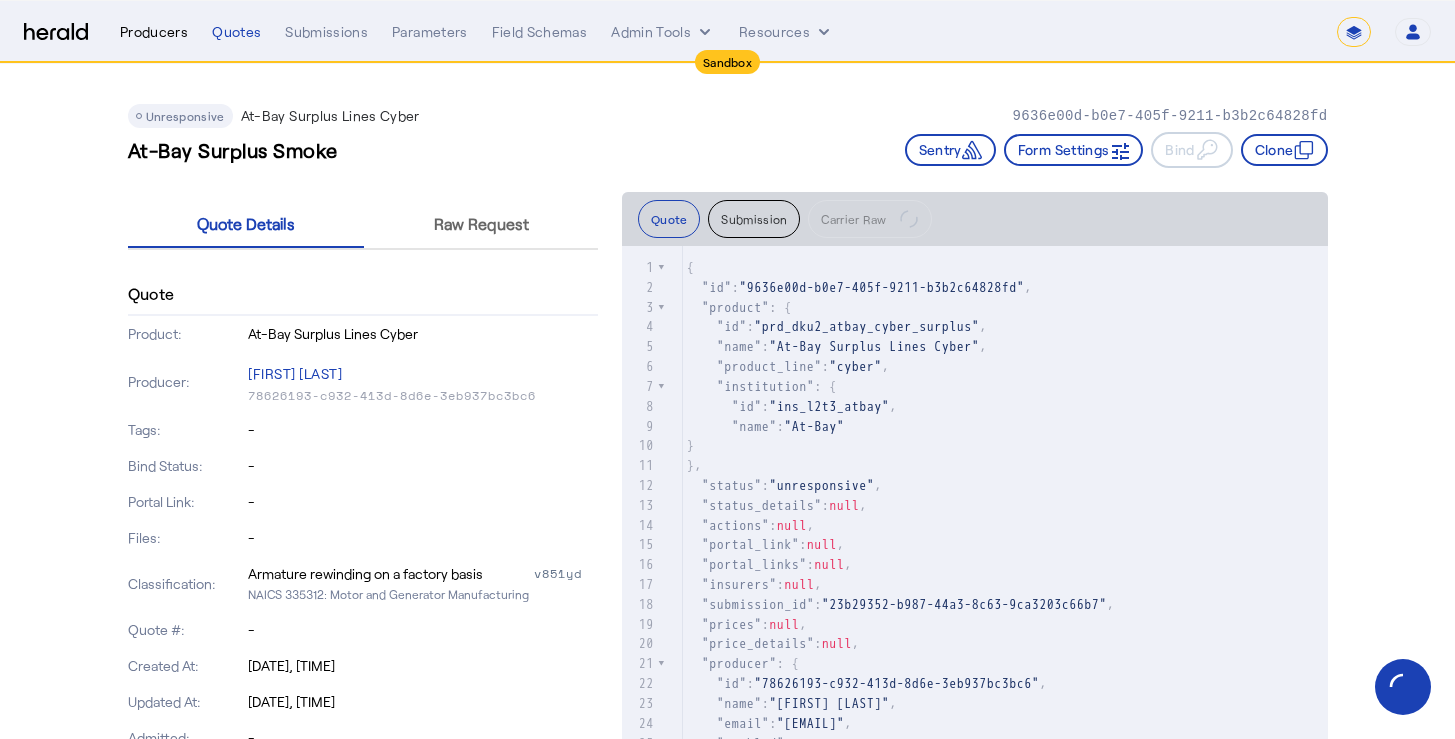 click on "Producers" at bounding box center (154, 32) 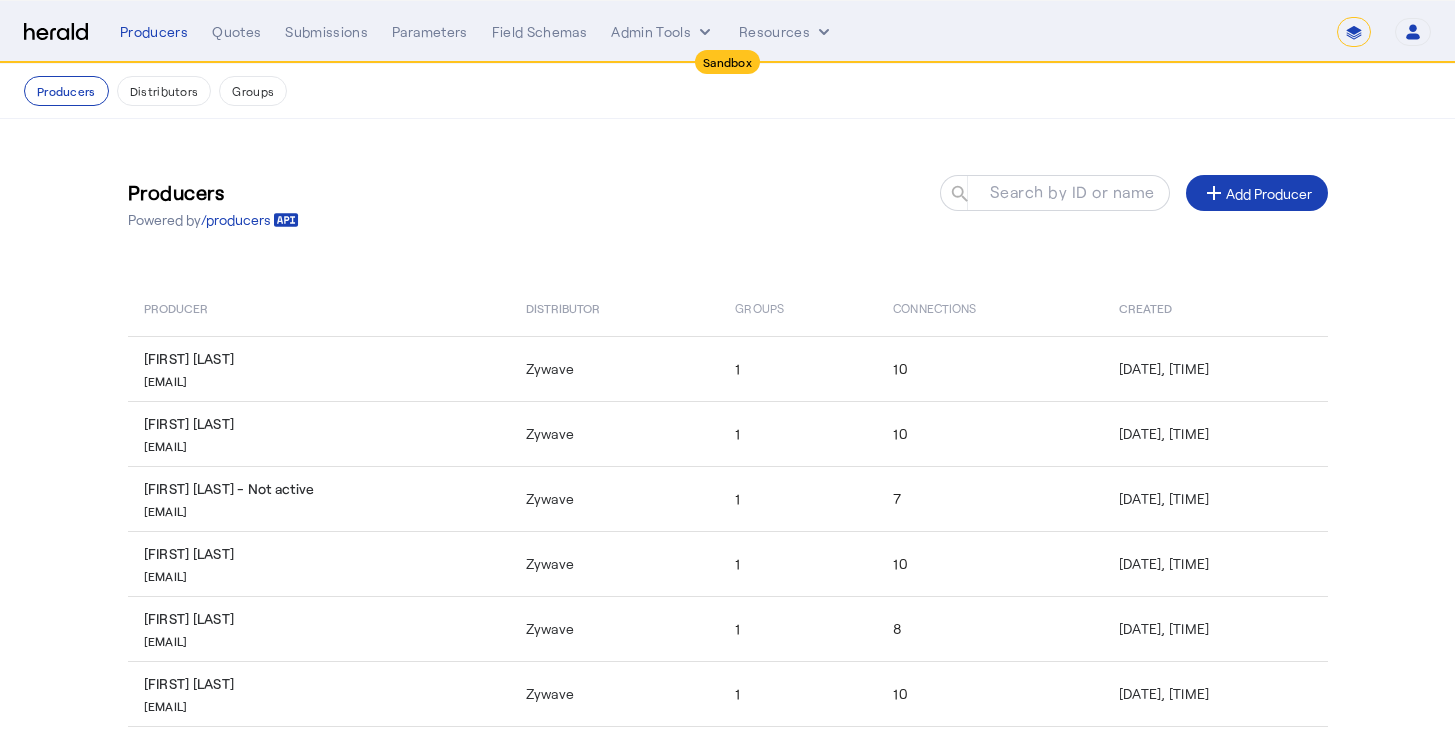 click at bounding box center (56, 32) 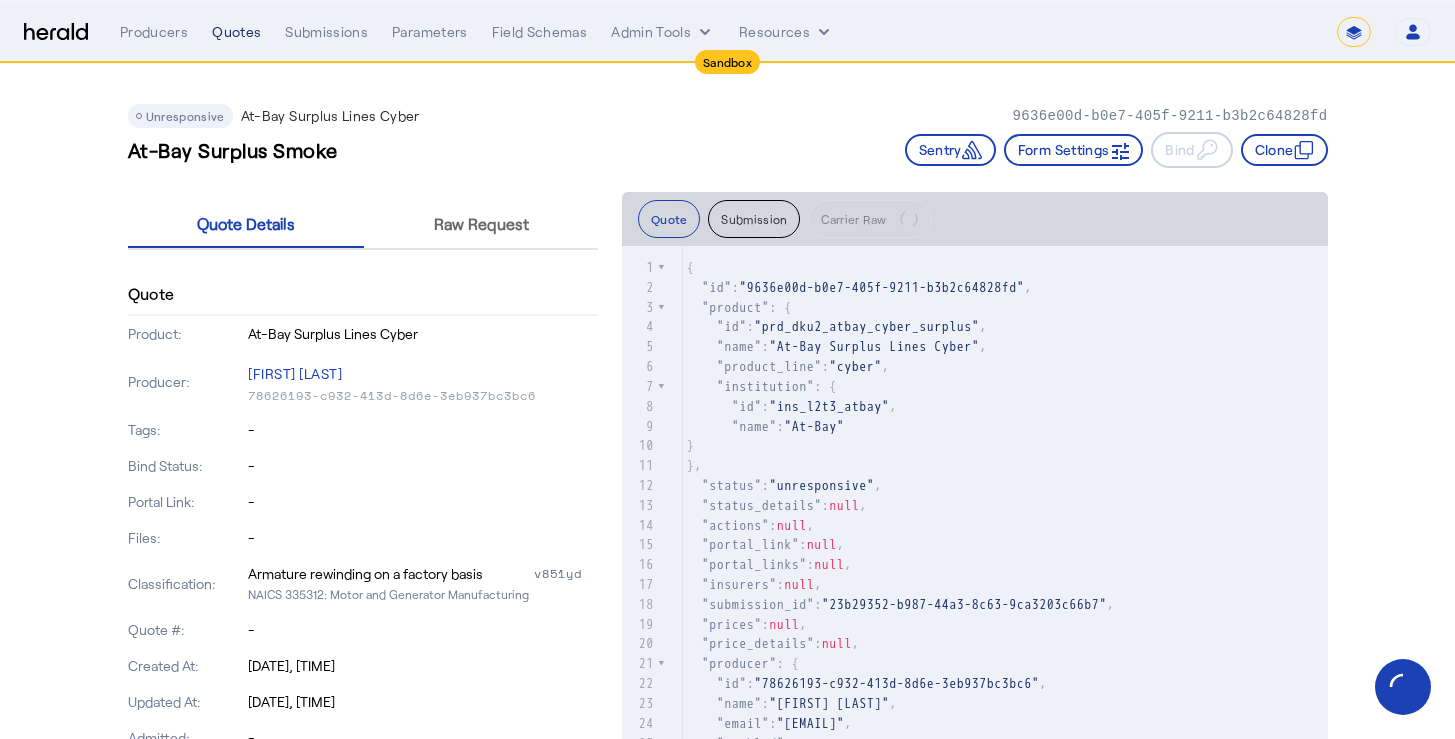 click on "Quotes" at bounding box center (236, 32) 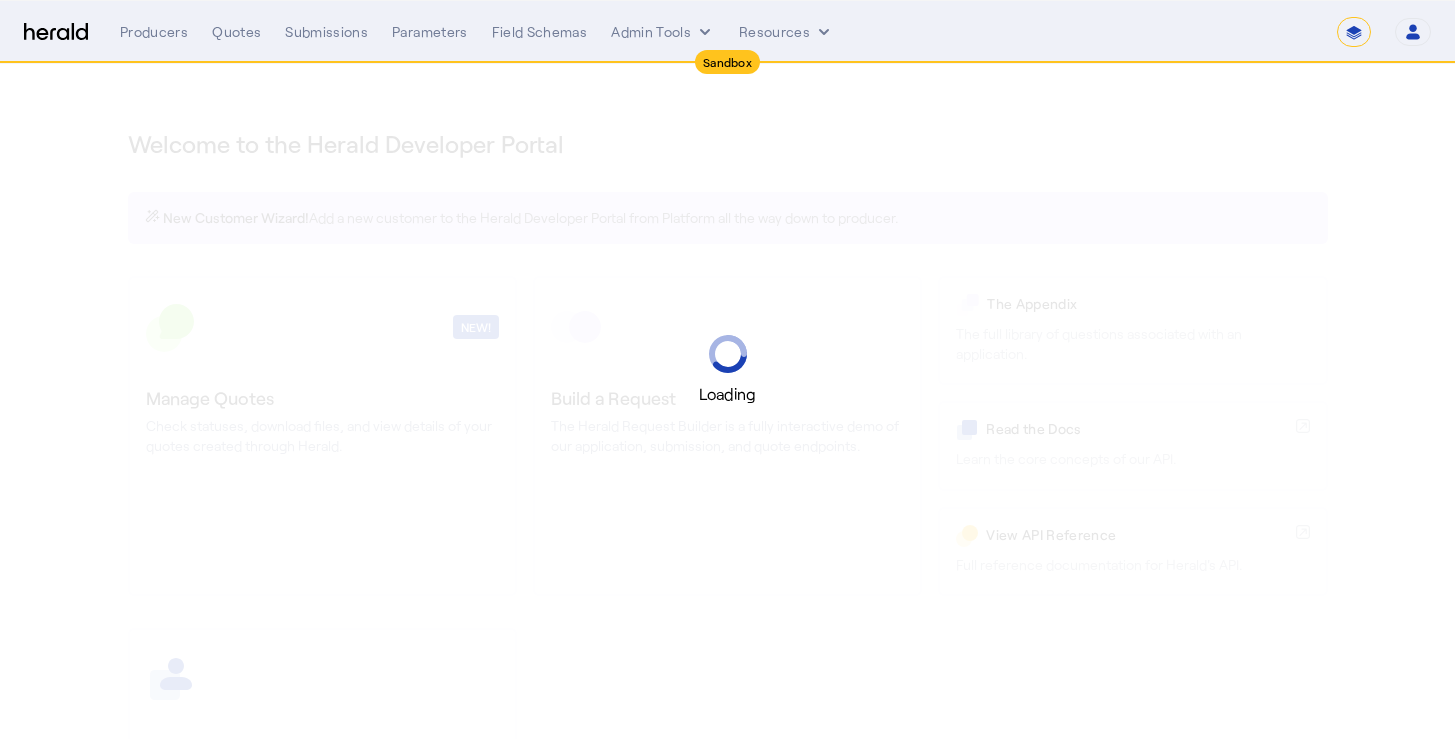 select on "*******" 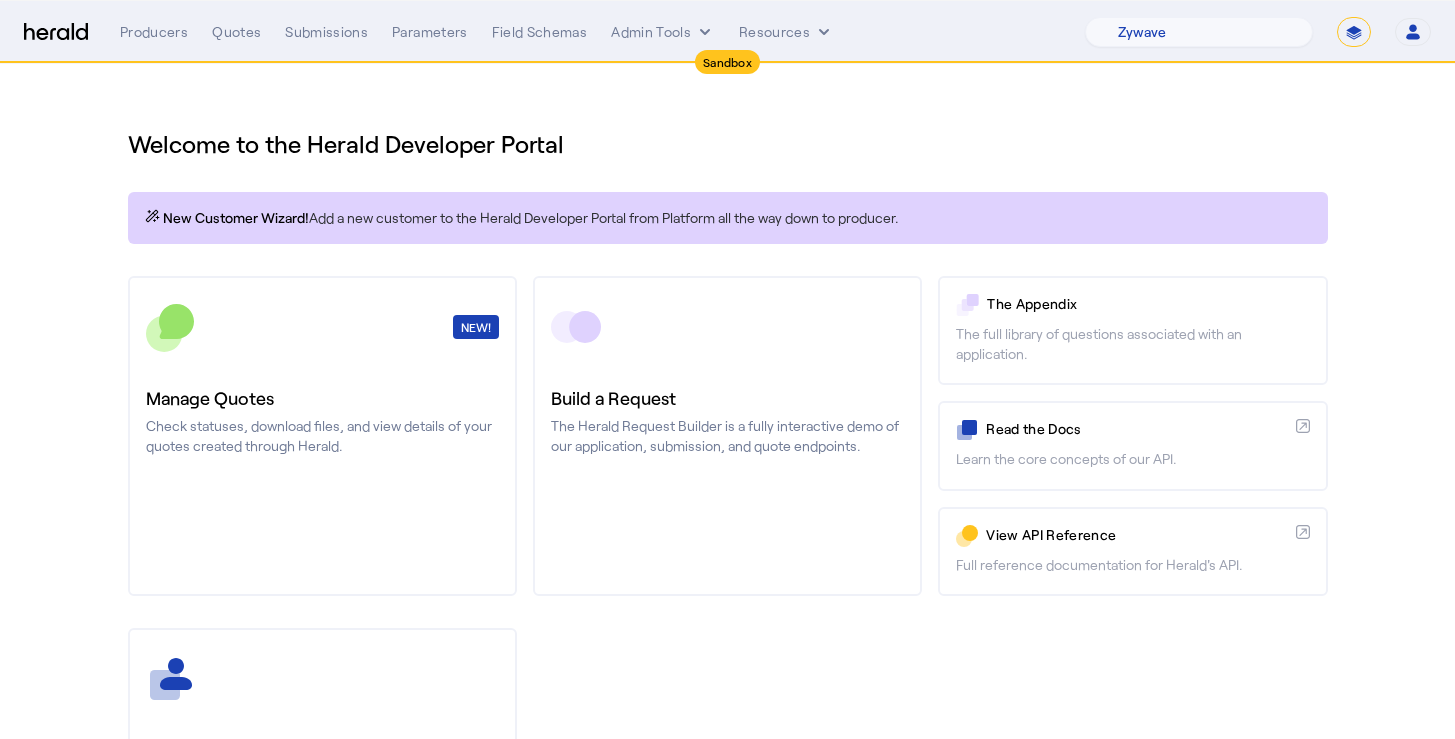 click on "Sandbox
Menu
Producers   Quotes   Submissions   Parameters   Field Schemas   Admin Tools
Resources
1Fort   Acrisure   Acturis   Affinity Advisors   Affinity Risk   Agentero   AmWins   Anzen   Aon   Appulate   Arch   Assurely   BTIS   Babbix   Berxi   Billy   BindHQ   Bold Penguin    Bolt   Bond   Boxx   Brightway   Brit Demo Sandbox   Broker Buddha   Buddy   Bunker   Burns Wilcox   CNA Test   CRC   CS onboarding test account   Chubb Test   Citadel   Coalition   Coast   Coterie Test   Counterpart    CoverForce   CoverWallet   Coverdash   Coverhound   Cowbell   Cyber Example Platform   CyberPassport   Defy Insurance   Draftrs   ESpecialty   Embroker   Equal Parts   Exavalu   Ezyagent   Federacy Platform   FifthWall   Flow Speciality (Capitola)   Foundation   Founder Shield   Gaya   Gerent   GloveBox   Glow   Growthmill   HW Kaufman   Hartford Steam Boiler   Hawksoft   Heffernan Insurance Brokers" at bounding box center (727, 32) 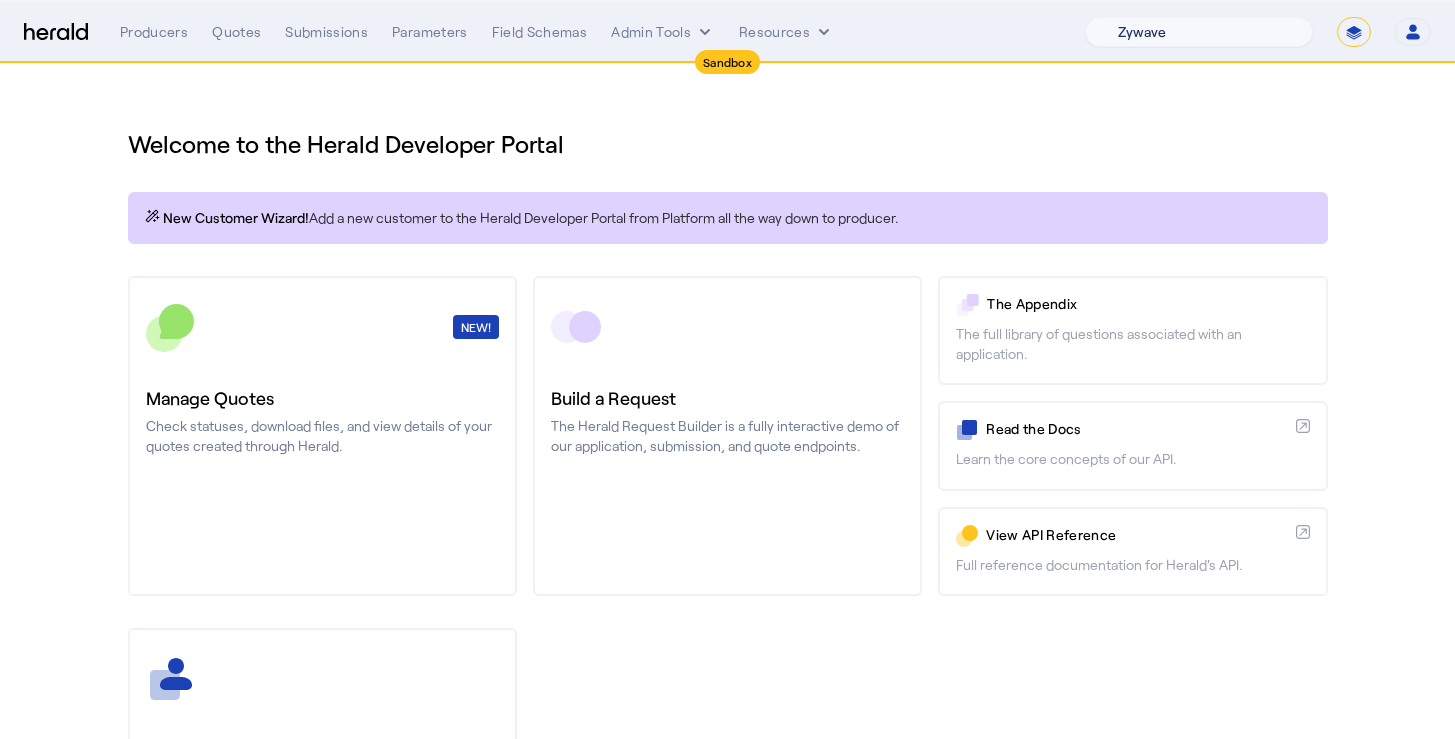 click on "1Fort   Acrisure   Acturis   Affinity Advisors   Affinity Risk   Agentero   AmWins   Anzen   Aon   Appulate   Arch   Assurely   BTIS   Babbix   Berxi   Billy   BindHQ   Bold Penguin    Bolt   Bond   Boxx   Brightway   Brit Demo Sandbox   Broker Buddha   Buddy   Bunker   Burns Wilcox   CNA Test   CRC   CS onboarding test account   Chubb Test   Citadel   Coalition   Coast   Coterie Test   Counterpart    CoverForce   CoverWallet   Coverdash   Coverhound   Cowbell   Cyber Example Platform   CyberPassport   Defy Insurance   Draftrs   ESpecialty   Embroker   Equal Parts   Exavalu   Ezyagent   Federacy Platform   FifthWall   Flow Speciality (Capitola)   Foundation   Founder Shield   Gaya   Gerent   GloveBox   Glow   Growthmill   HW Kaufman   Hartford Steam Boiler   Hawksoft   Heffernan Insurance Brokers   Herald Envoy Testing   HeraldAPI   Hypergato   Inchanted   Indemn.ai   Infinity   Insured.io   Insuremo   Insuritas   Irys   Jencap   Kamillio   Kayna   LTI Mindtree   Layr   Limit   Markel Test   Marsh   Novidea" at bounding box center [1199, 32] 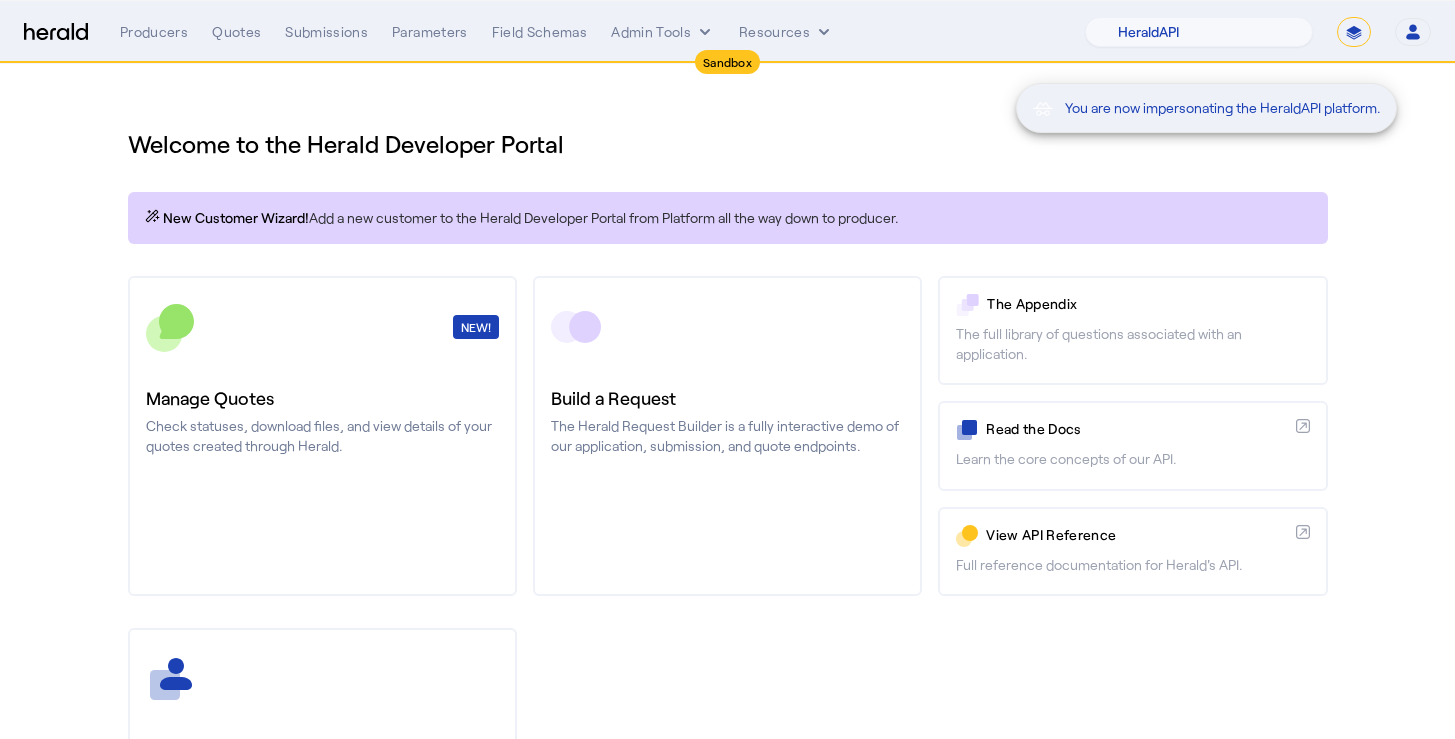 click on "You are now impersonating the HeraldAPI platform." at bounding box center [727, 369] 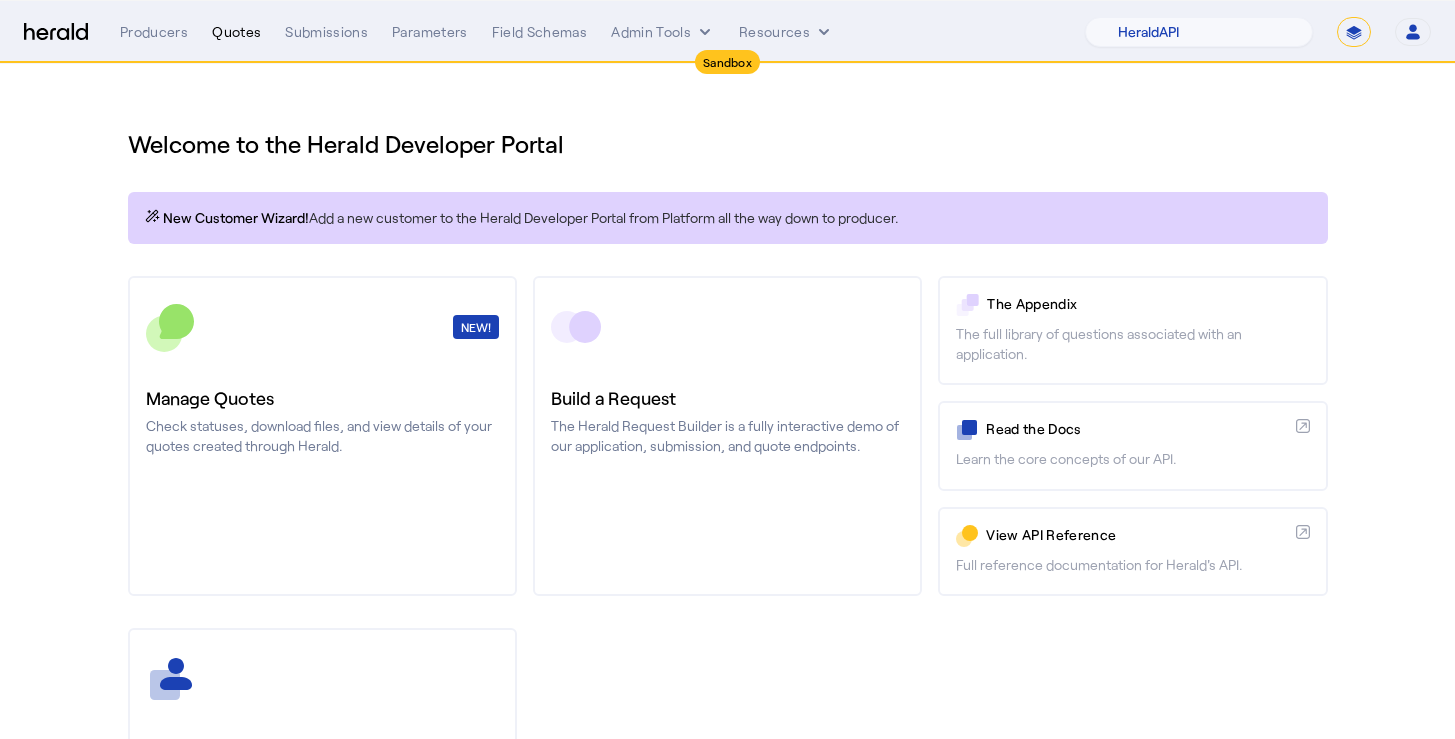 click on "Quotes" at bounding box center [236, 32] 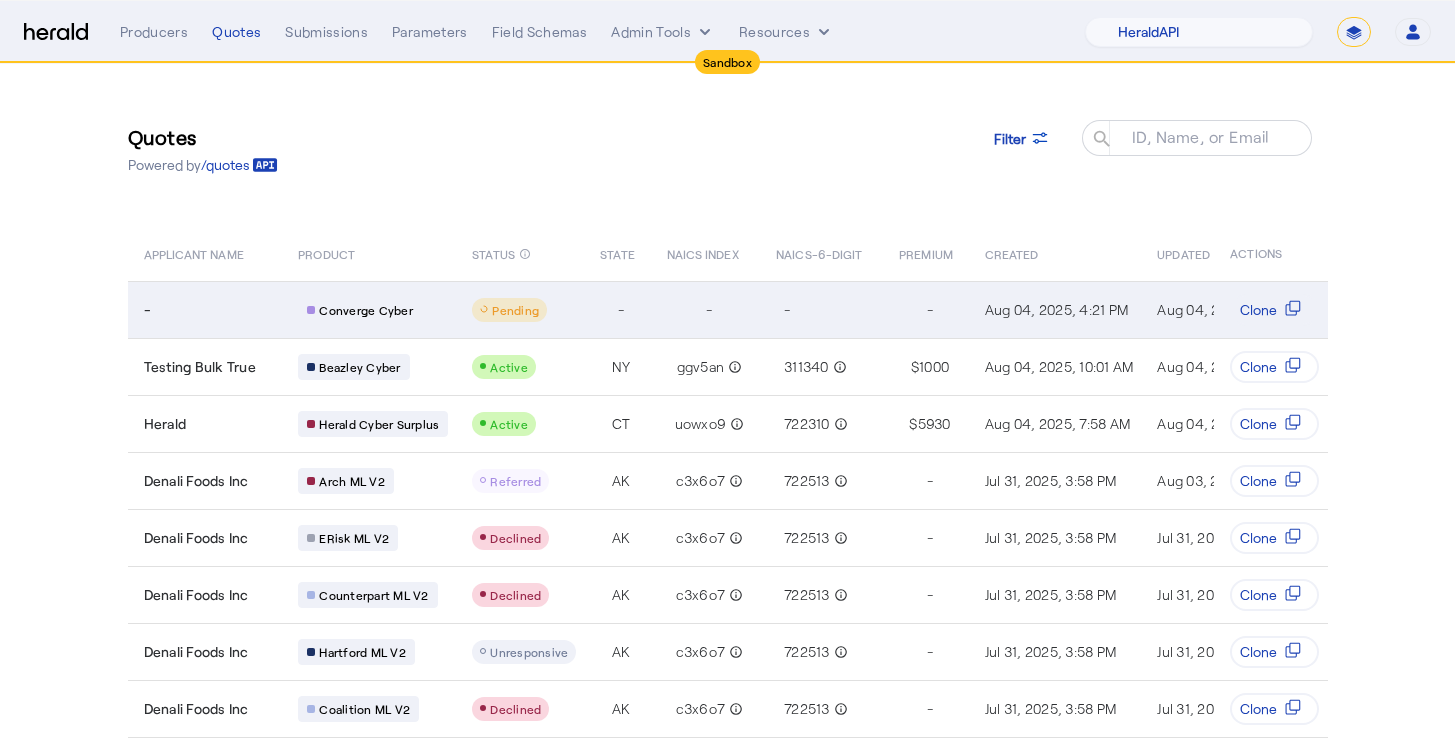 click on "-" at bounding box center (209, 310) 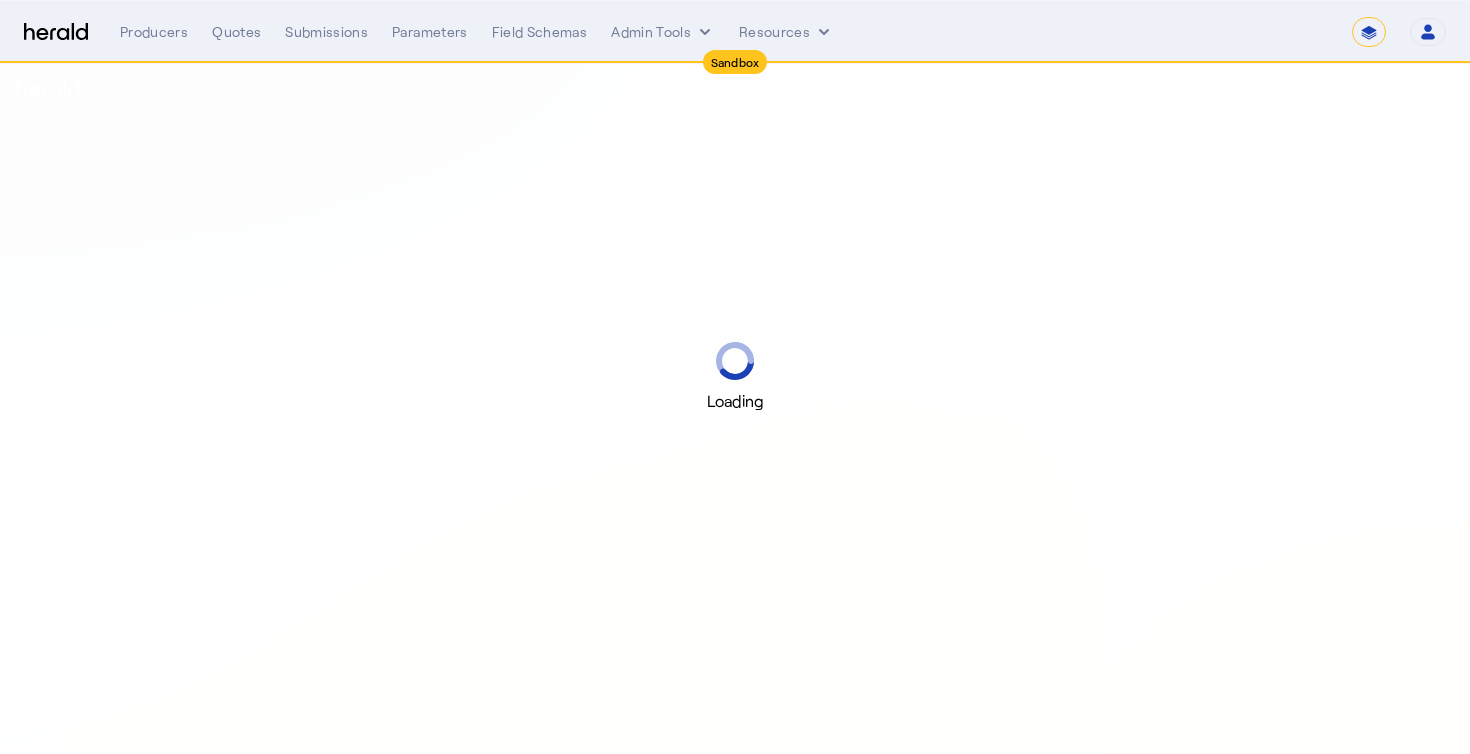 select on "*******" 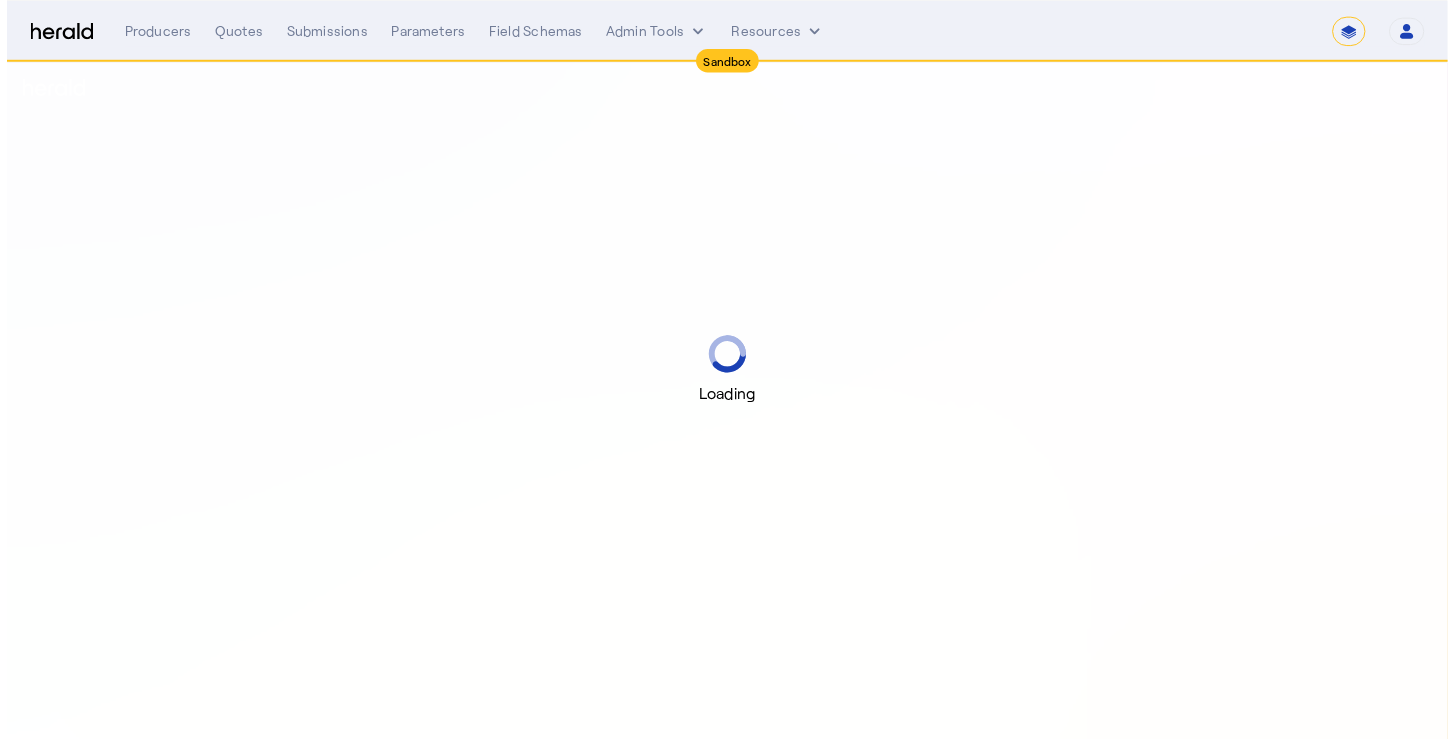 scroll, scrollTop: 0, scrollLeft: 0, axis: both 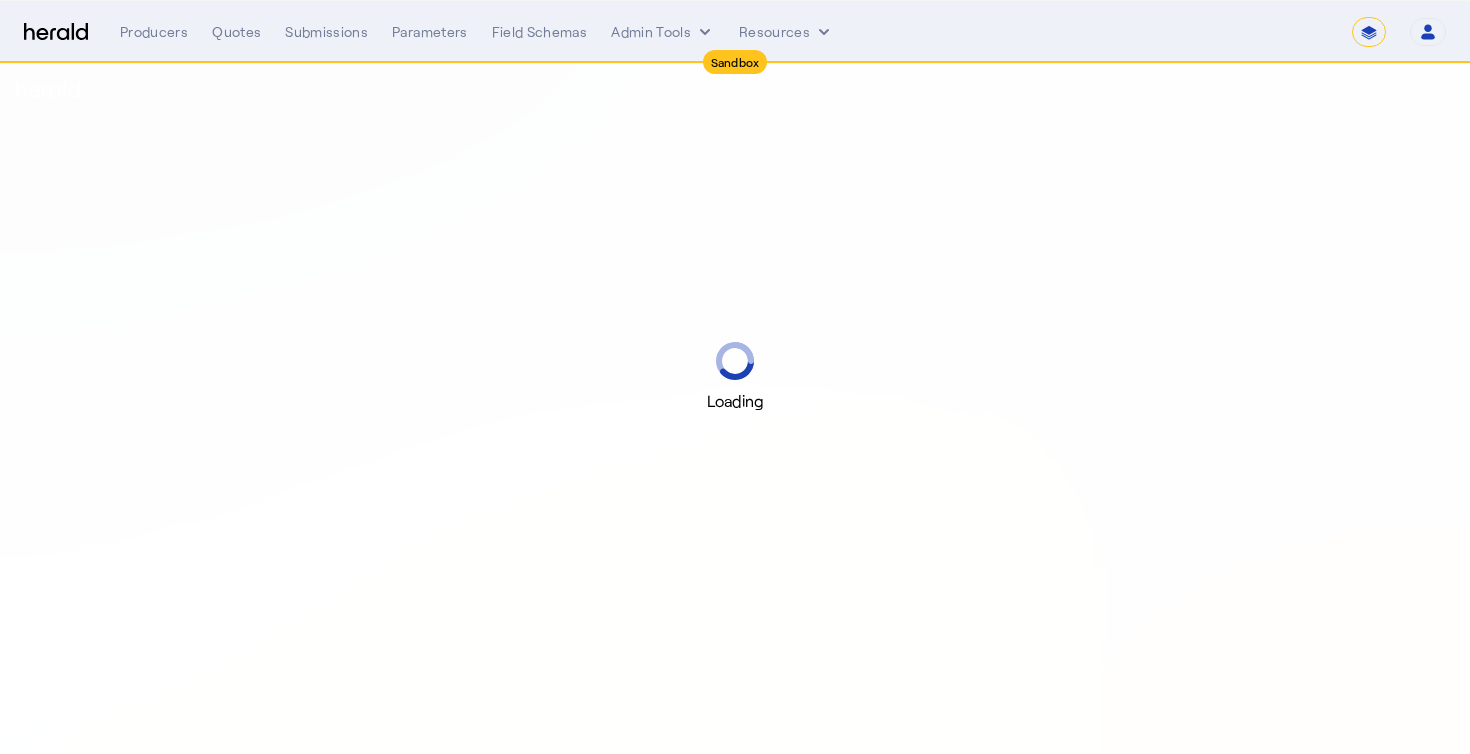 select on "pfm_2v8p_herald_api" 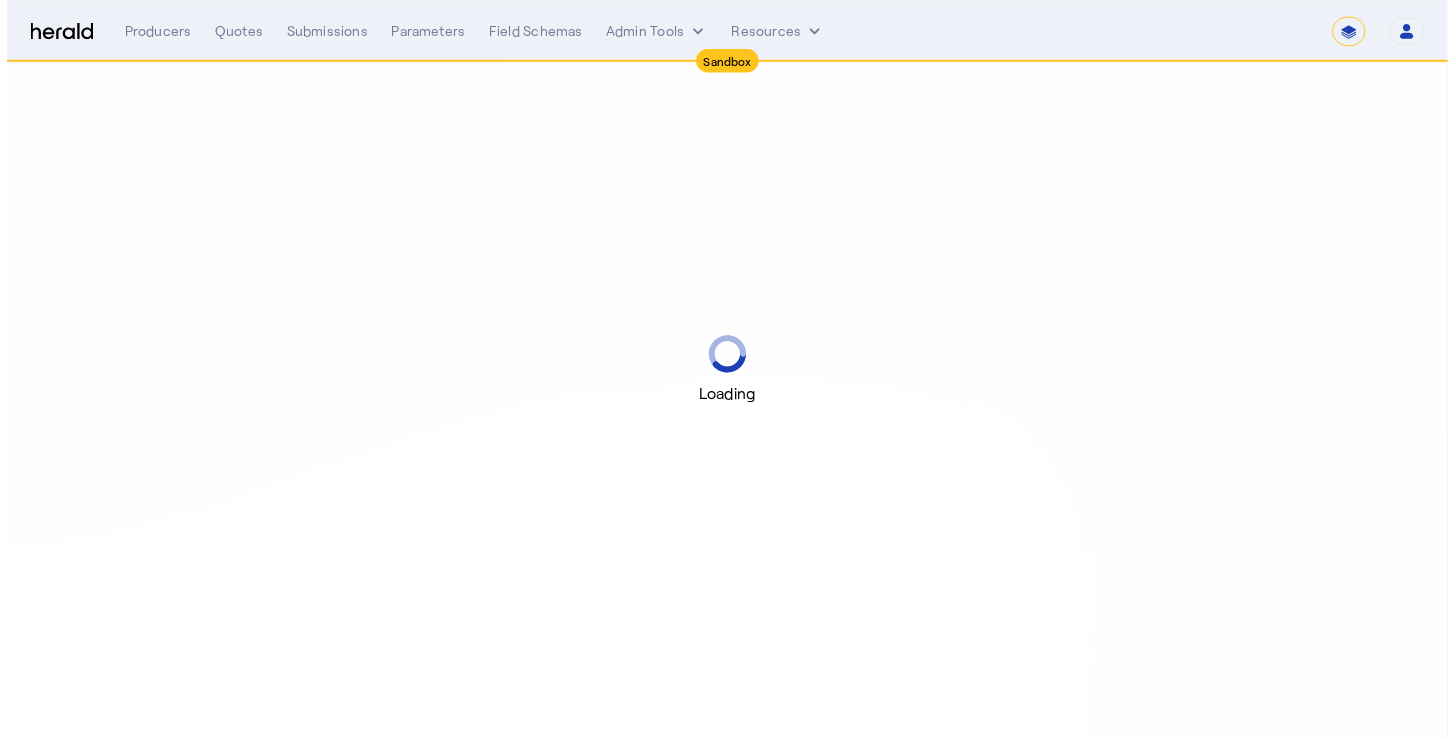 scroll, scrollTop: 0, scrollLeft: 0, axis: both 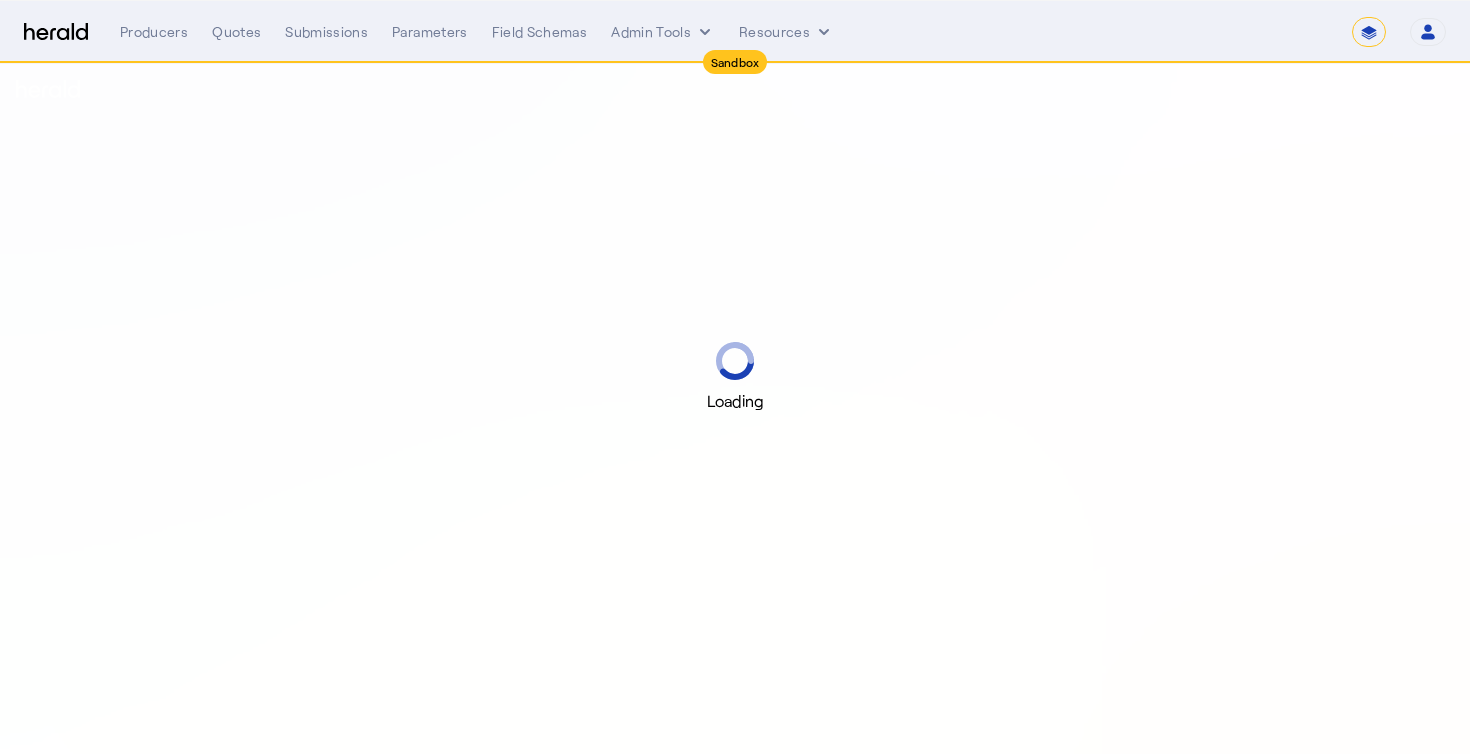 select on "pfm_2v8p_herald_api" 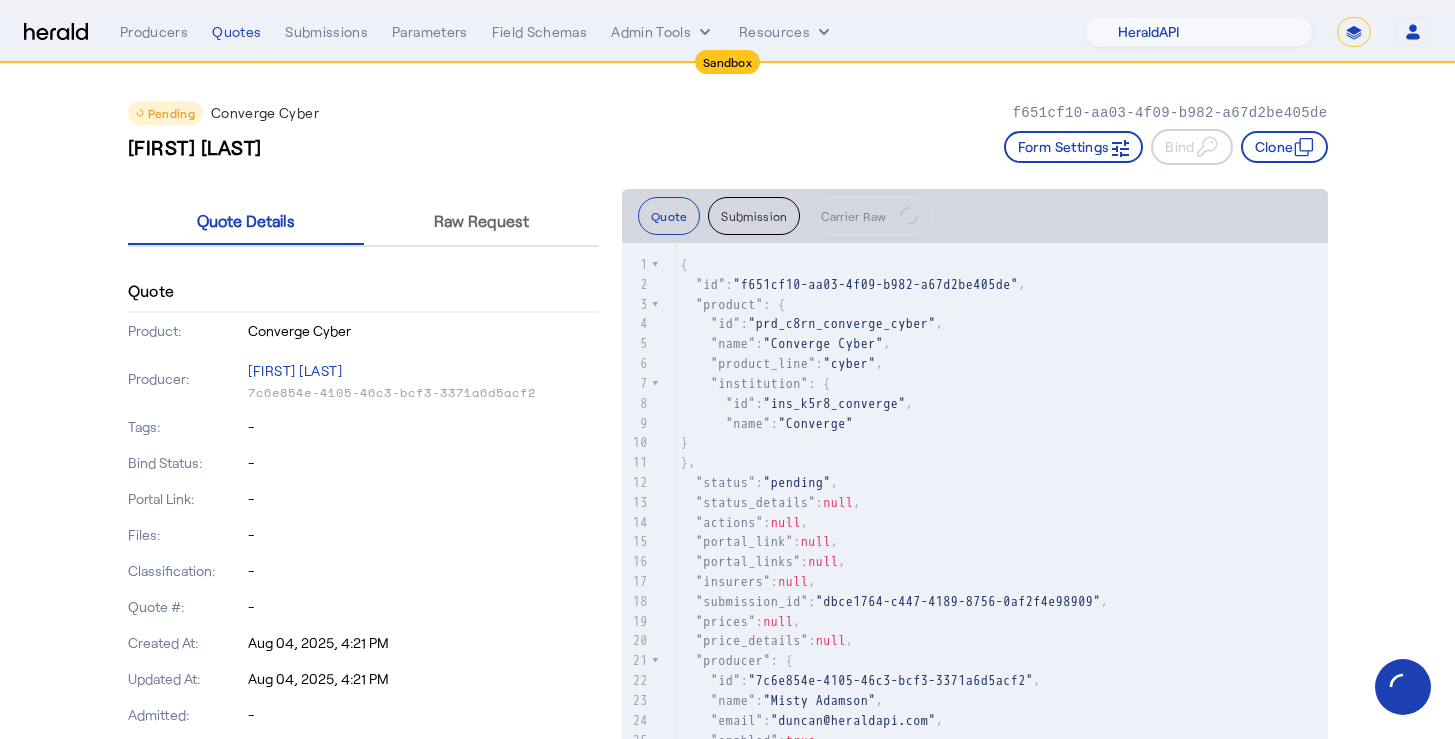 scroll, scrollTop: 0, scrollLeft: 0, axis: both 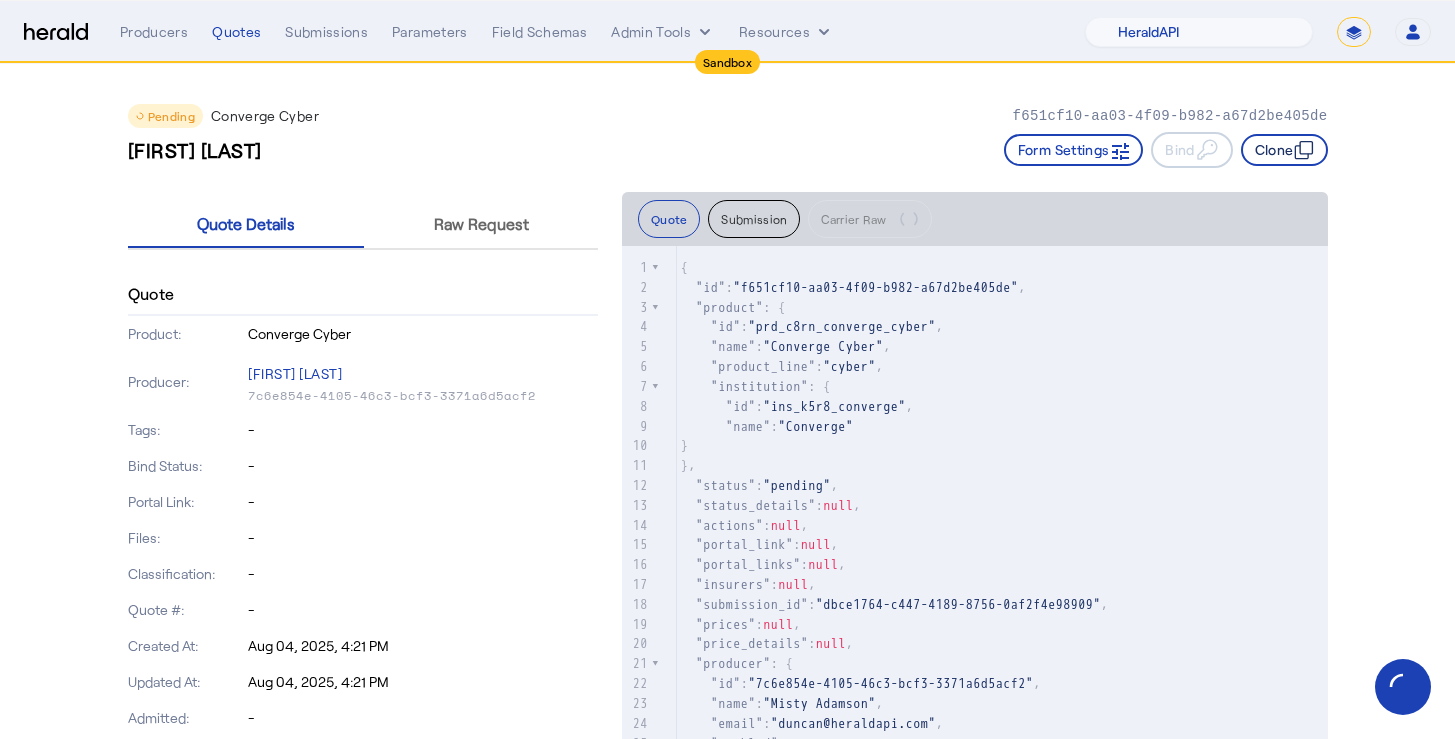 click on "Clone" 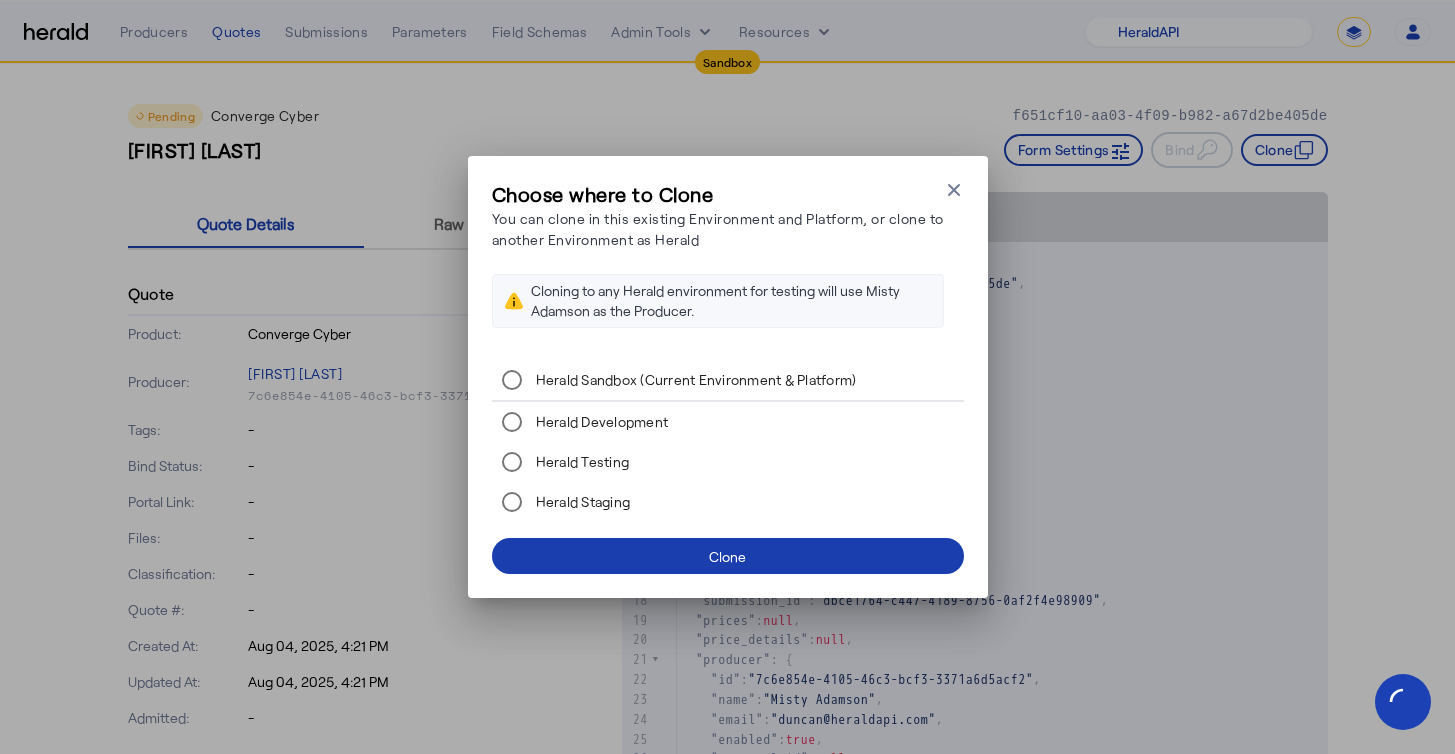 click at bounding box center (728, 556) 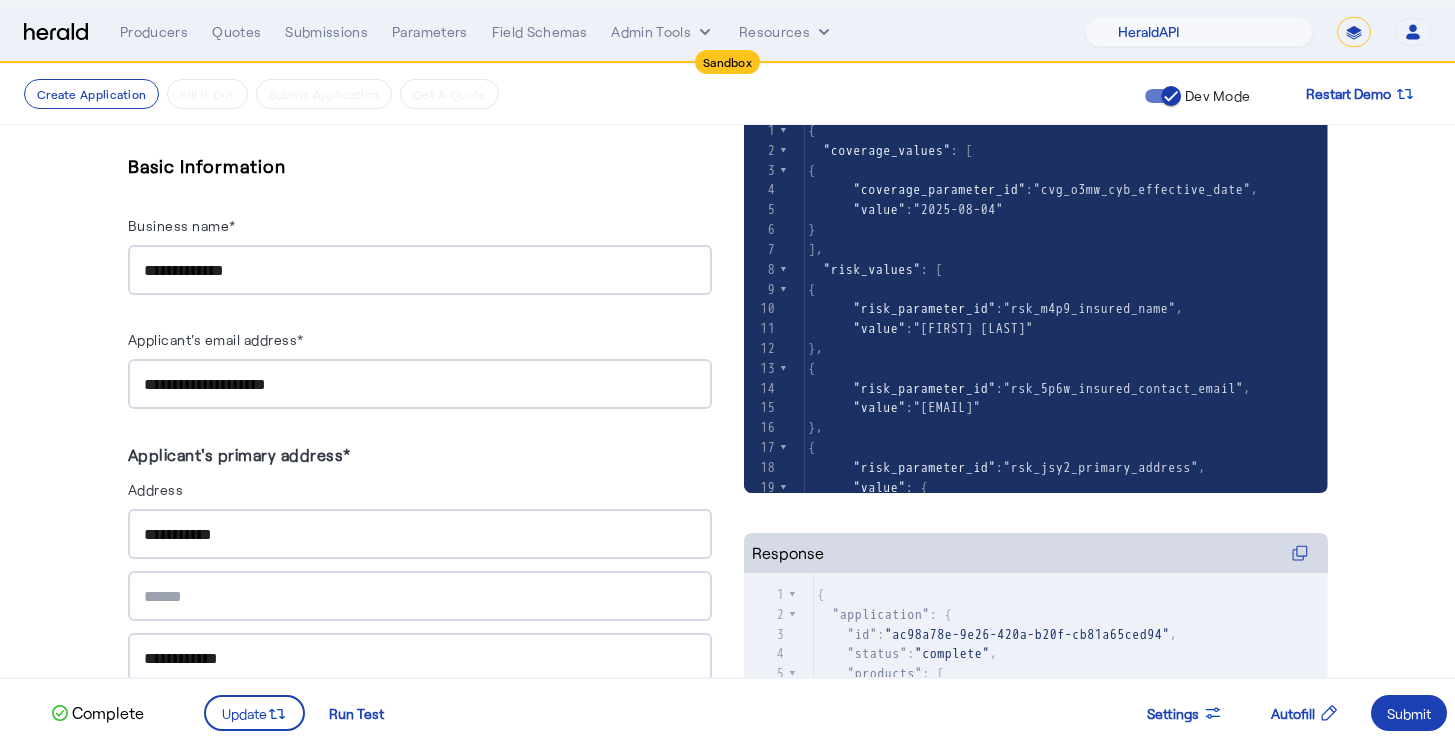 scroll, scrollTop: 0, scrollLeft: 0, axis: both 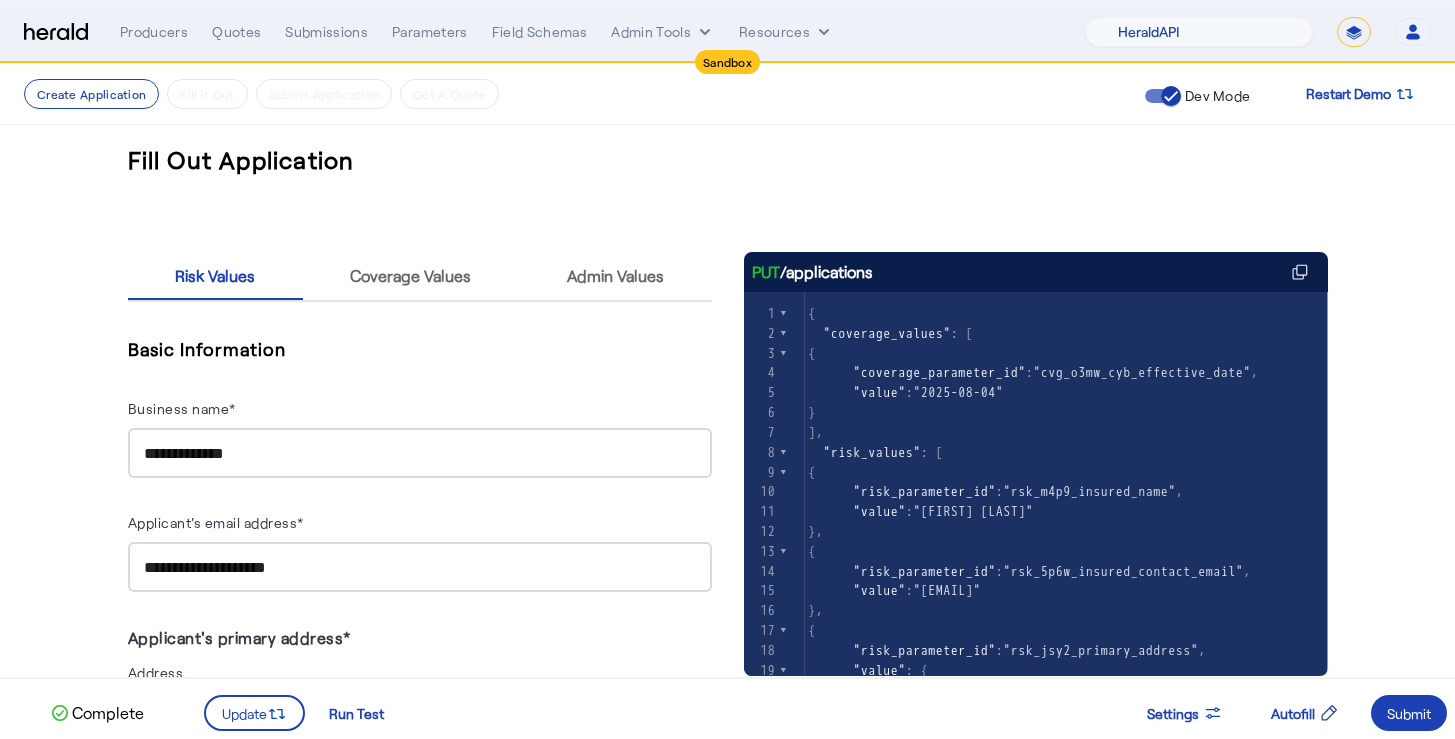 click on "**********" at bounding box center (420, 453) 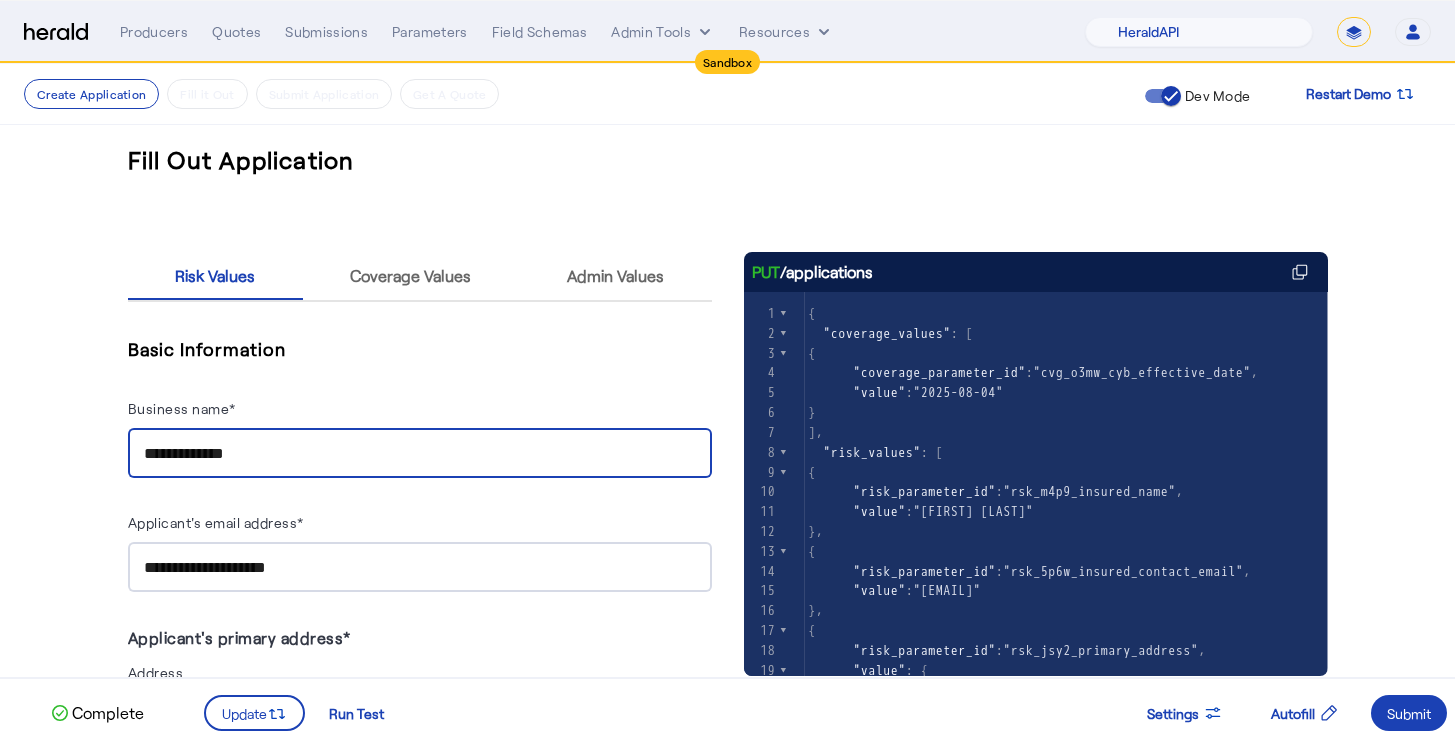 click on "**********" at bounding box center (420, 454) 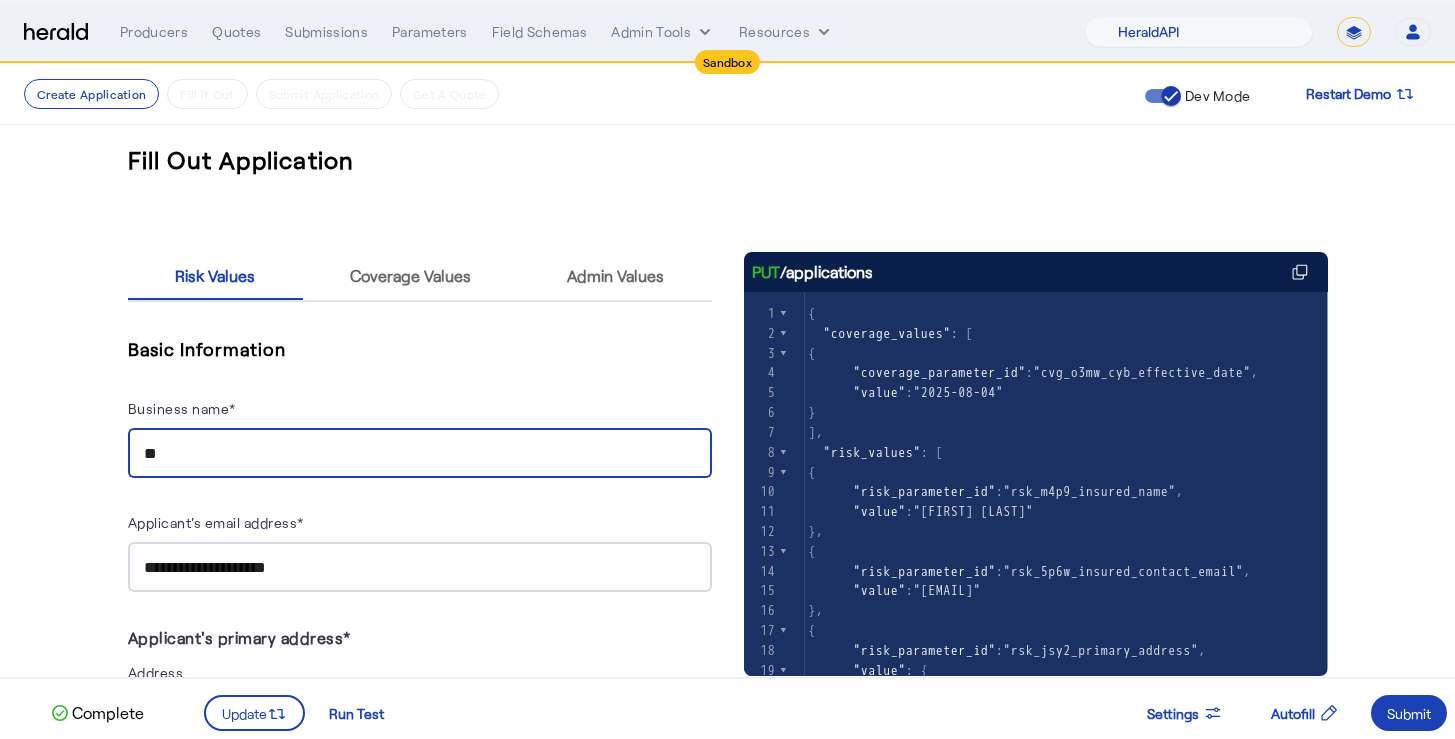 type on "*" 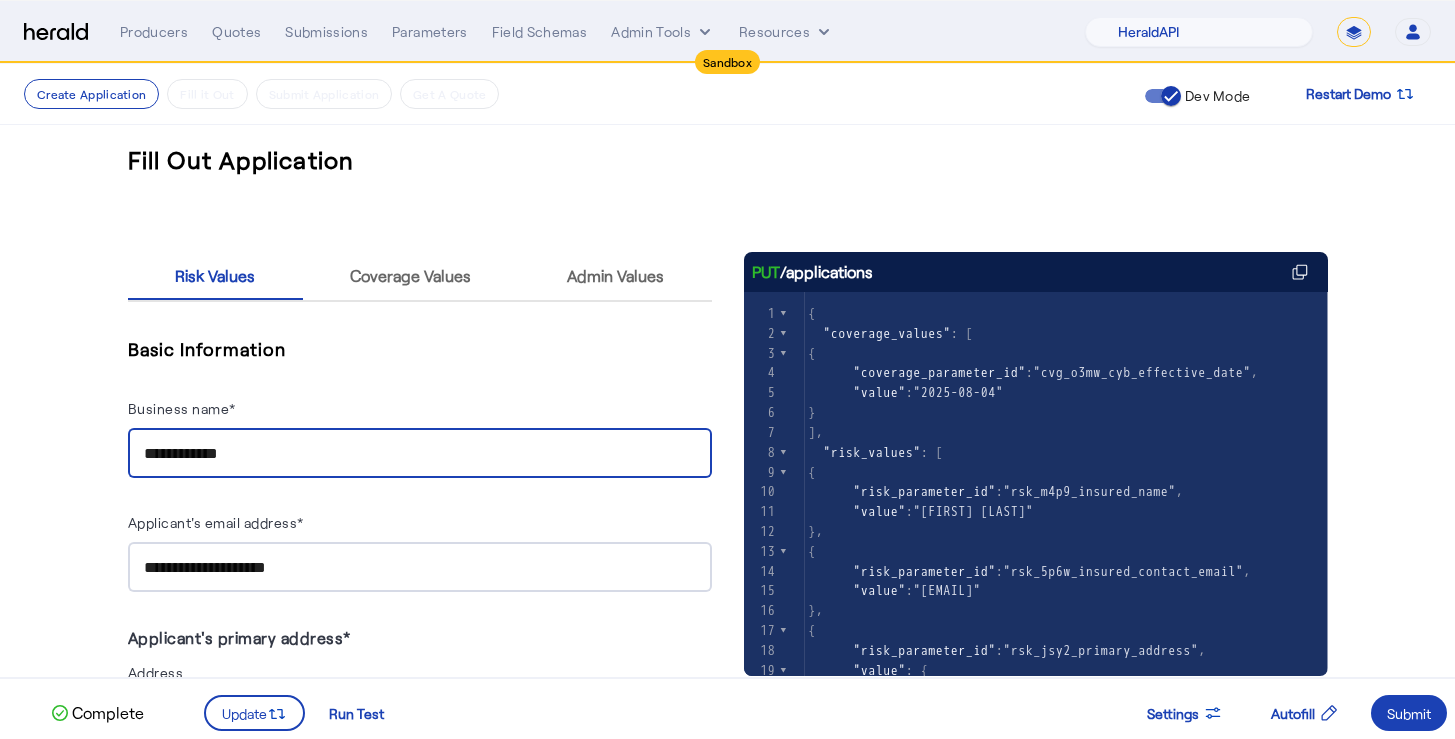 type on "**********" 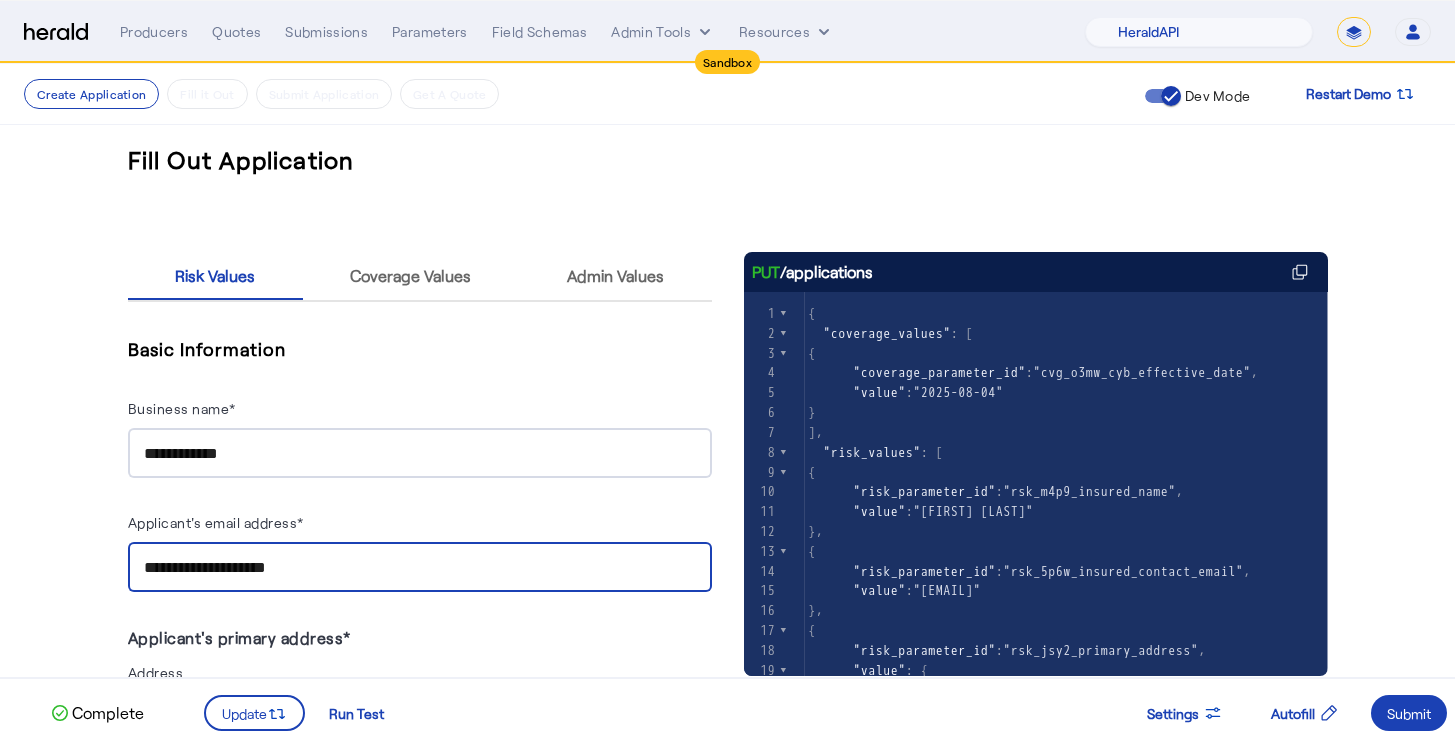 click on "**********" at bounding box center (420, 568) 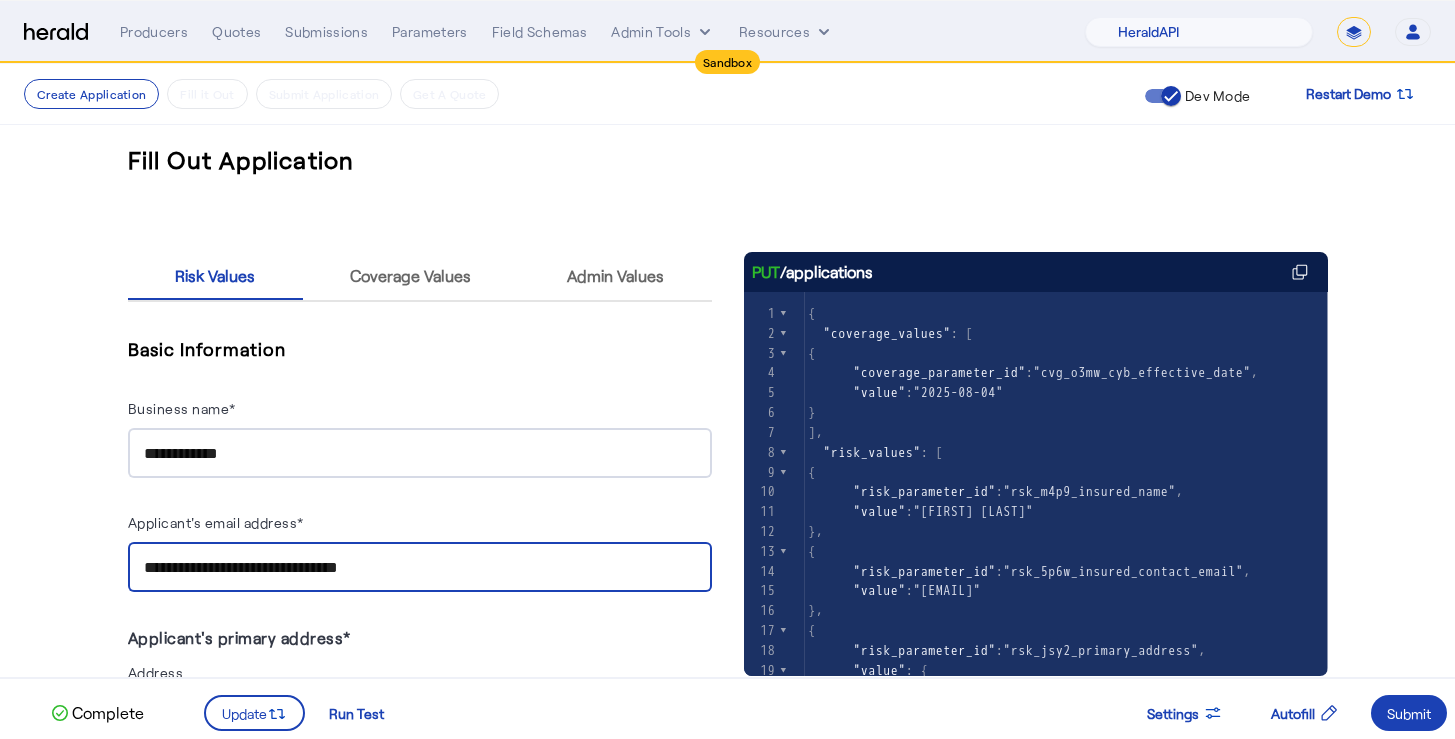 type on "**********" 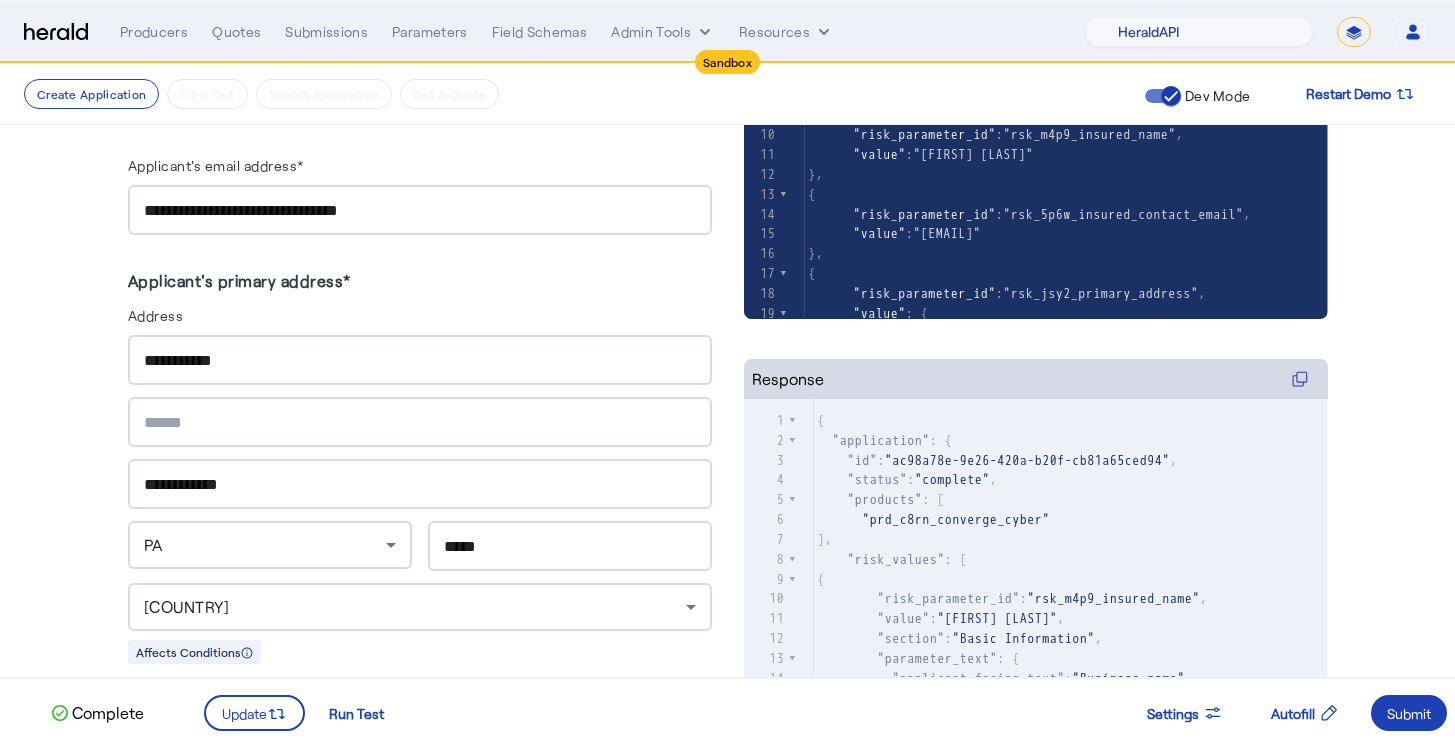 scroll, scrollTop: 462, scrollLeft: 0, axis: vertical 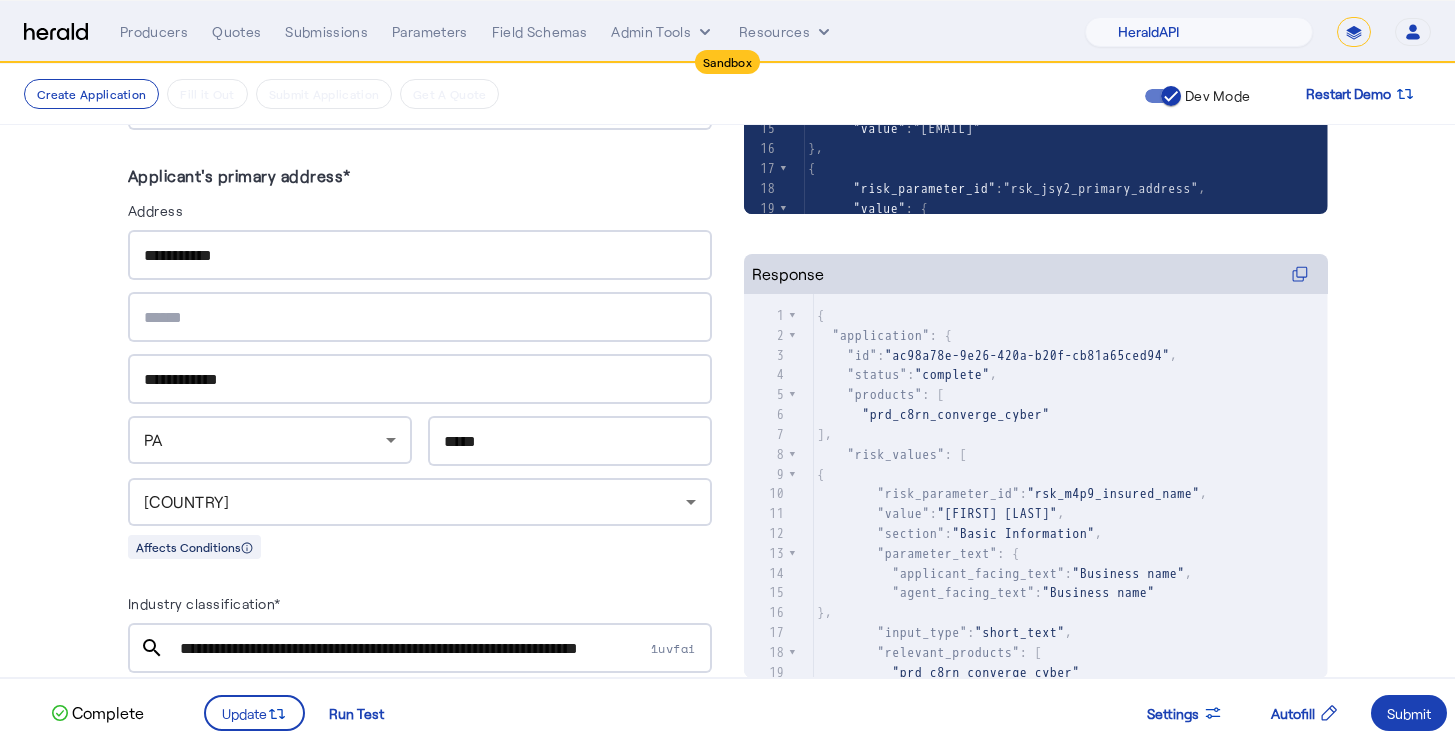 click on "USA" at bounding box center (415, 502) 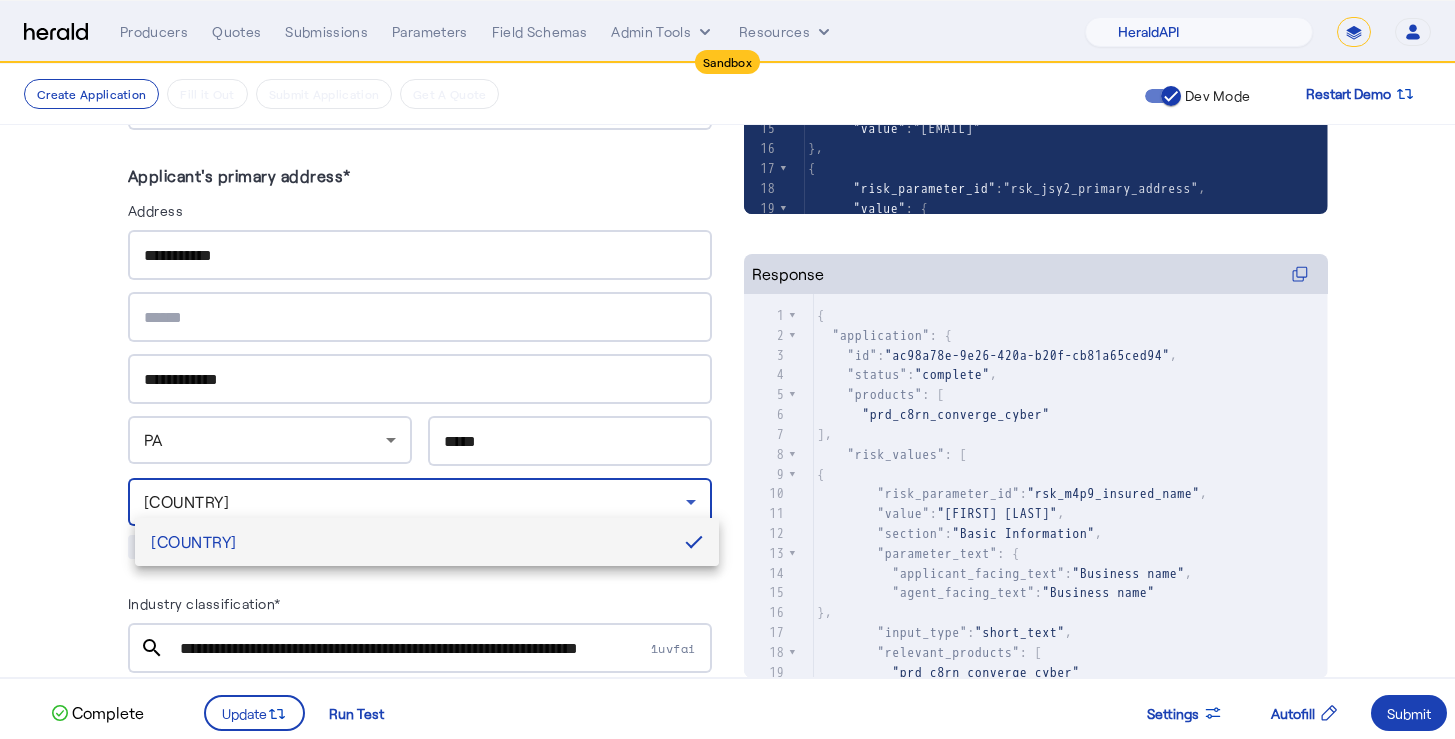 click at bounding box center (727, 369) 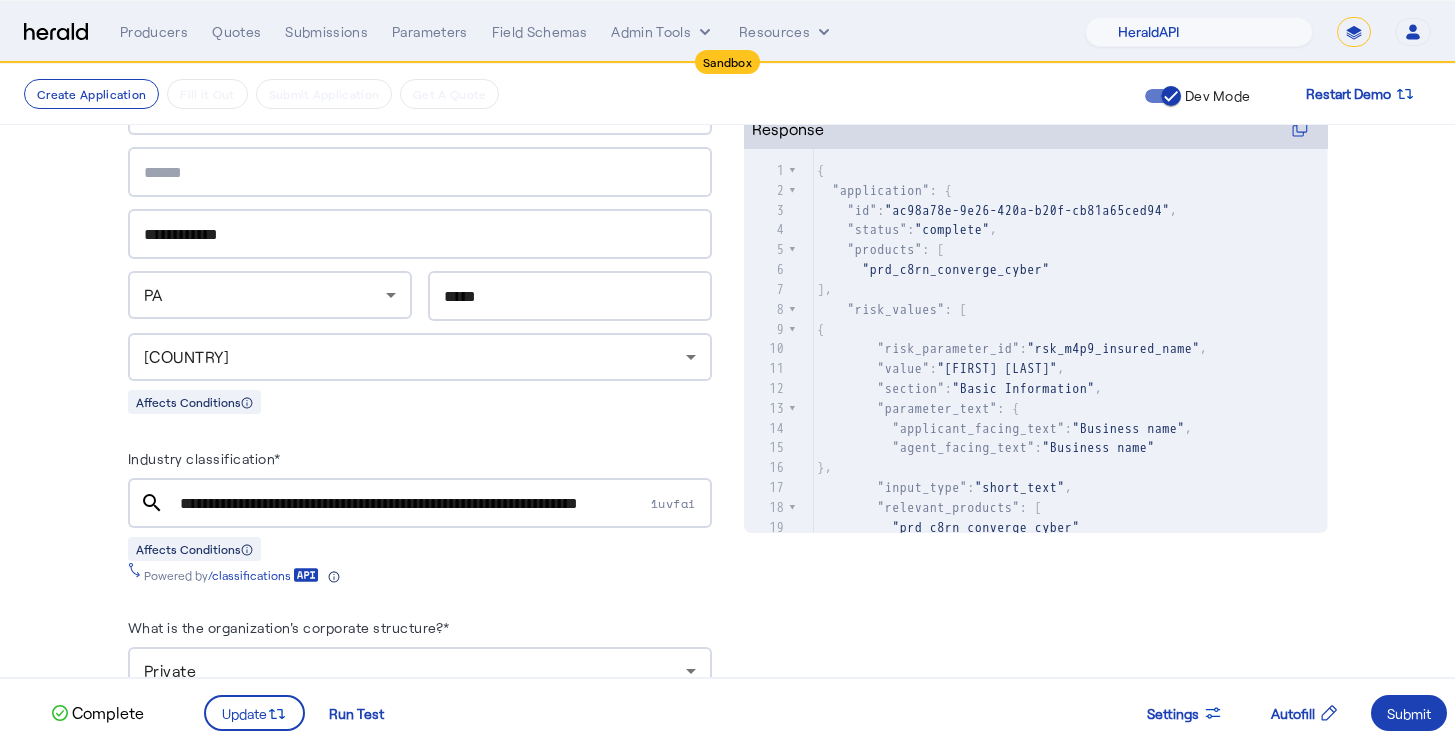 scroll, scrollTop: 291, scrollLeft: 0, axis: vertical 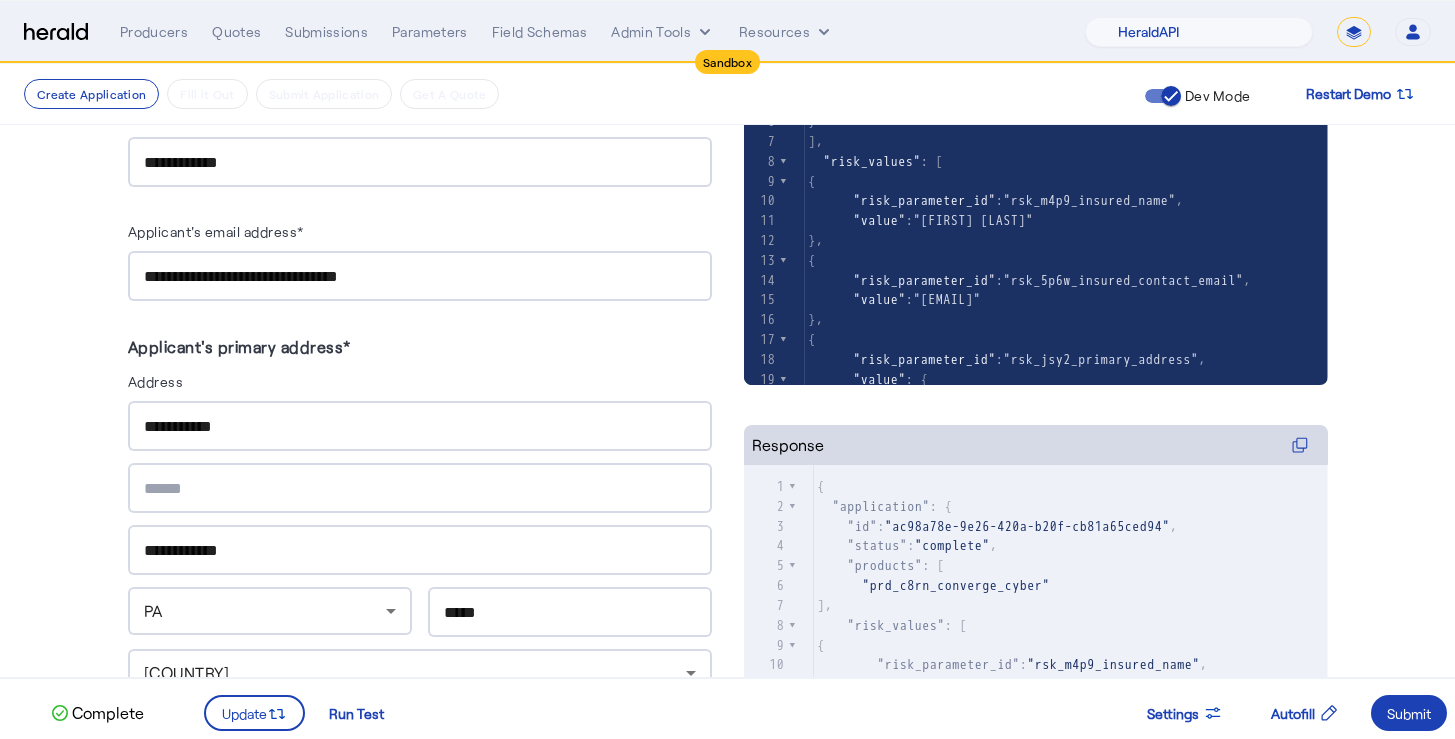 click on "**********" at bounding box center [420, 551] 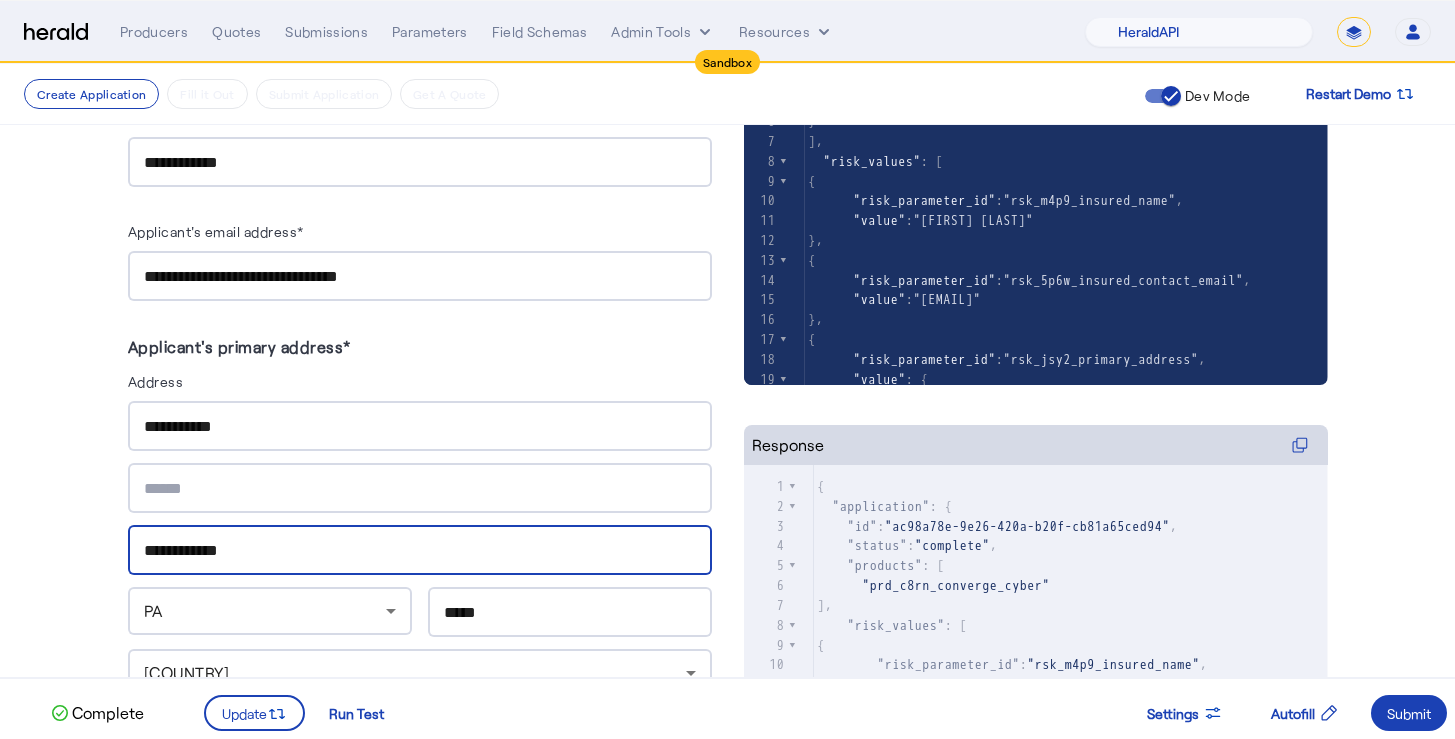 click on "**********" 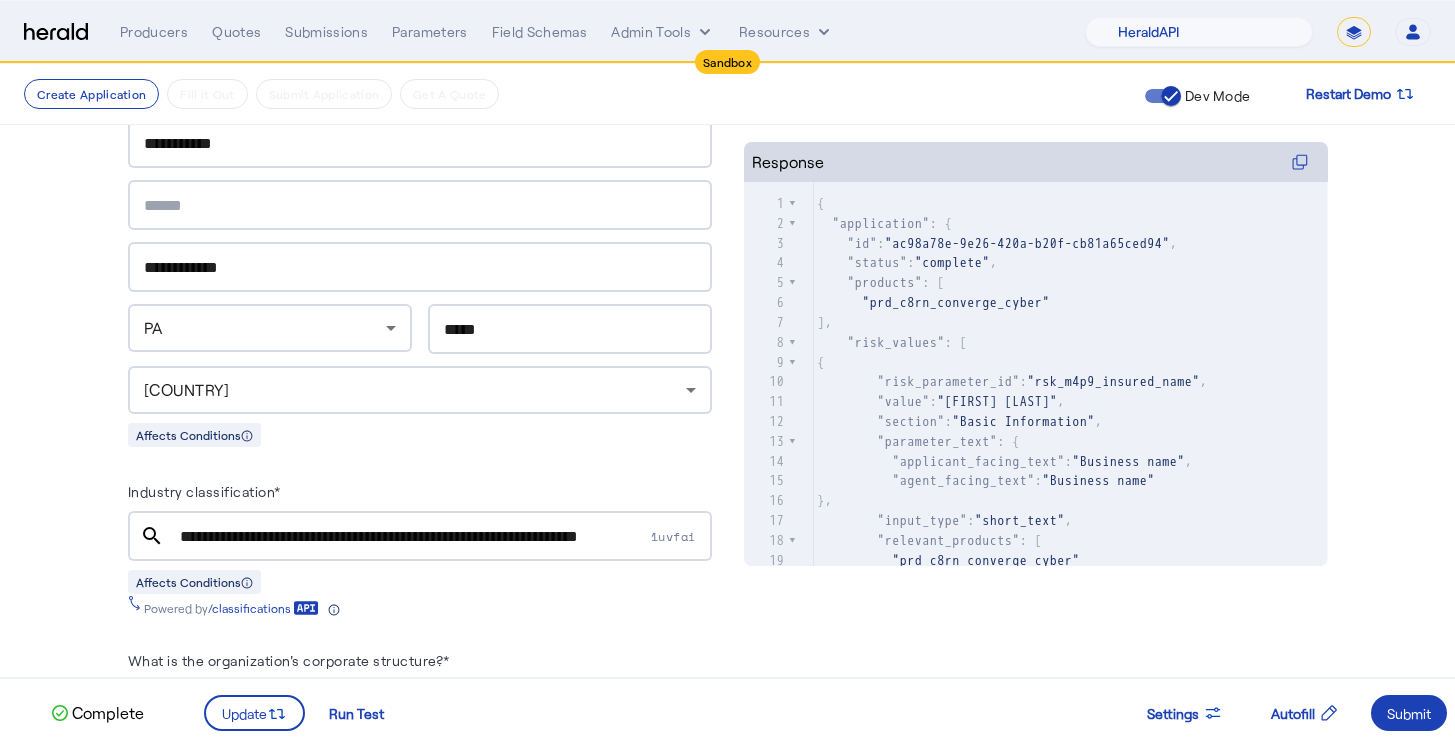 scroll, scrollTop: 713, scrollLeft: 0, axis: vertical 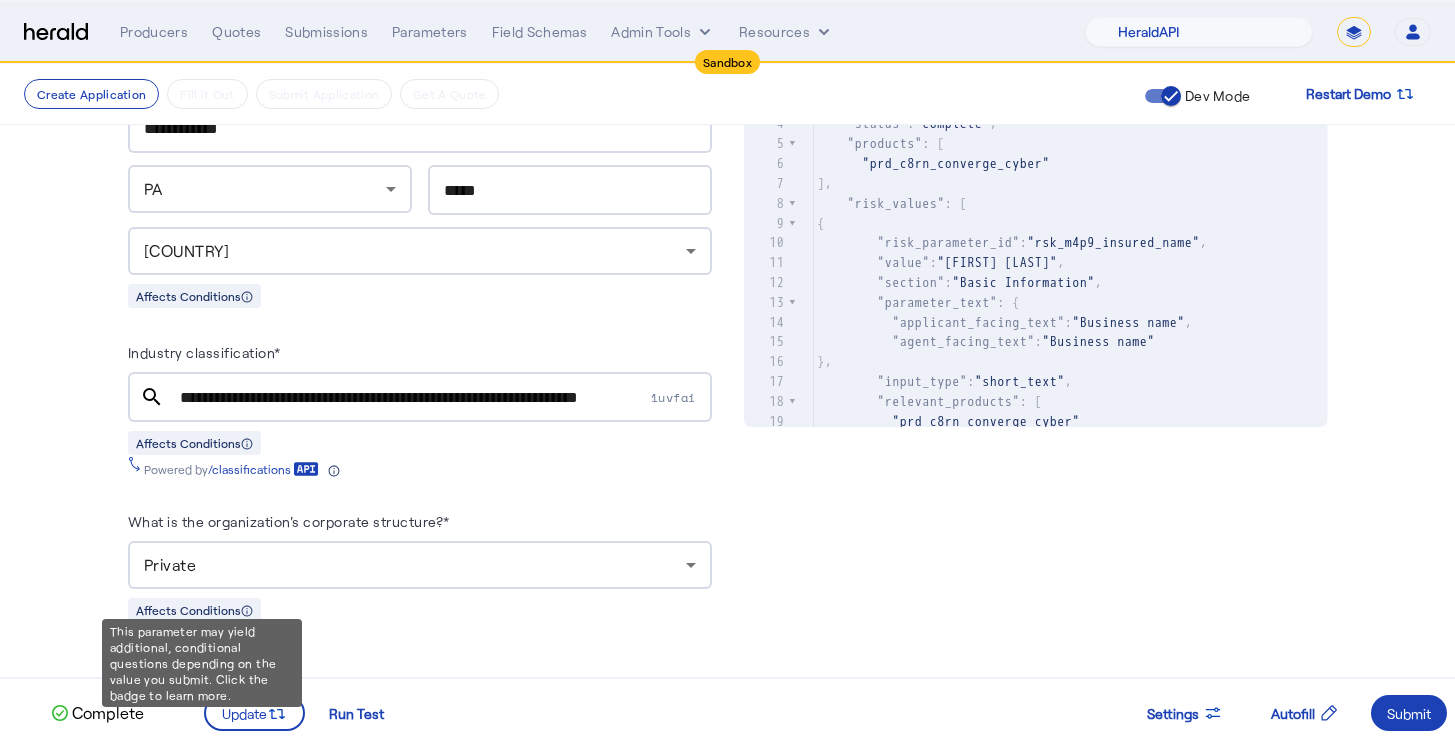 click on "This parameter may yield additional, conditional questions depending on the value you submit. Click the badge to learn more." at bounding box center (202, 663) 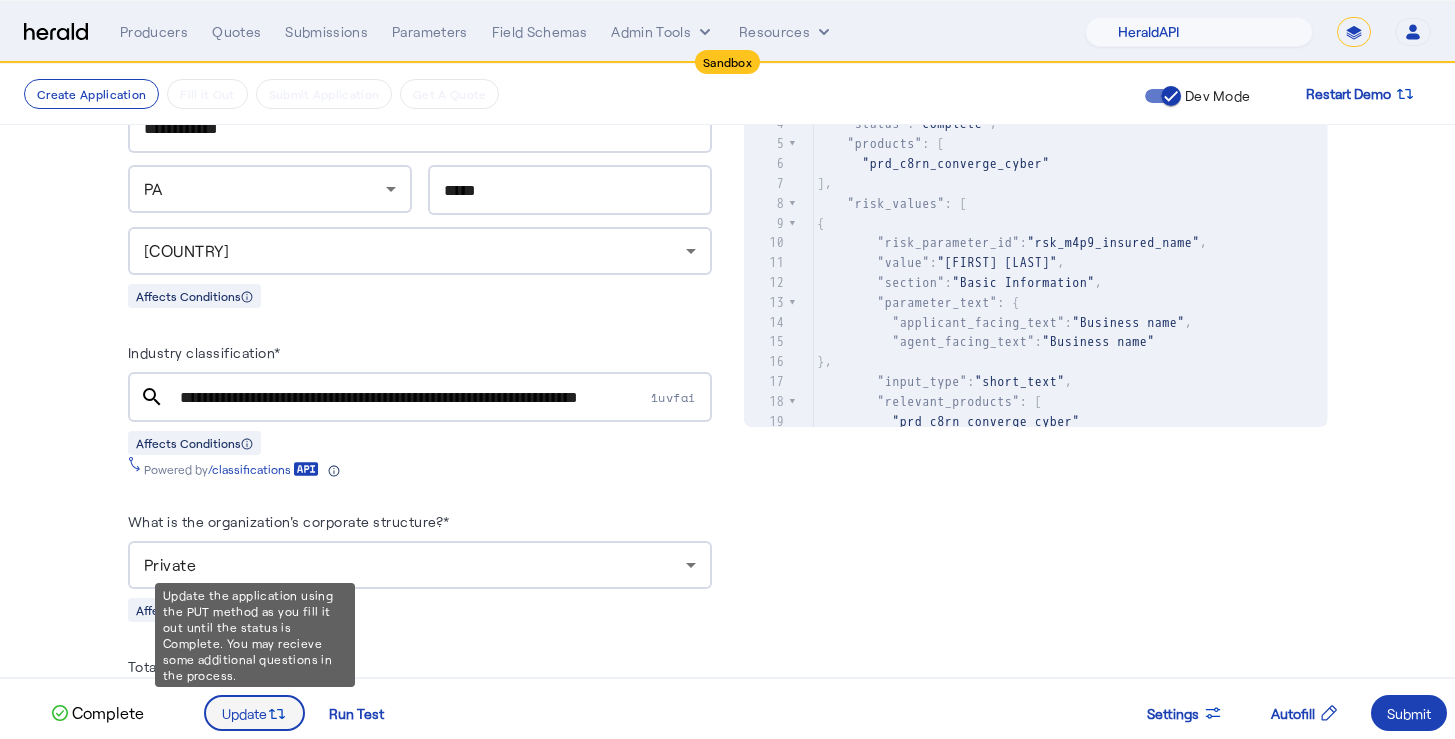 click on "Update" at bounding box center (244, 713) 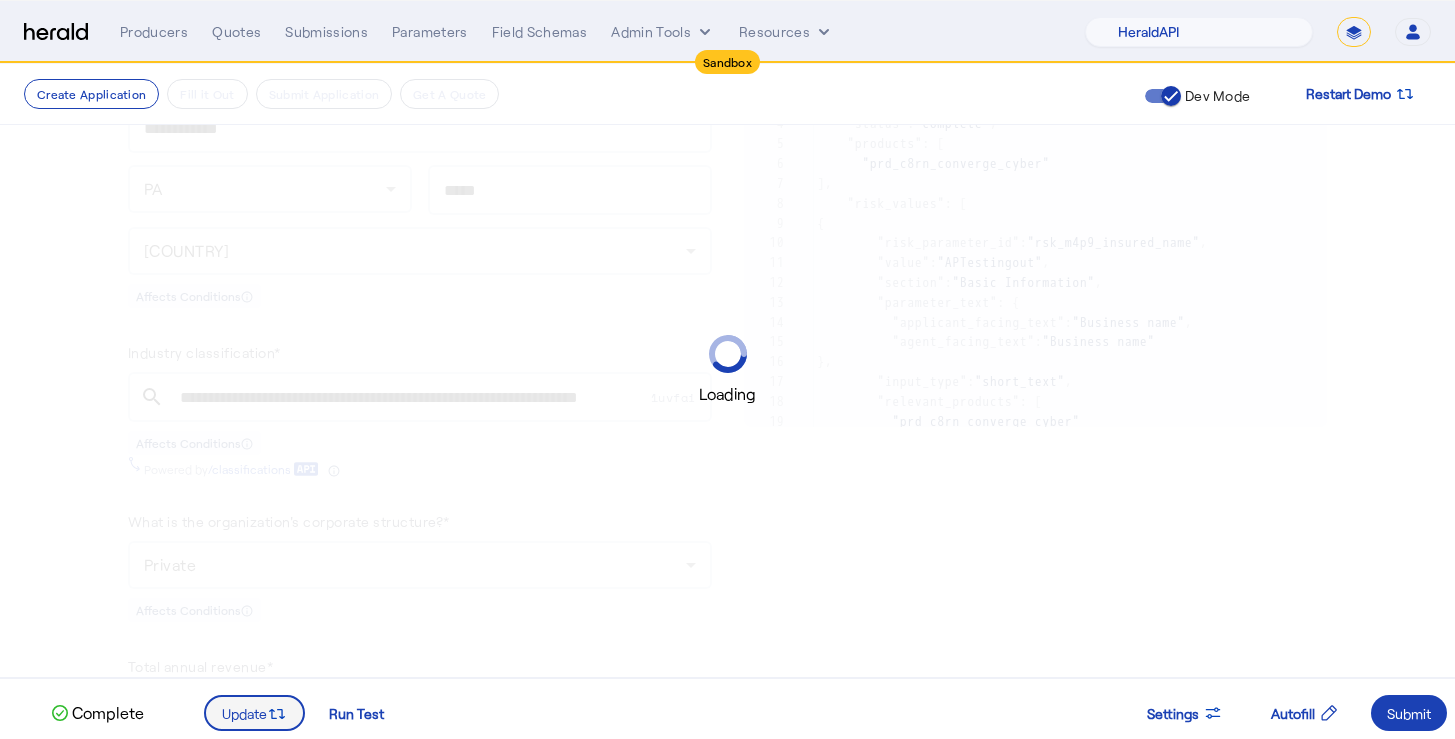 scroll, scrollTop: 0, scrollLeft: 0, axis: both 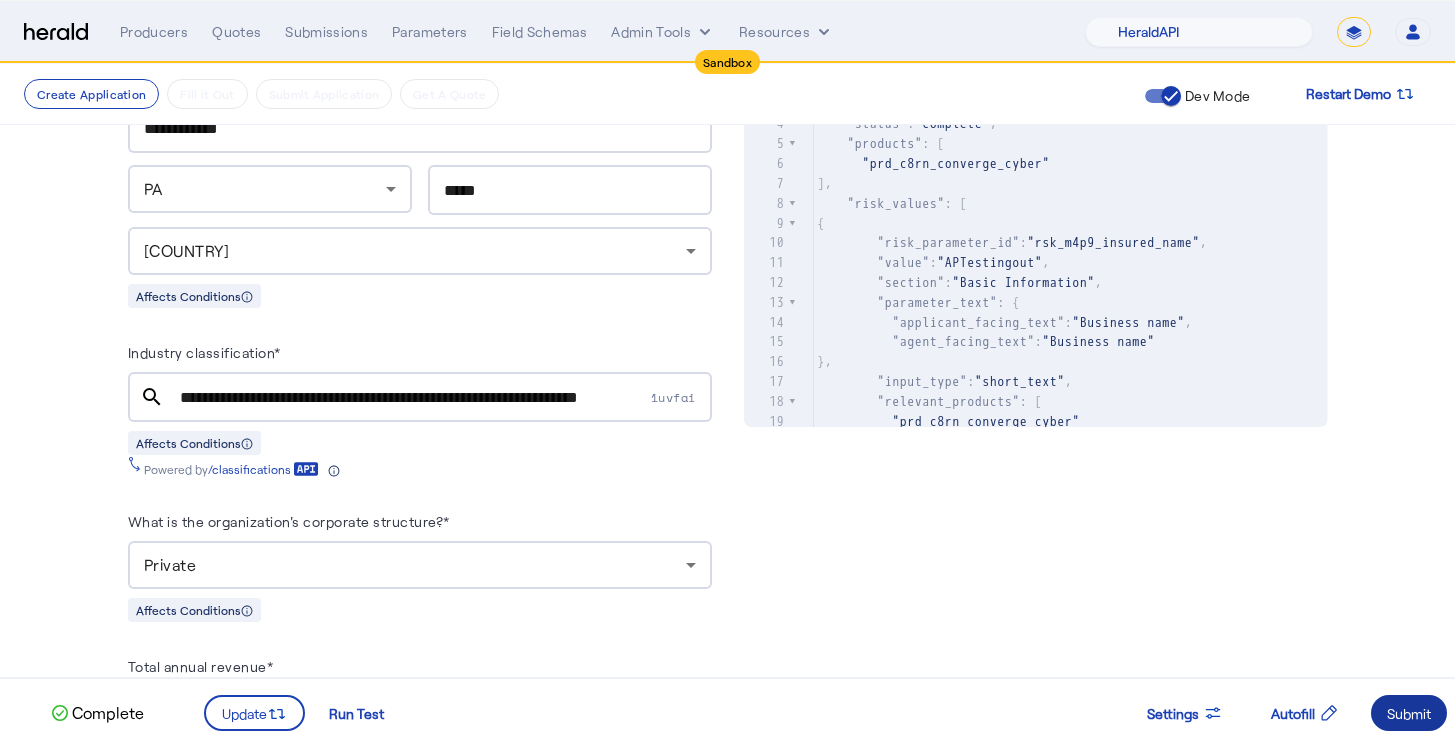 click on "Submit" at bounding box center (1409, 713) 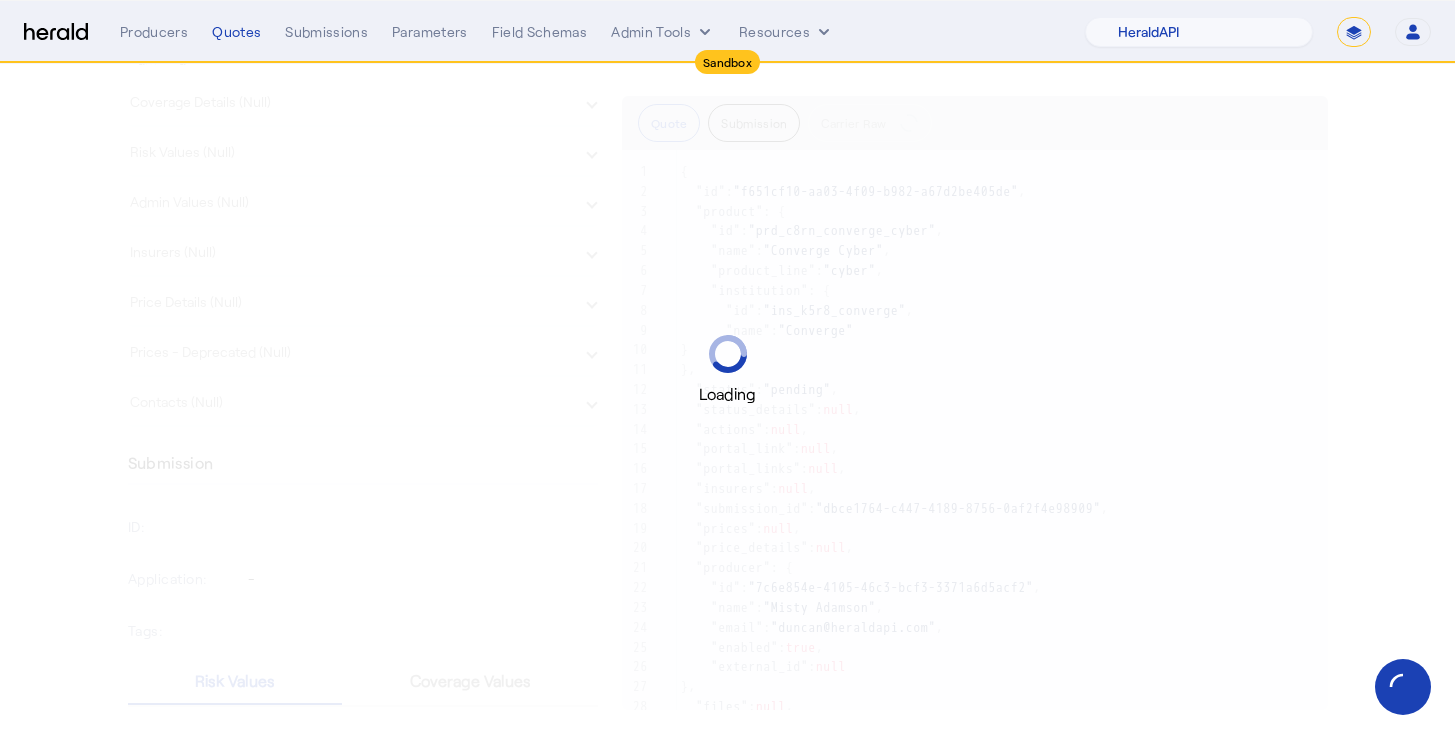 scroll, scrollTop: 0, scrollLeft: 0, axis: both 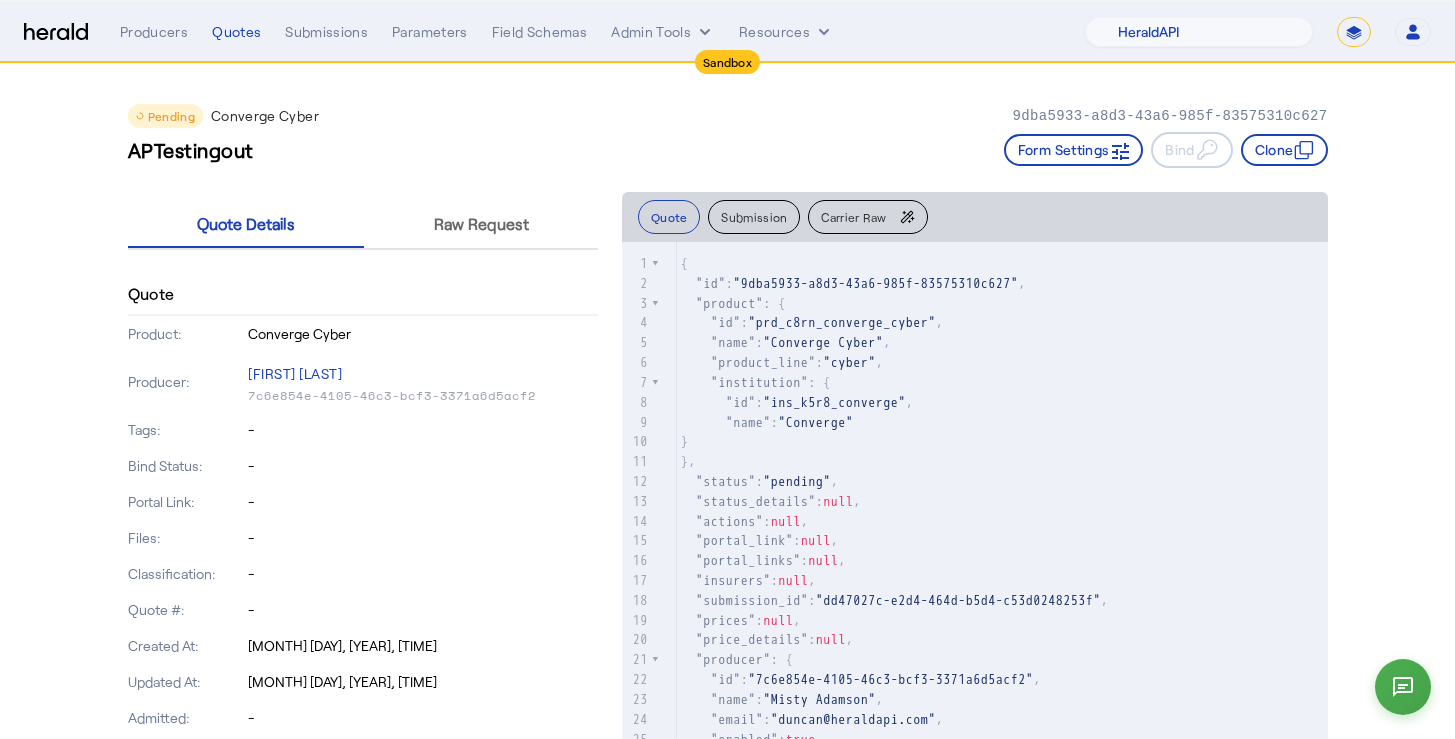 click on "APTestingout   Form Settings     Bind     Clone" 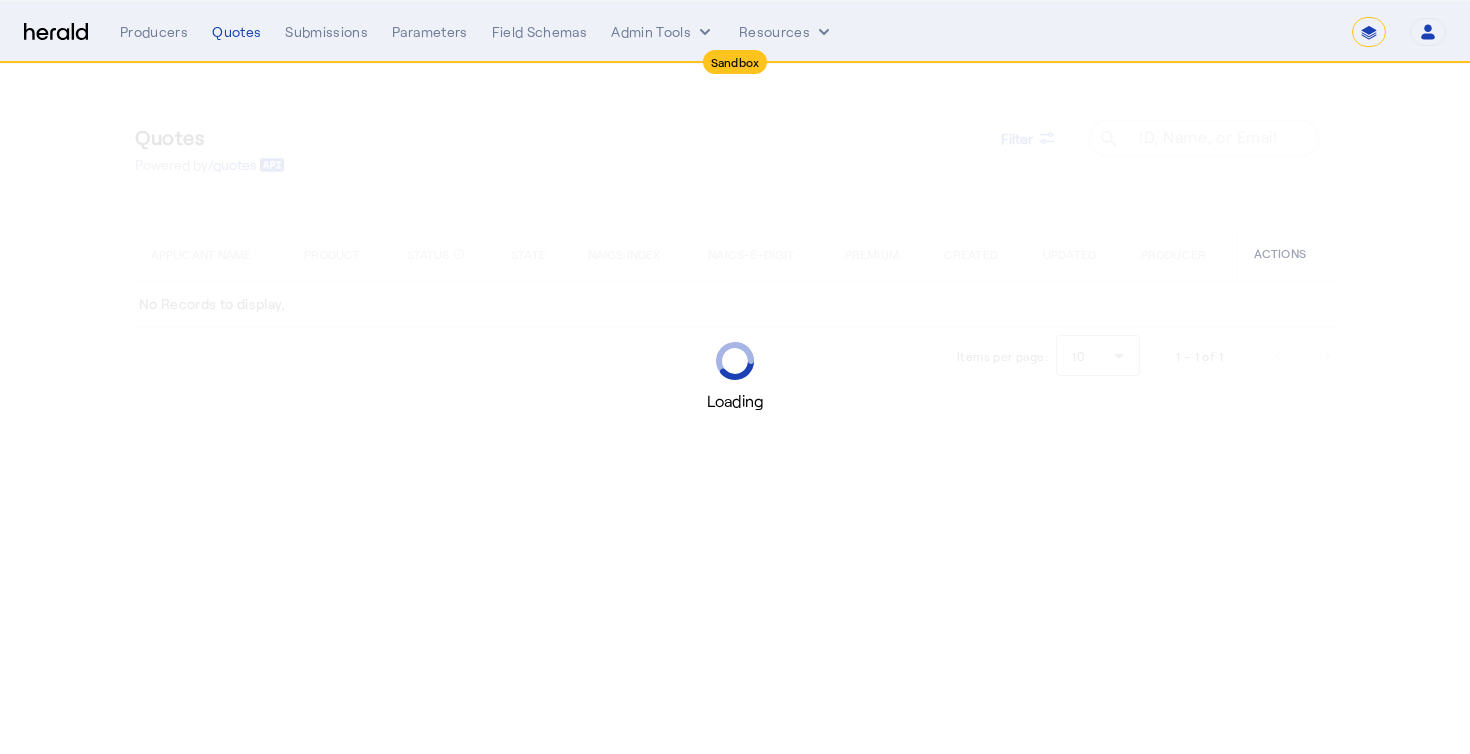 select on "*******" 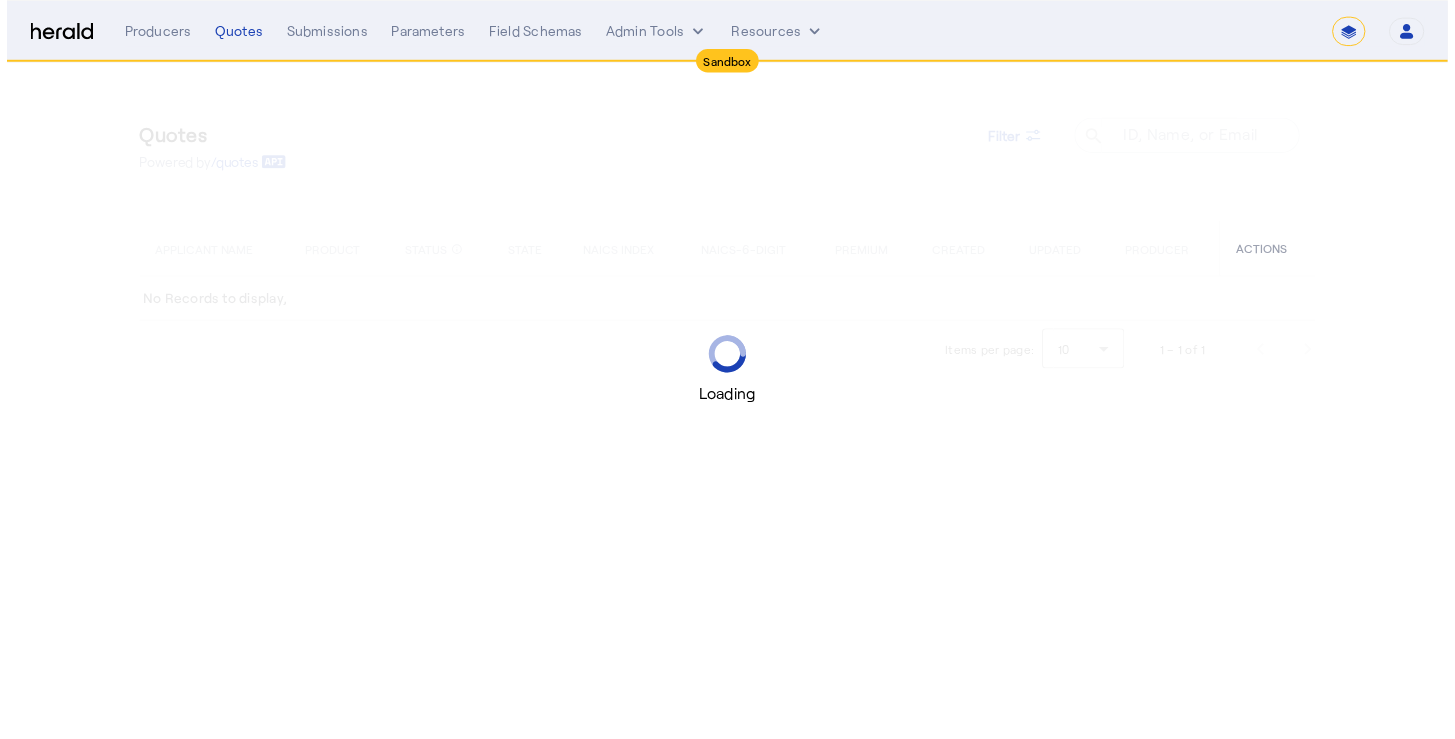 scroll, scrollTop: 0, scrollLeft: 0, axis: both 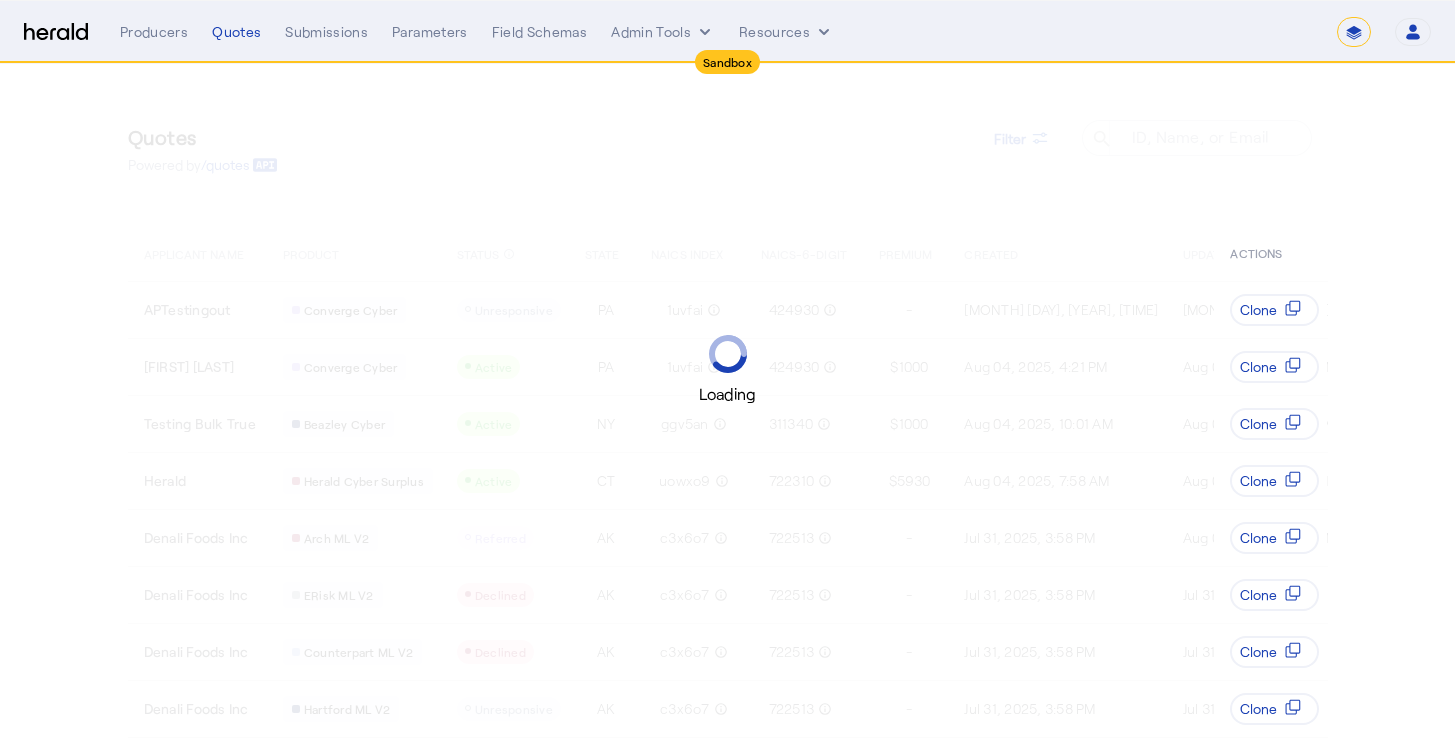 select on "pfm_2v8p_herald_api" 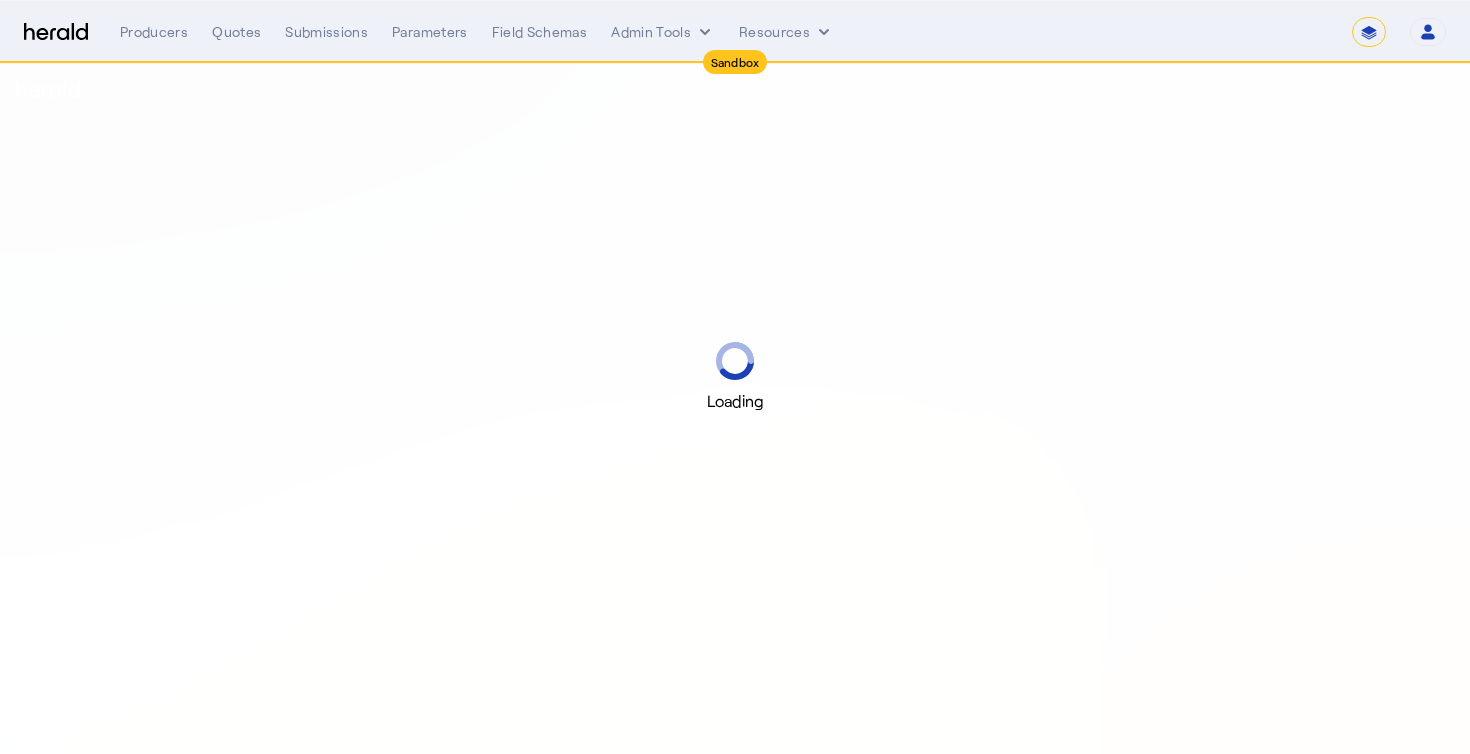 select on "*******" 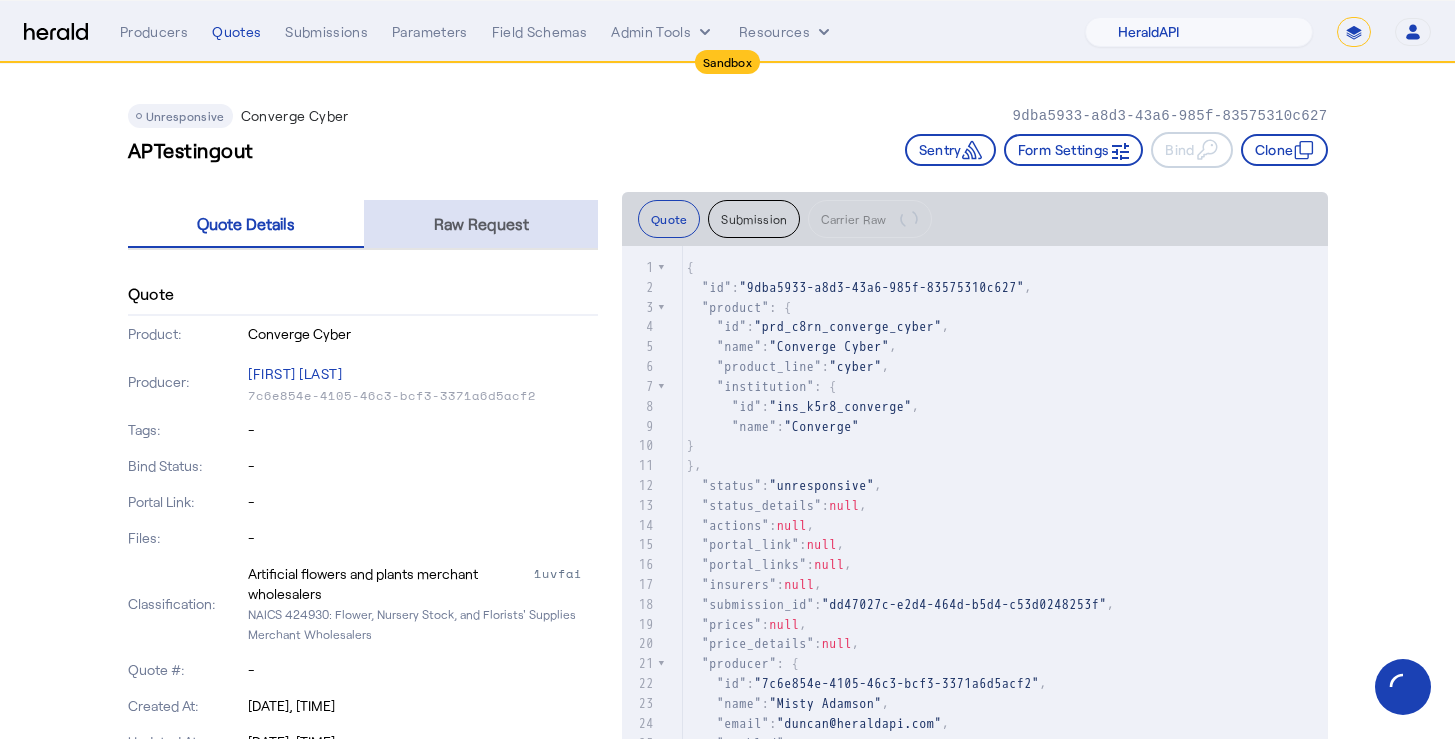 click on "Raw Request" at bounding box center [481, 224] 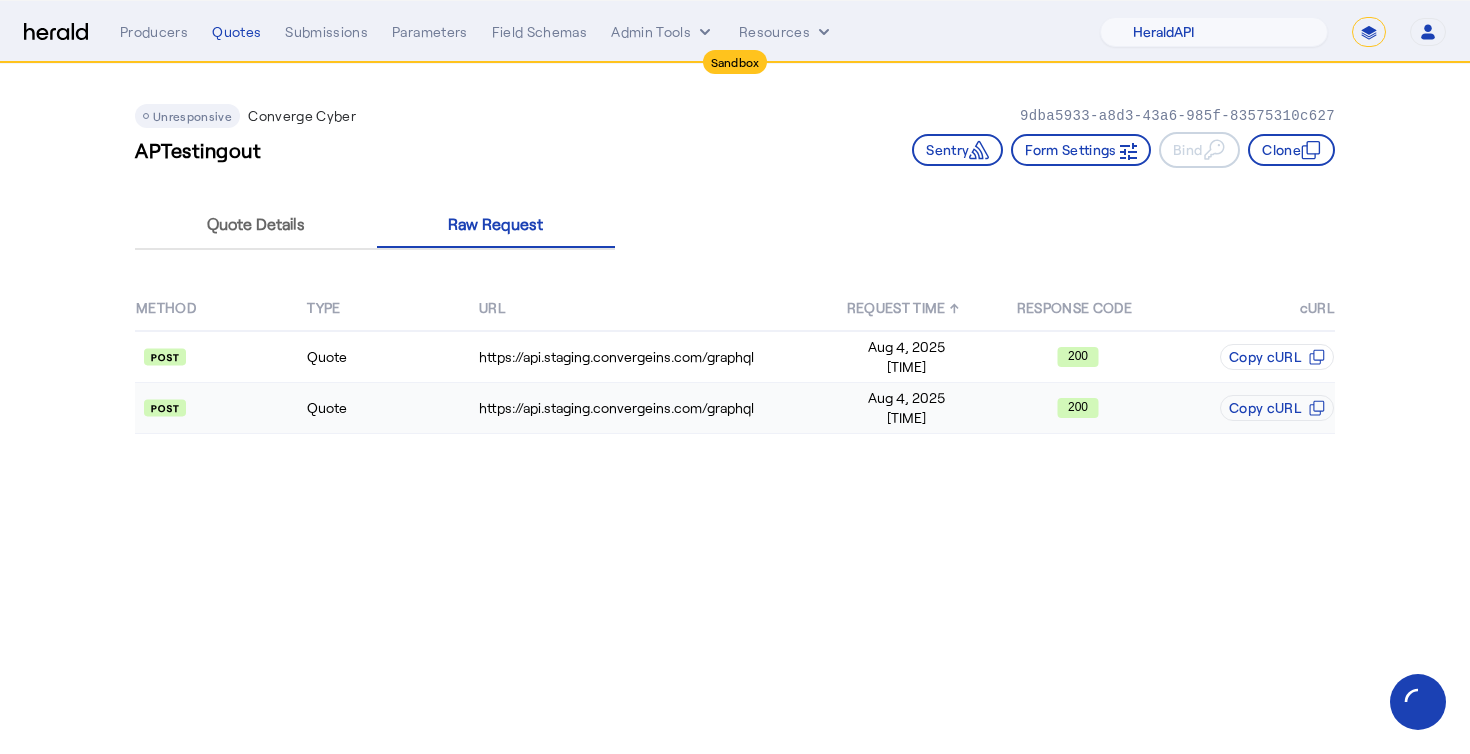 click on "Quote" 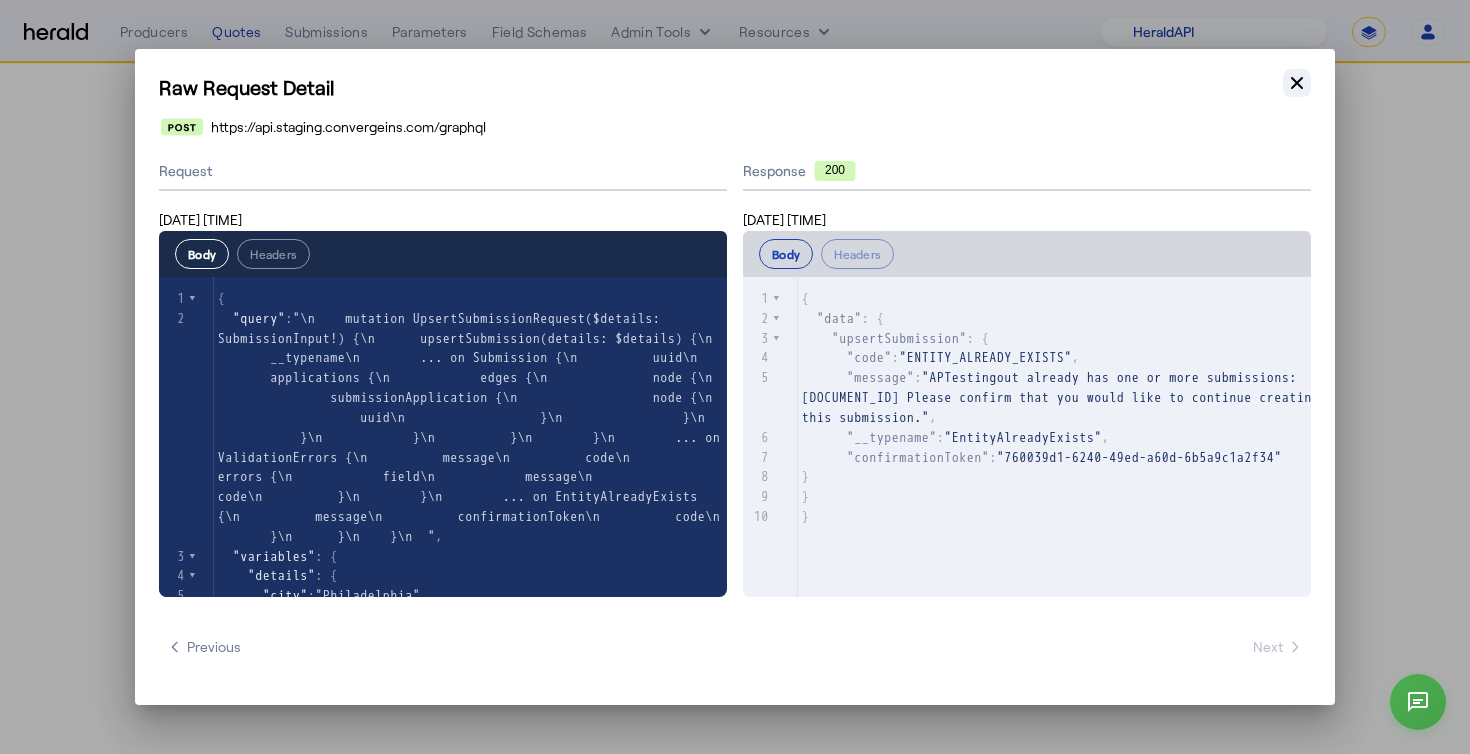 click 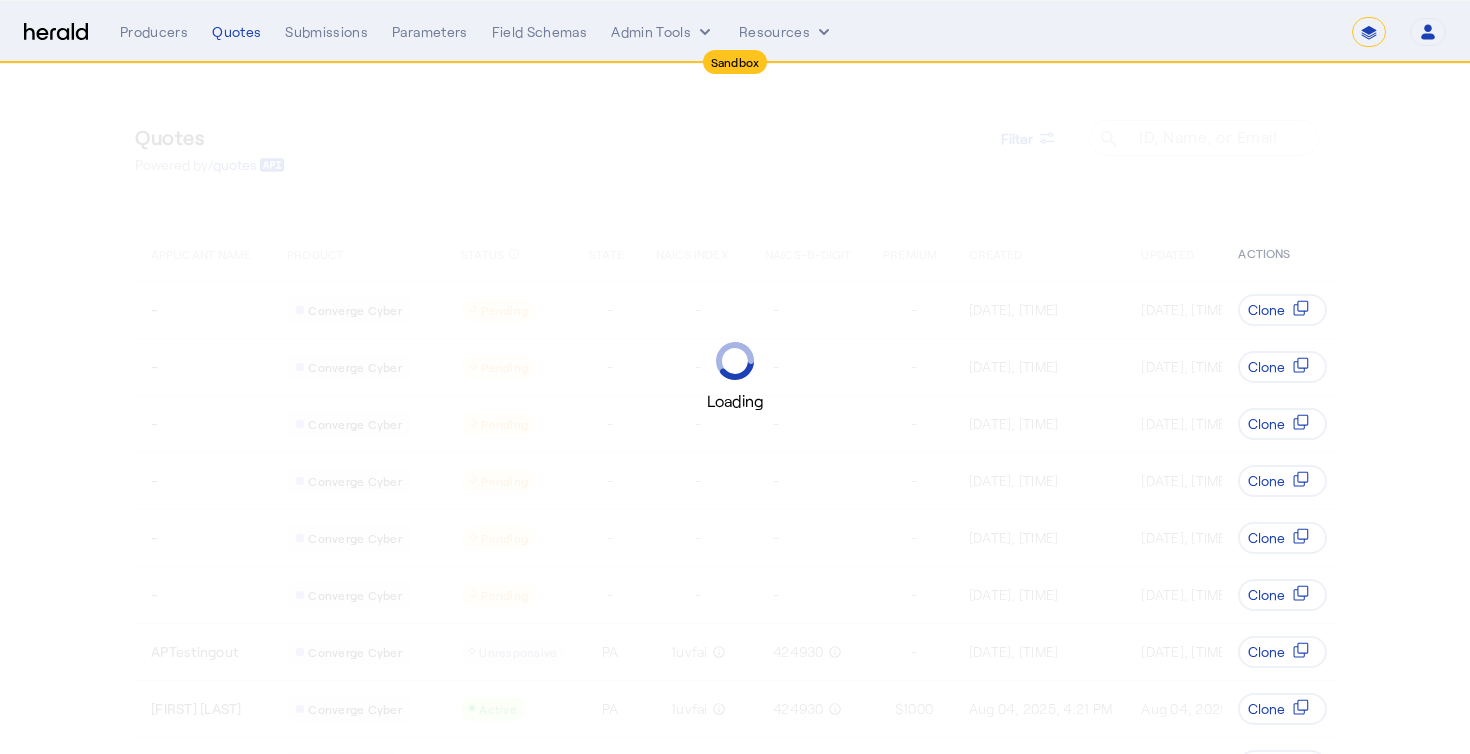 select on "*******" 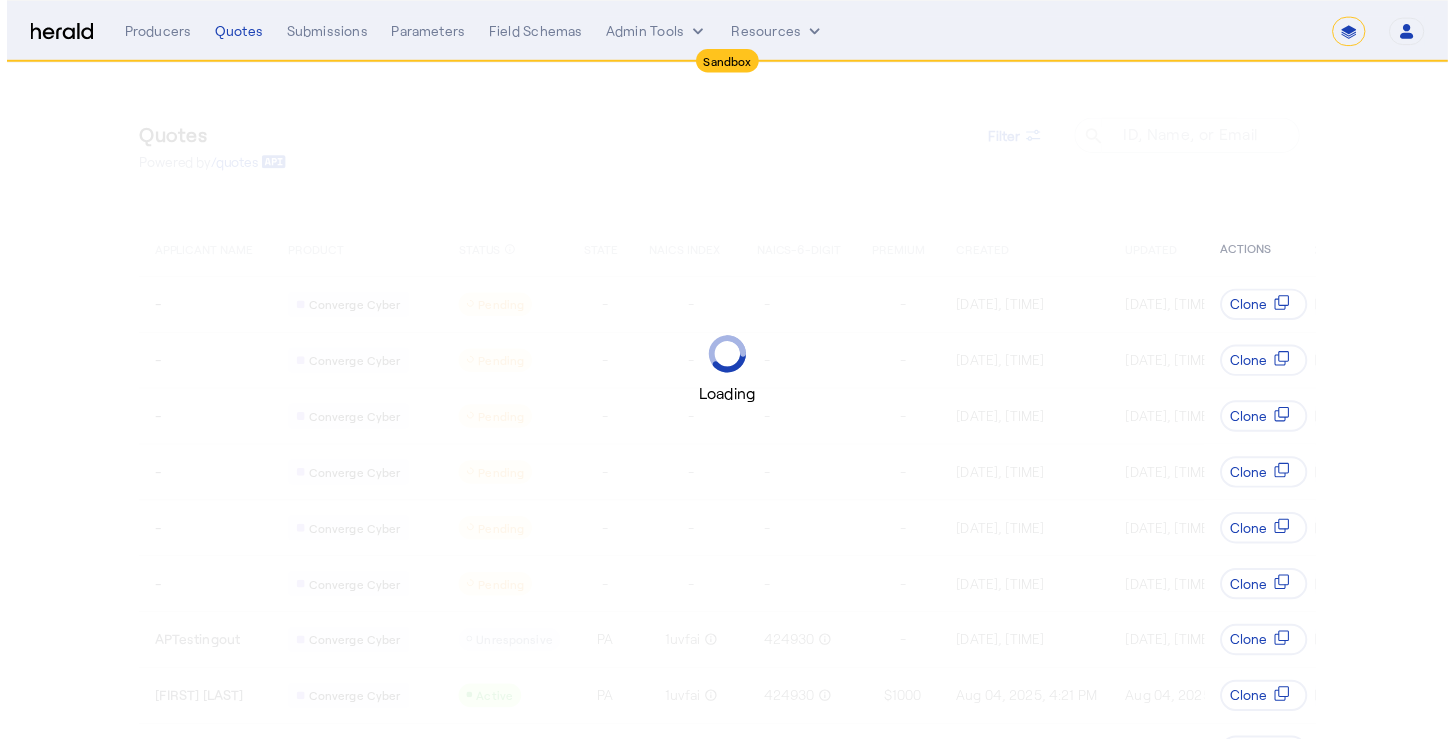 scroll, scrollTop: 0, scrollLeft: 0, axis: both 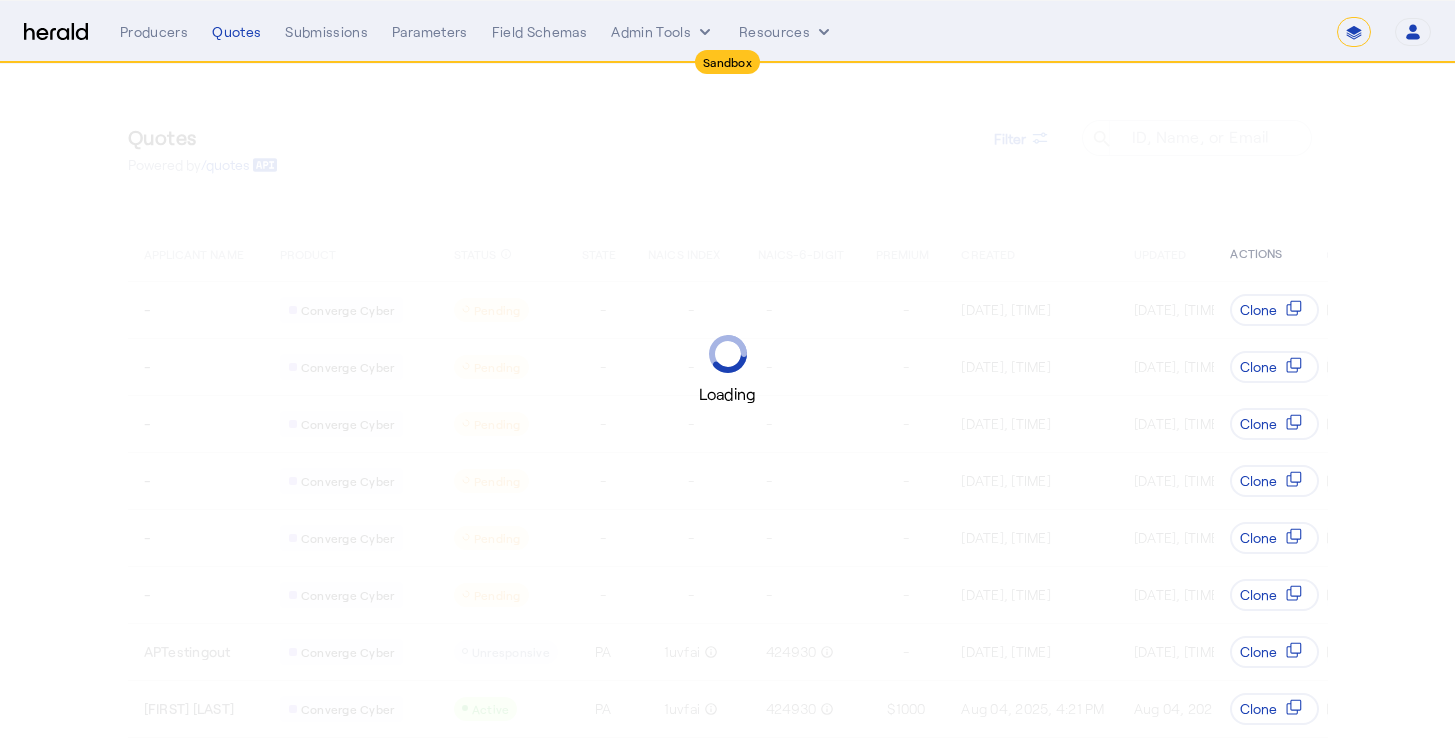 select on "pfm_2v8p_herald_api" 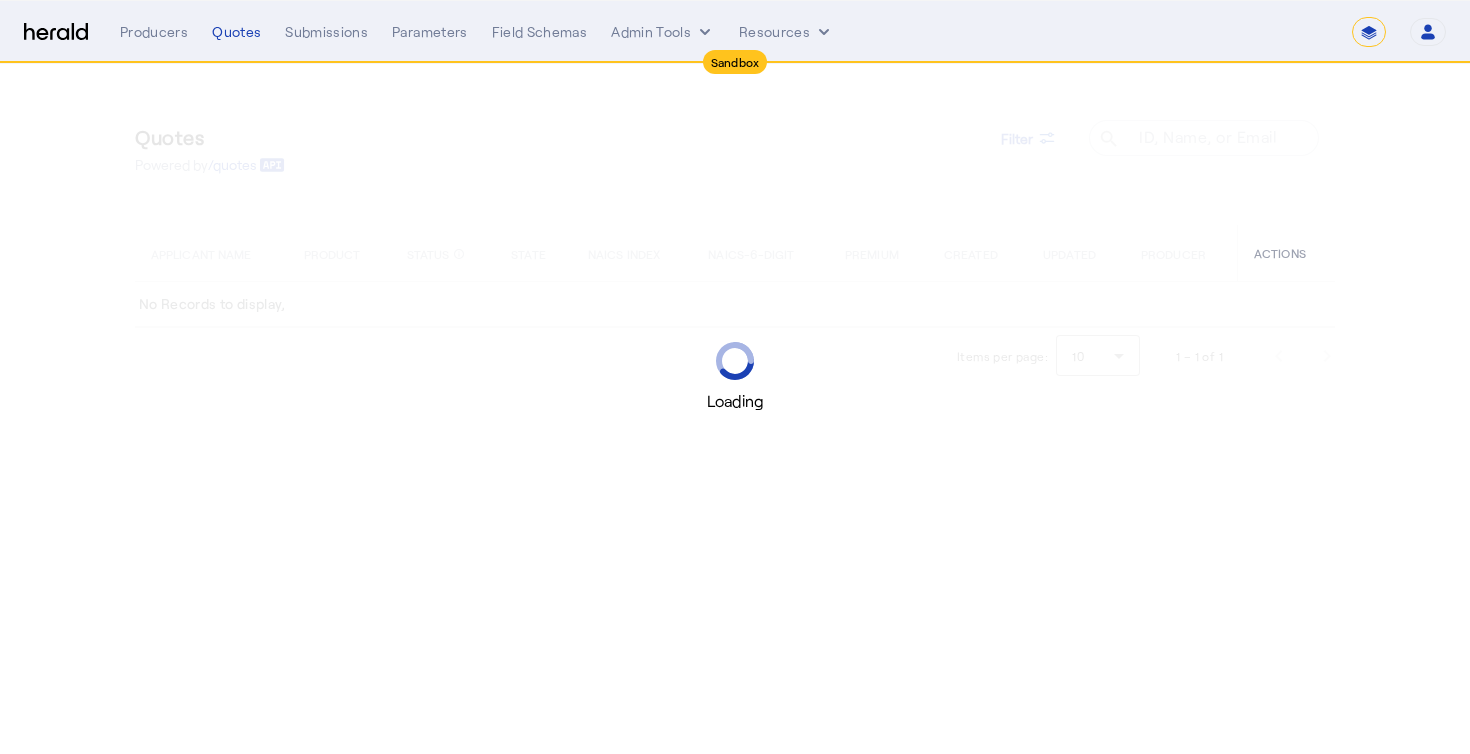 select on "*******" 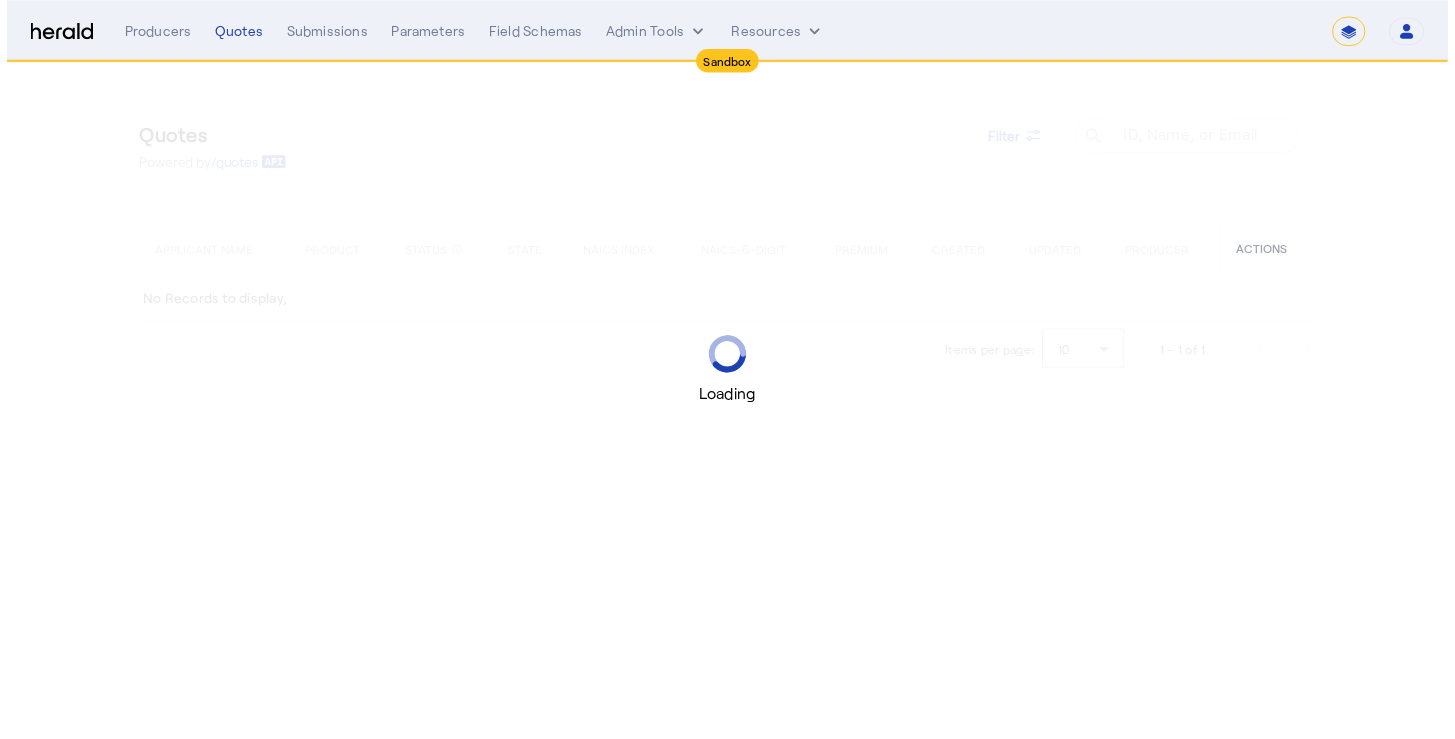 scroll, scrollTop: 0, scrollLeft: 0, axis: both 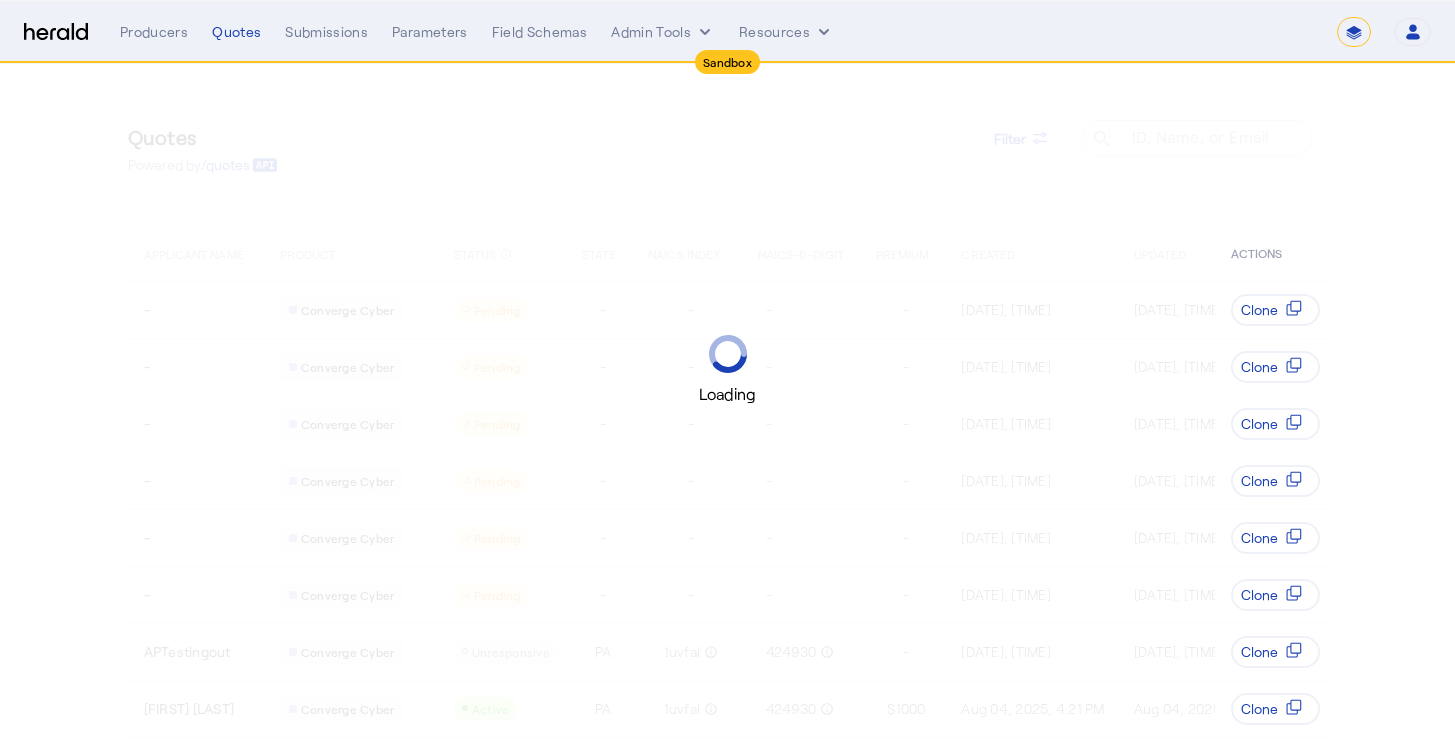 select on "pfm_2v8p_herald_api" 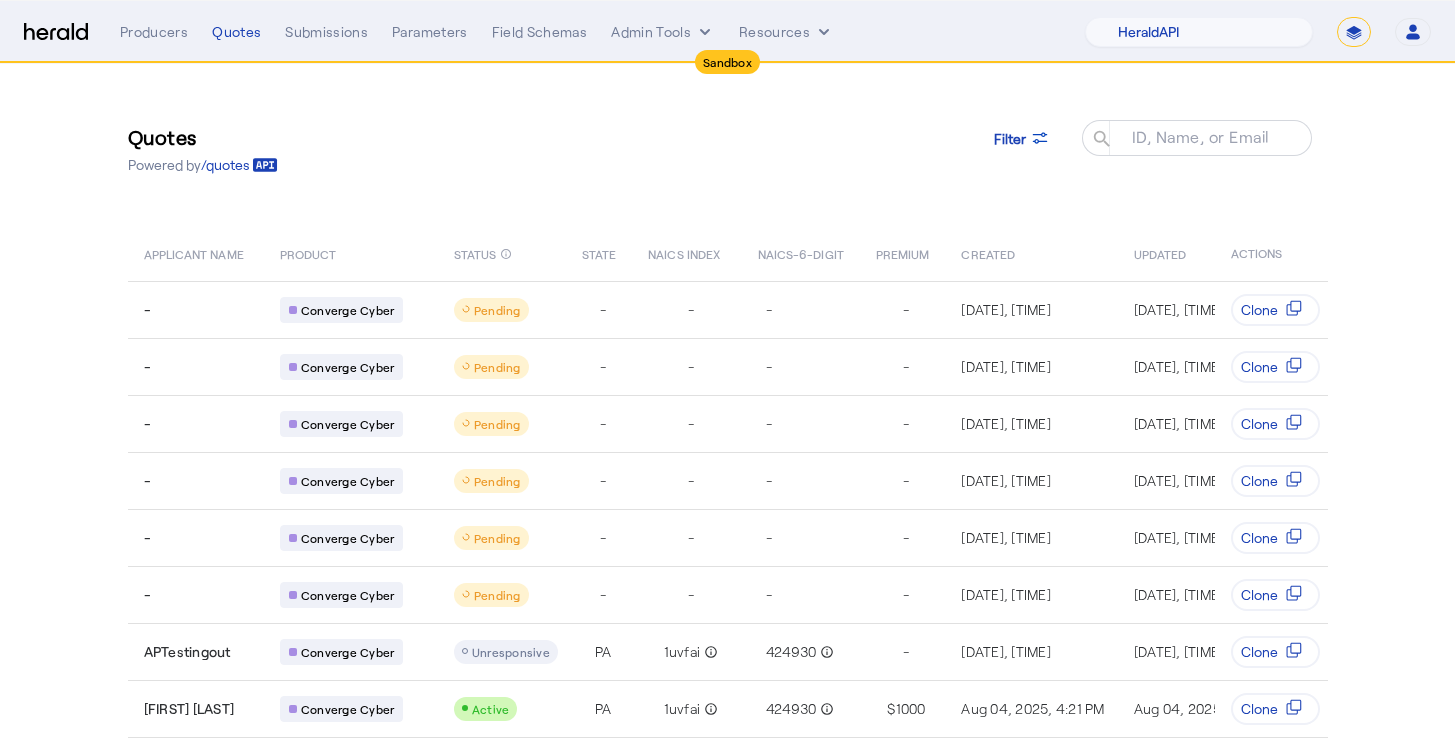 drag, startPoint x: 431, startPoint y: 174, endPoint x: 400, endPoint y: 206, distance: 44.553337 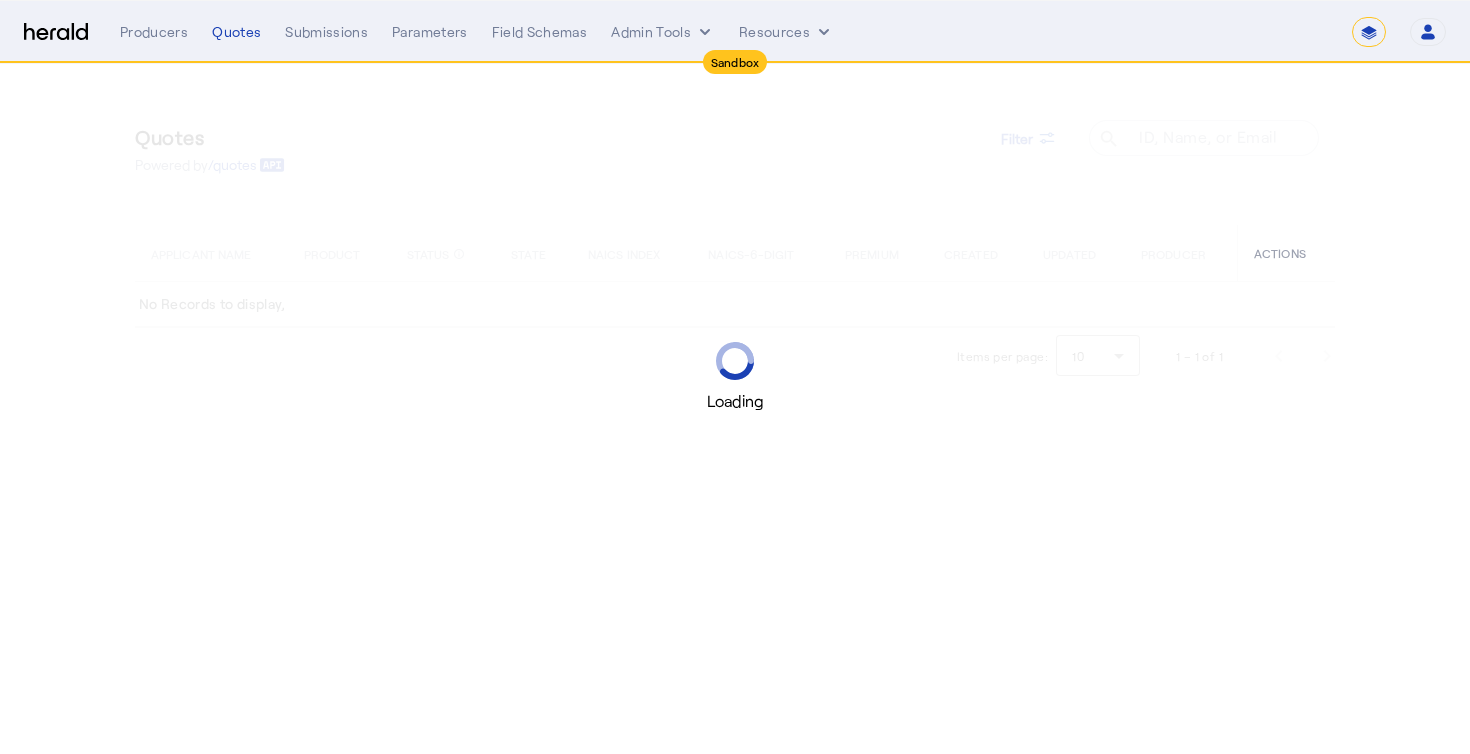 select on "*******" 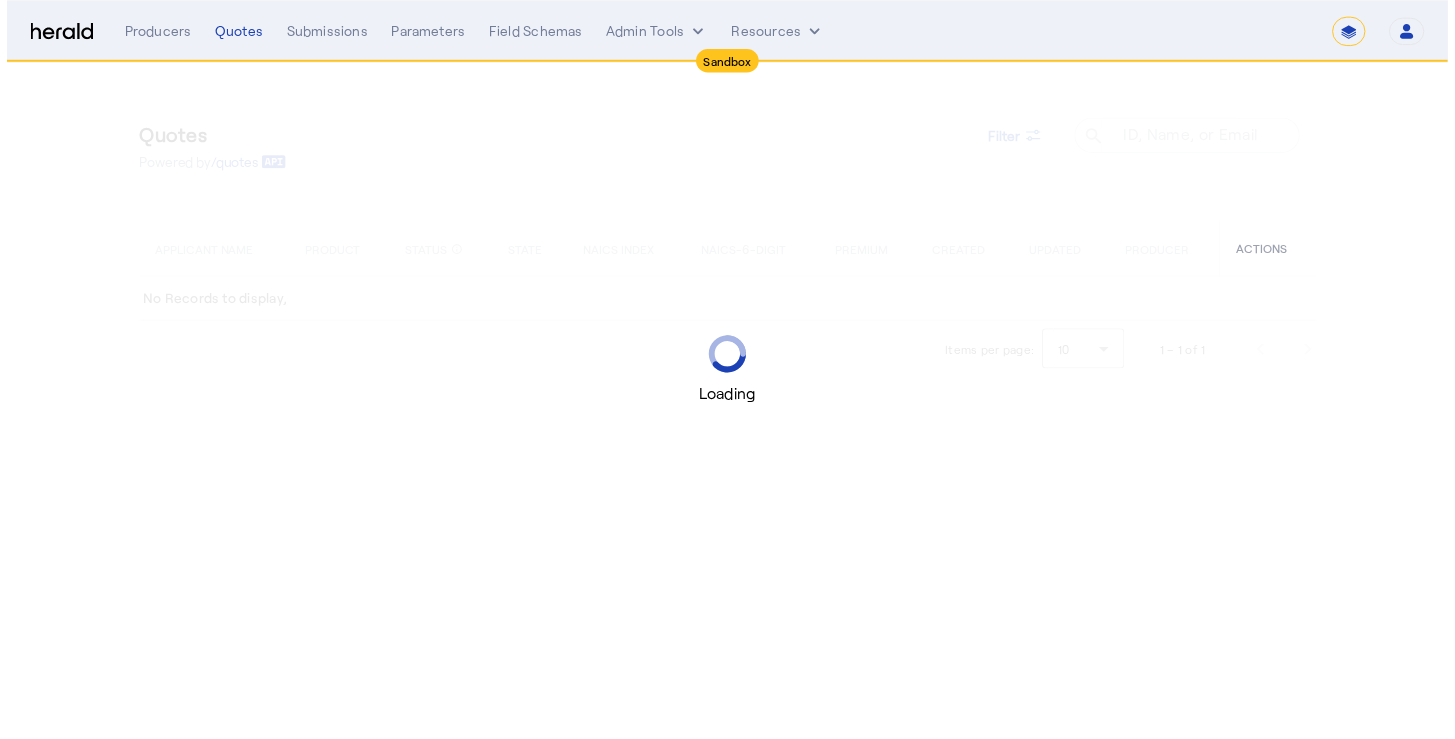 scroll, scrollTop: 0, scrollLeft: 0, axis: both 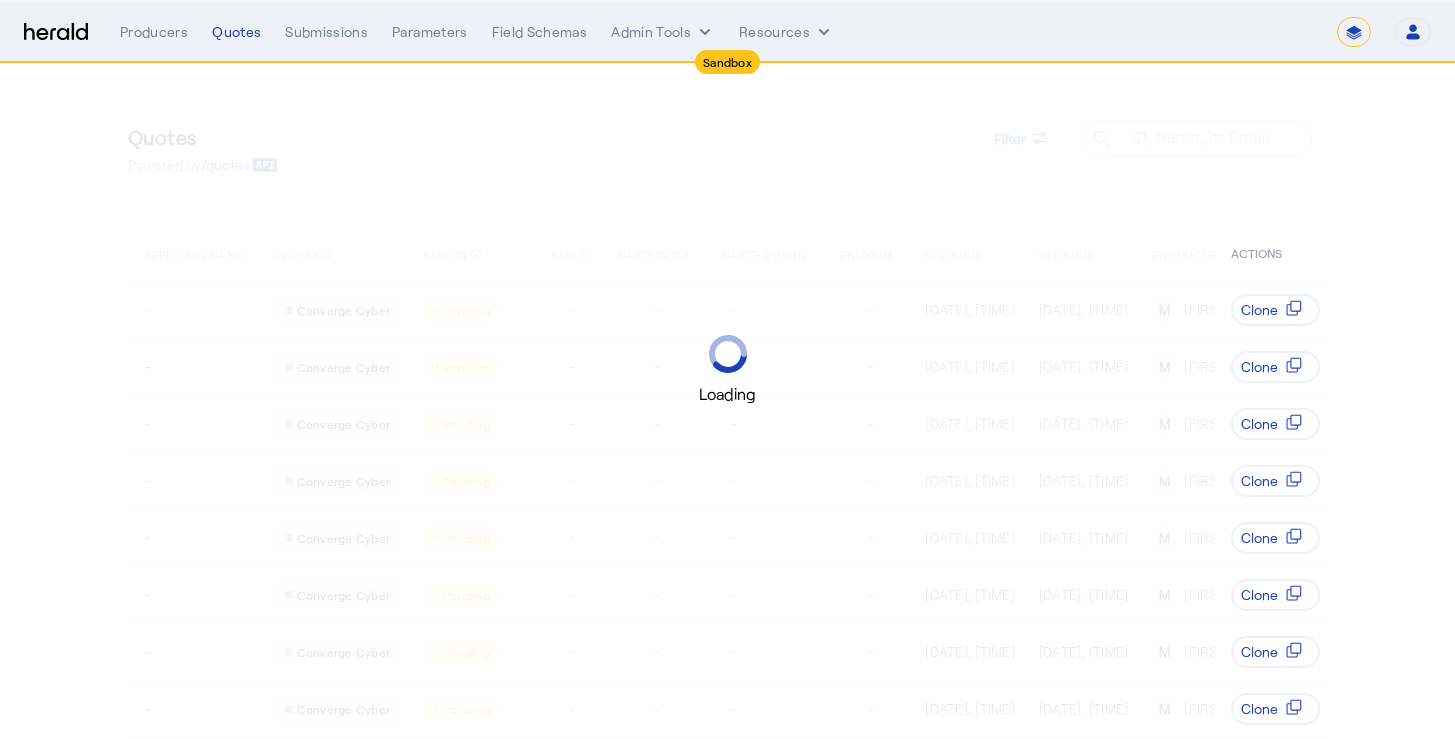 select on "pfm_2v8p_herald_api" 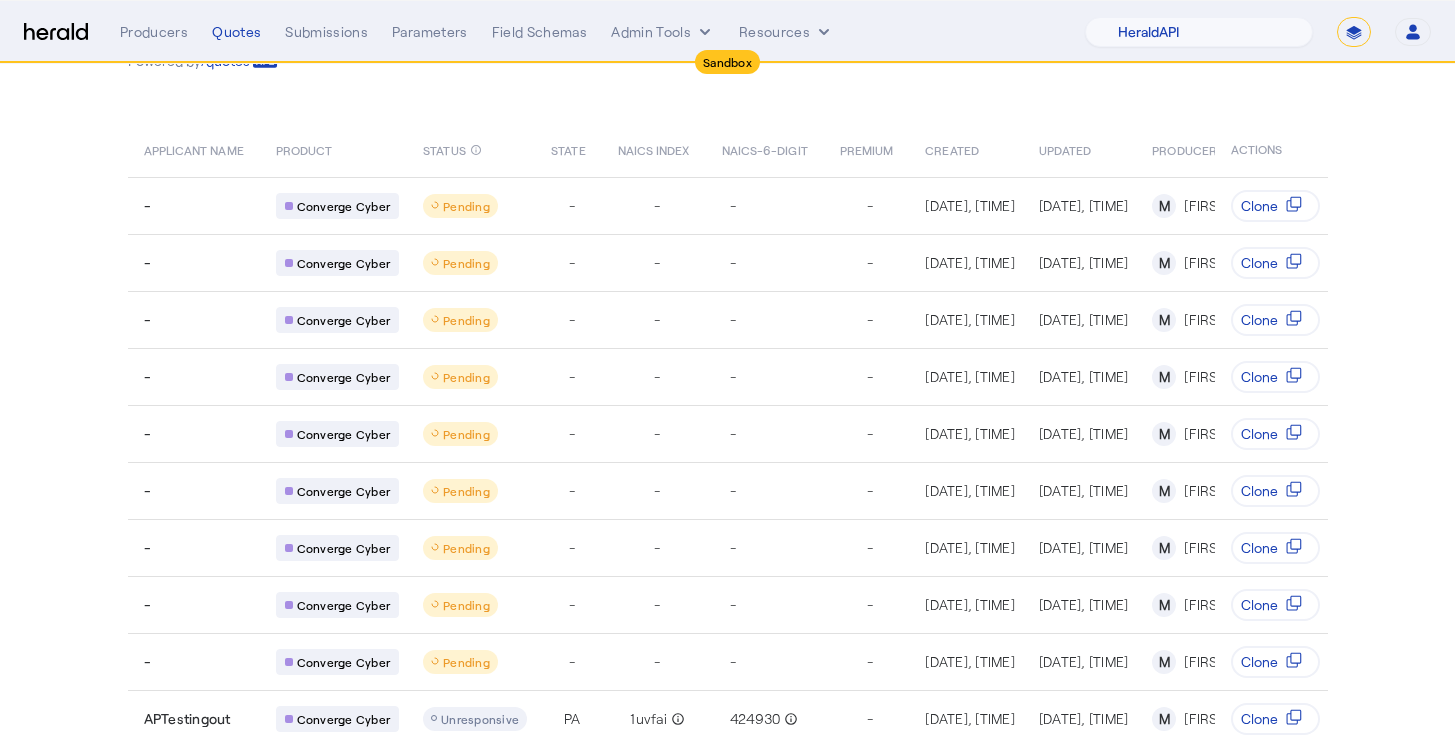 scroll, scrollTop: 185, scrollLeft: 0, axis: vertical 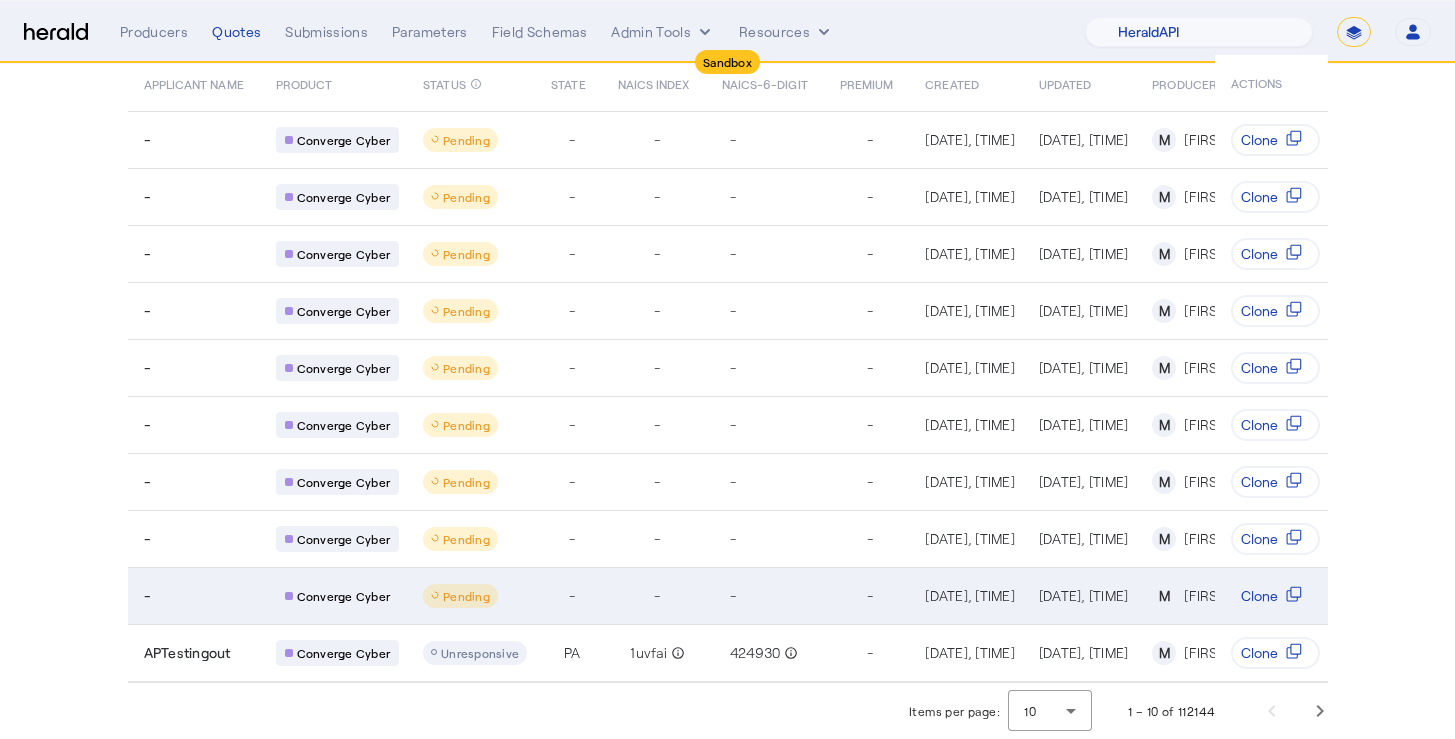 click on "-" at bounding box center [198, 596] 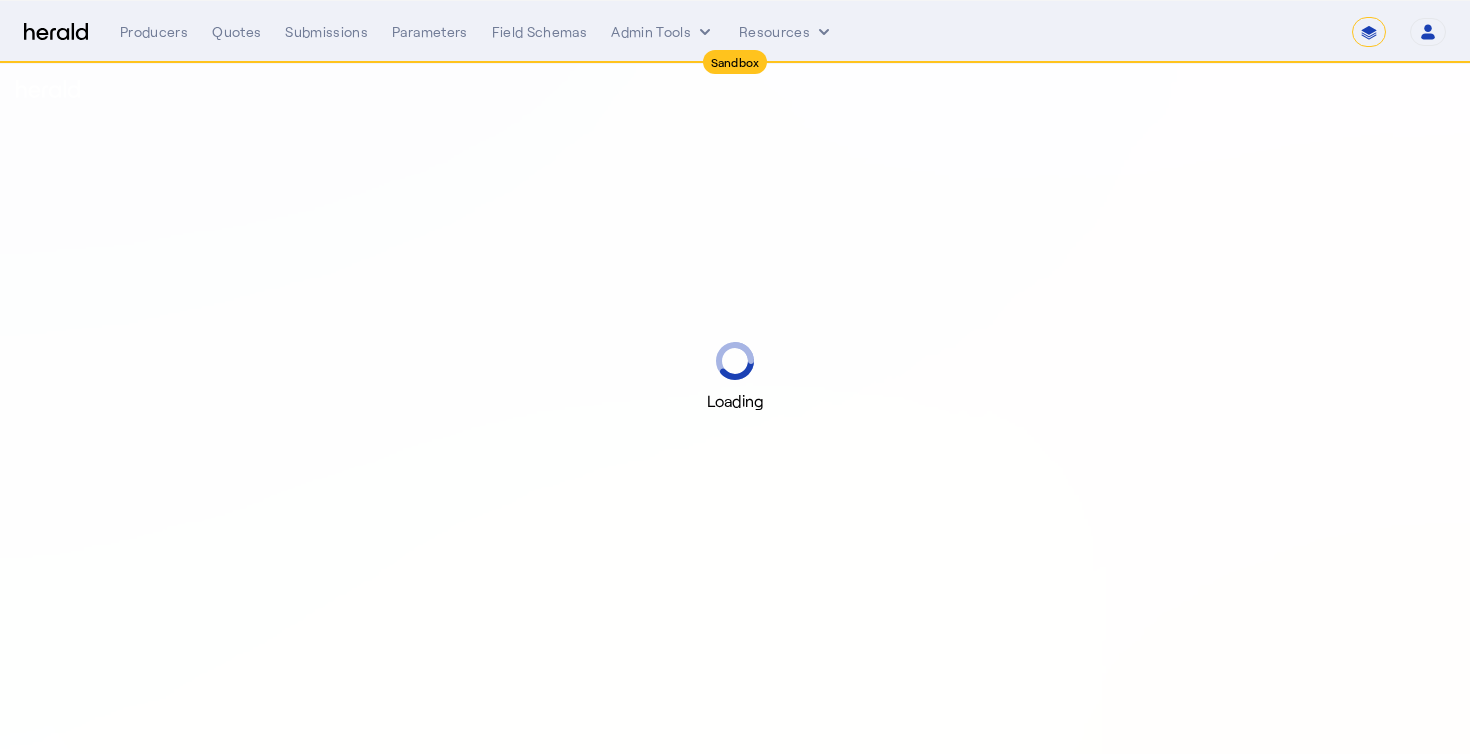 select on "*******" 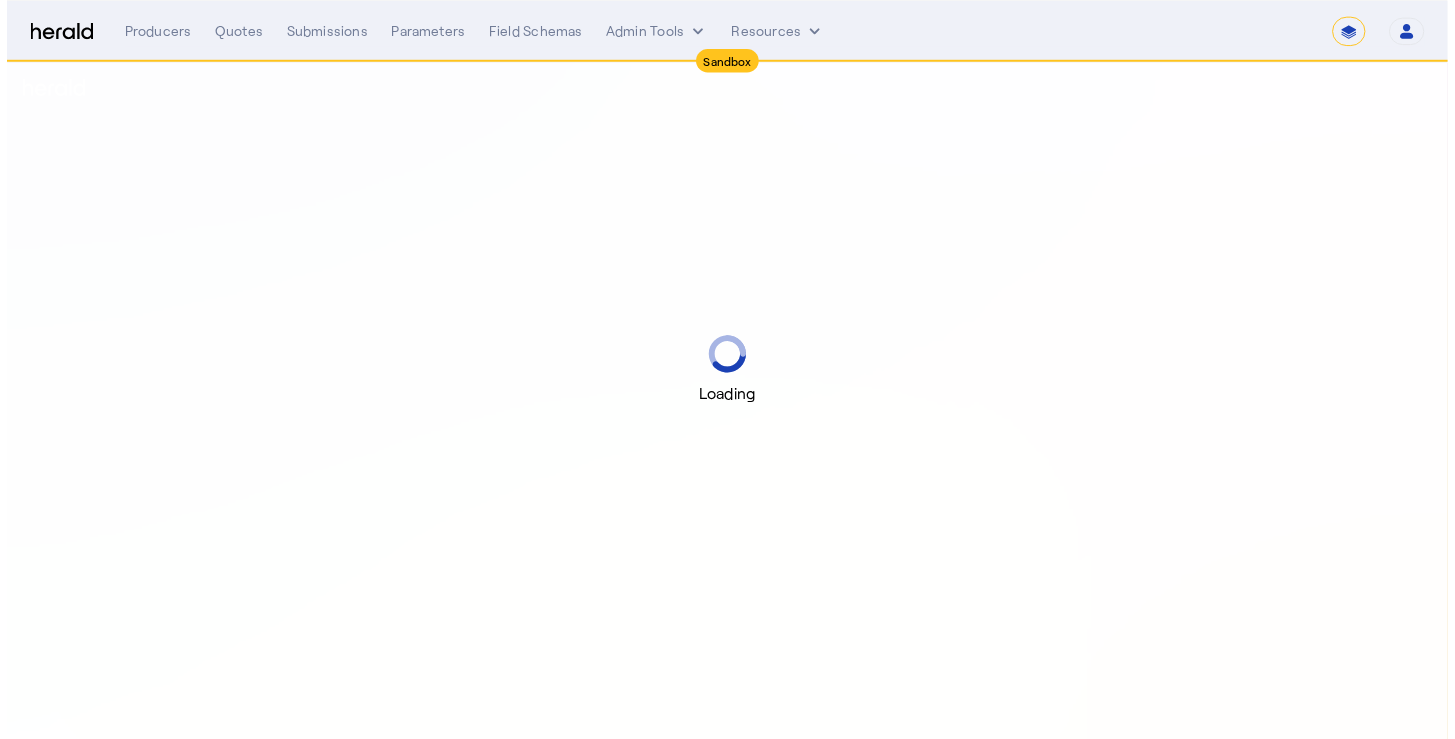 scroll, scrollTop: 0, scrollLeft: 0, axis: both 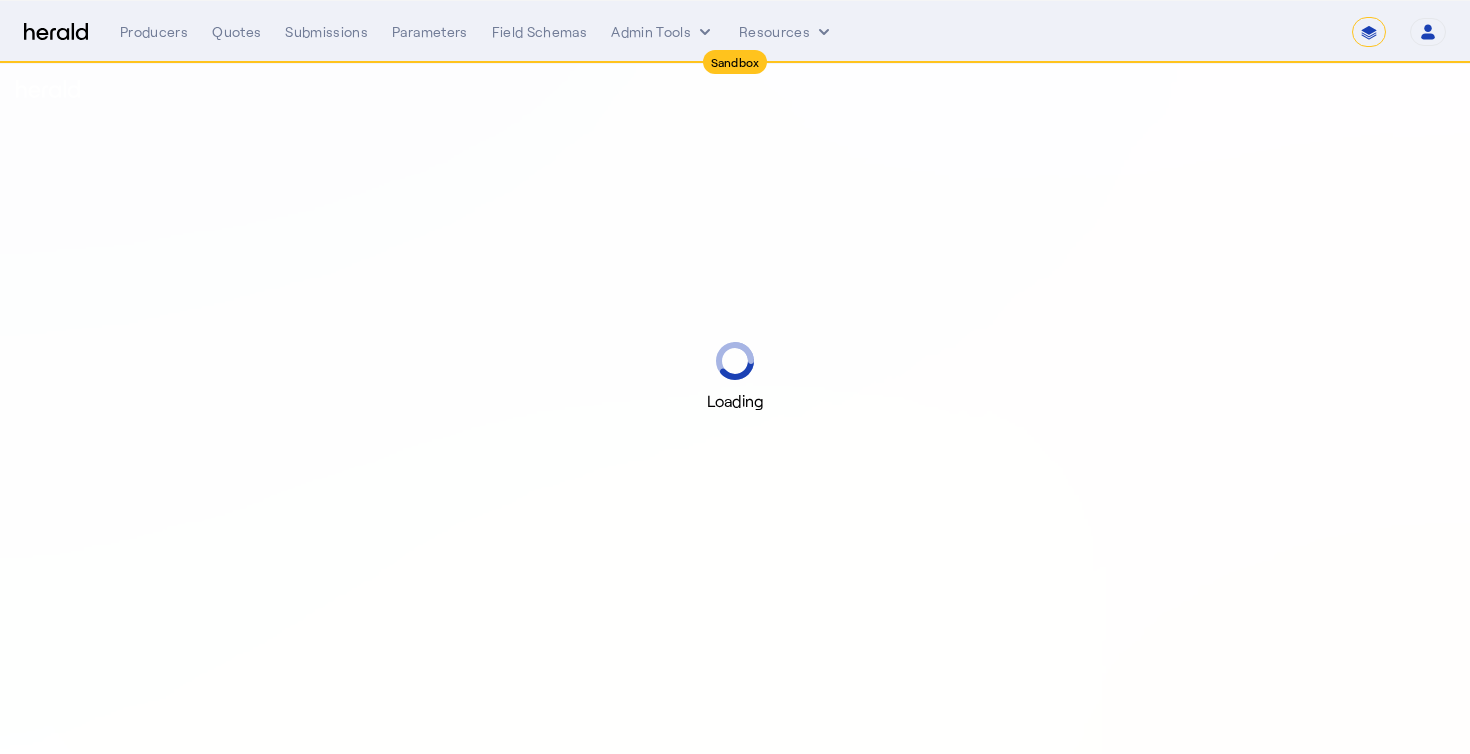 select on "pfm_2v8p_herald_api" 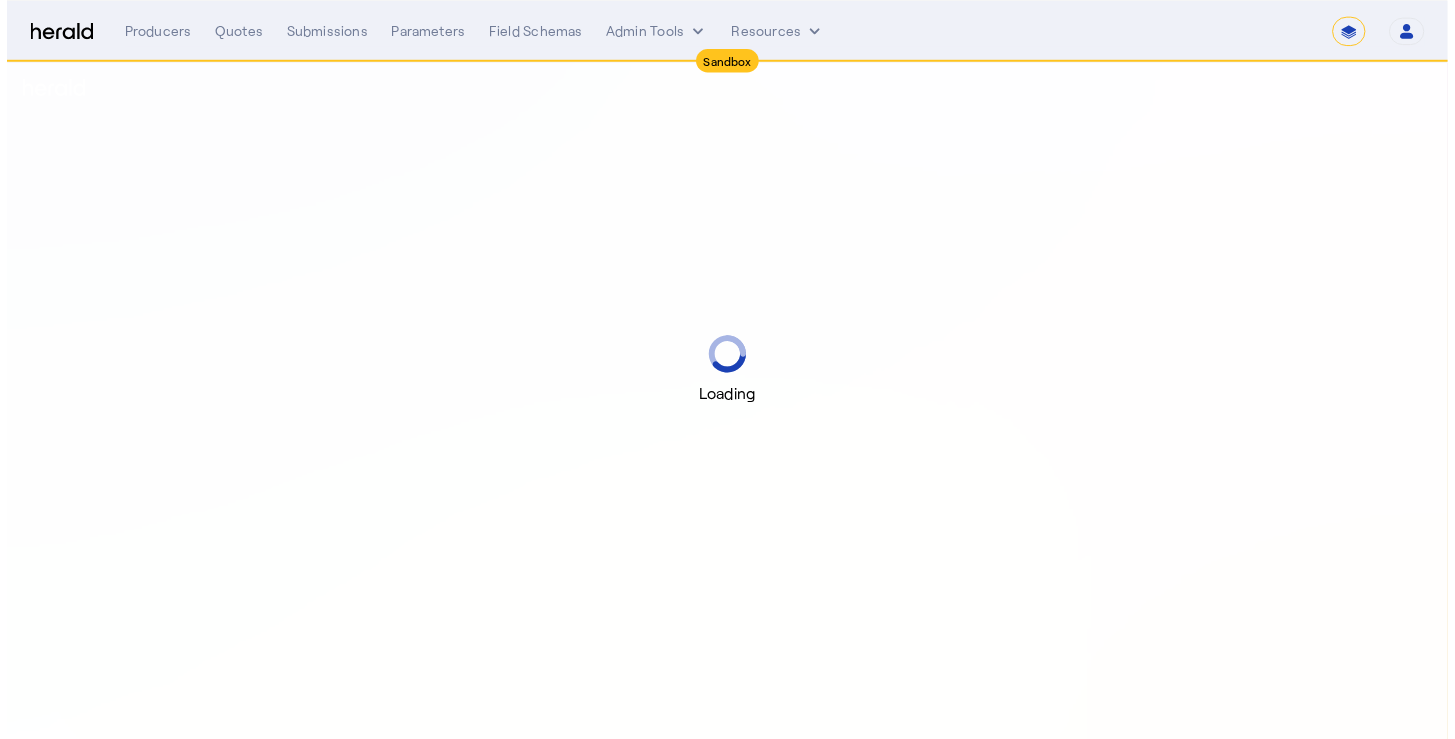 scroll, scrollTop: 0, scrollLeft: 0, axis: both 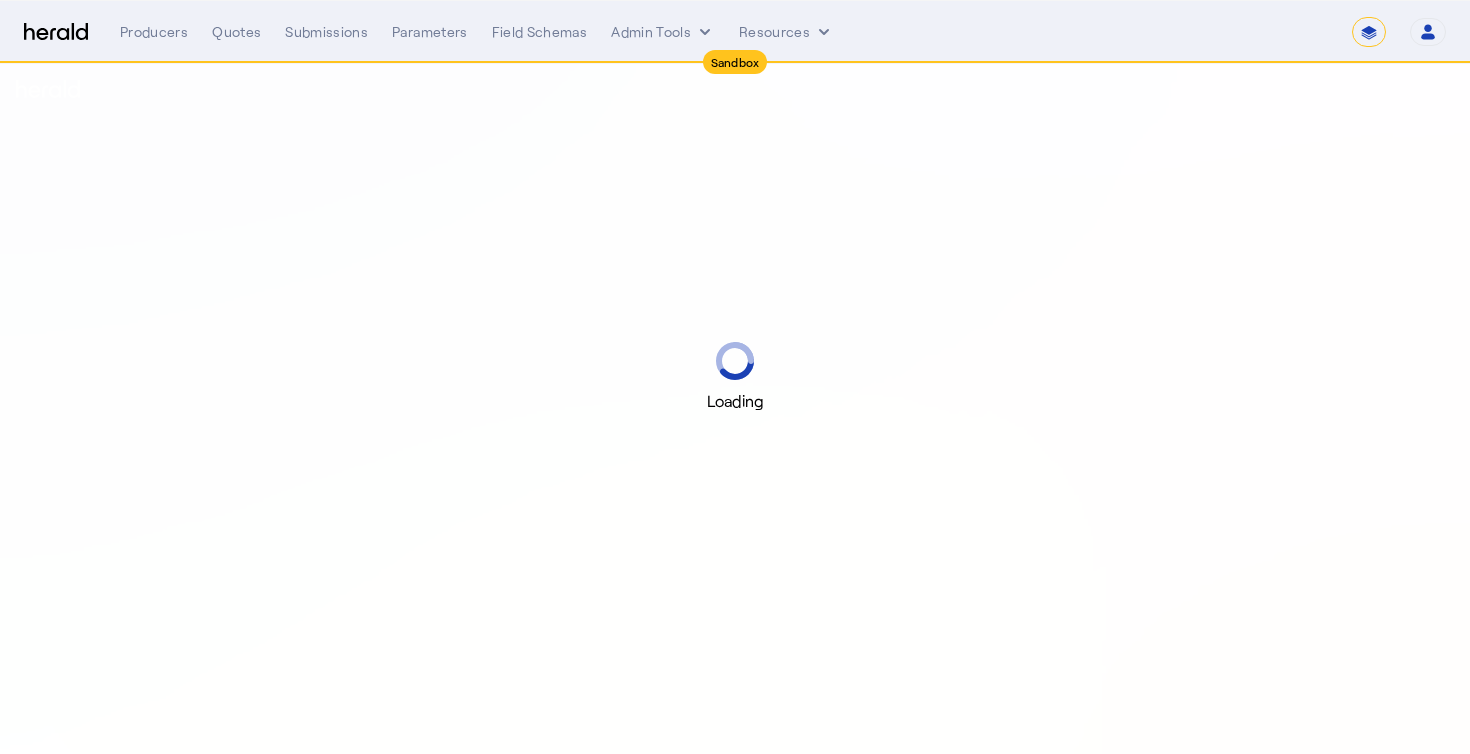 select on "pfm_2v8p_herald_api" 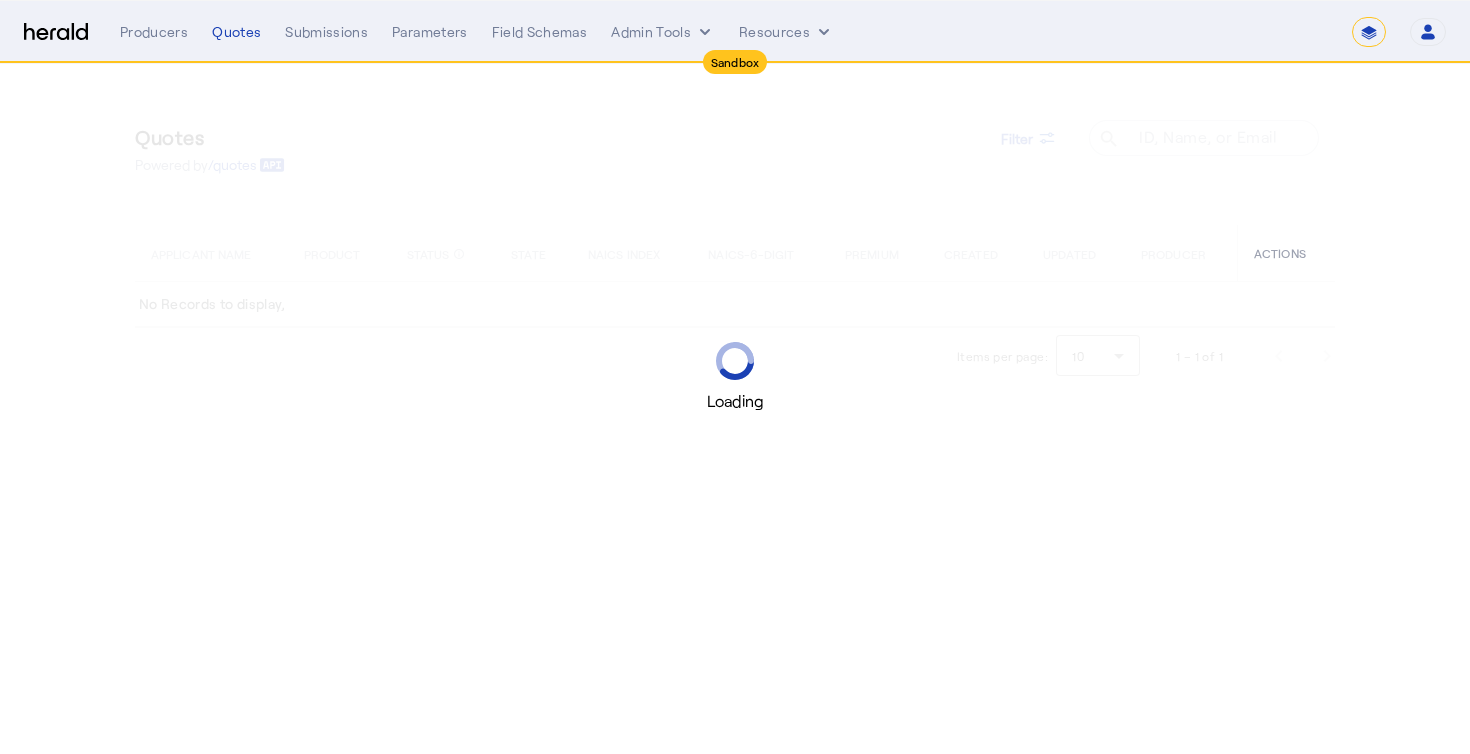 select on "*******" 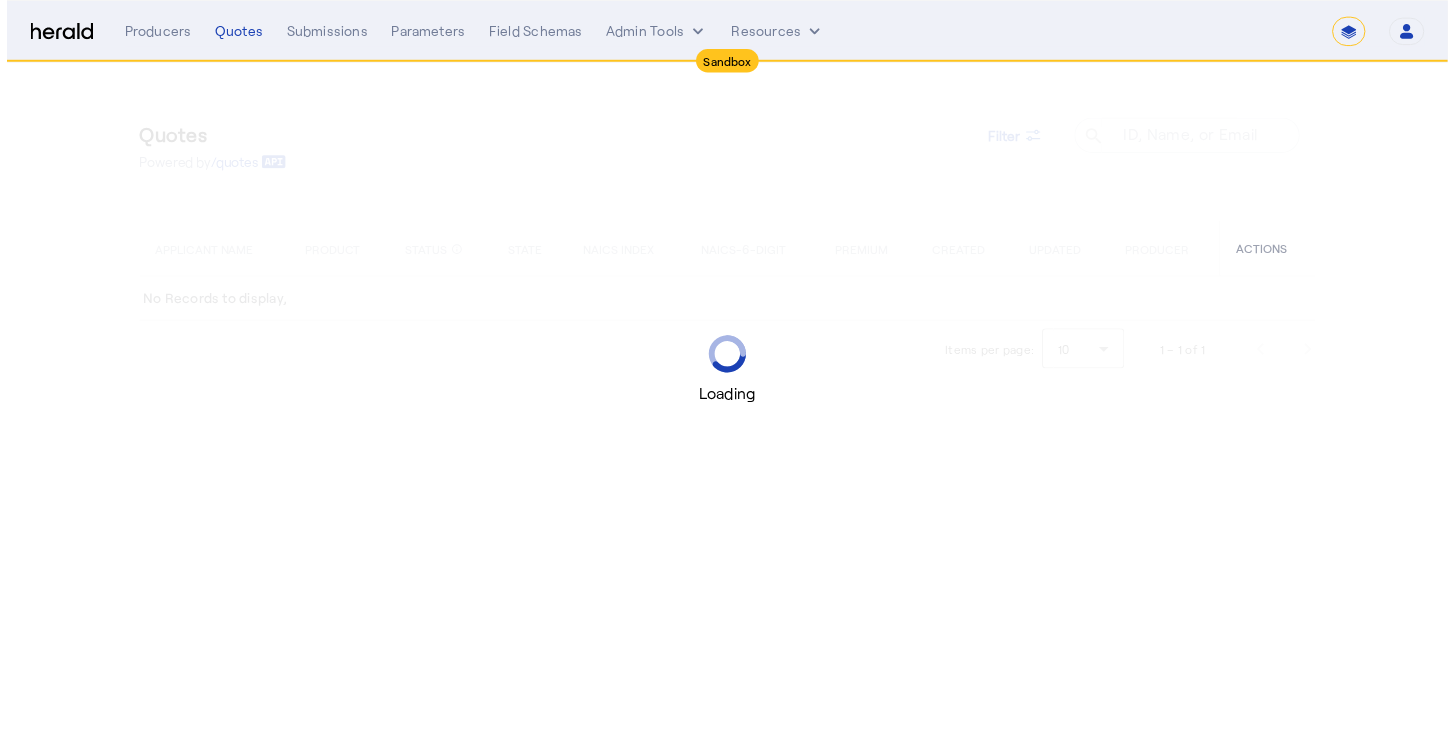 scroll, scrollTop: 0, scrollLeft: 0, axis: both 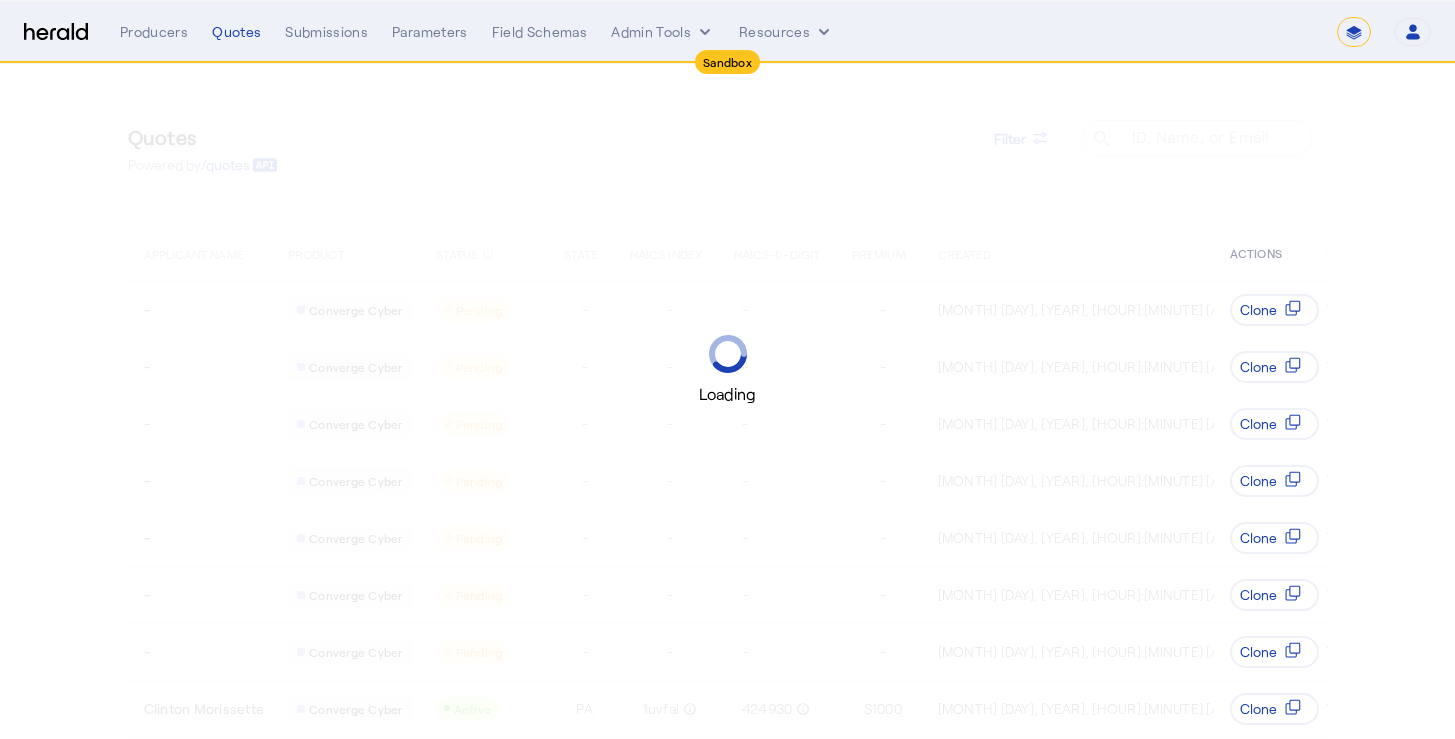 select on "pfm_2v8p_herald_api" 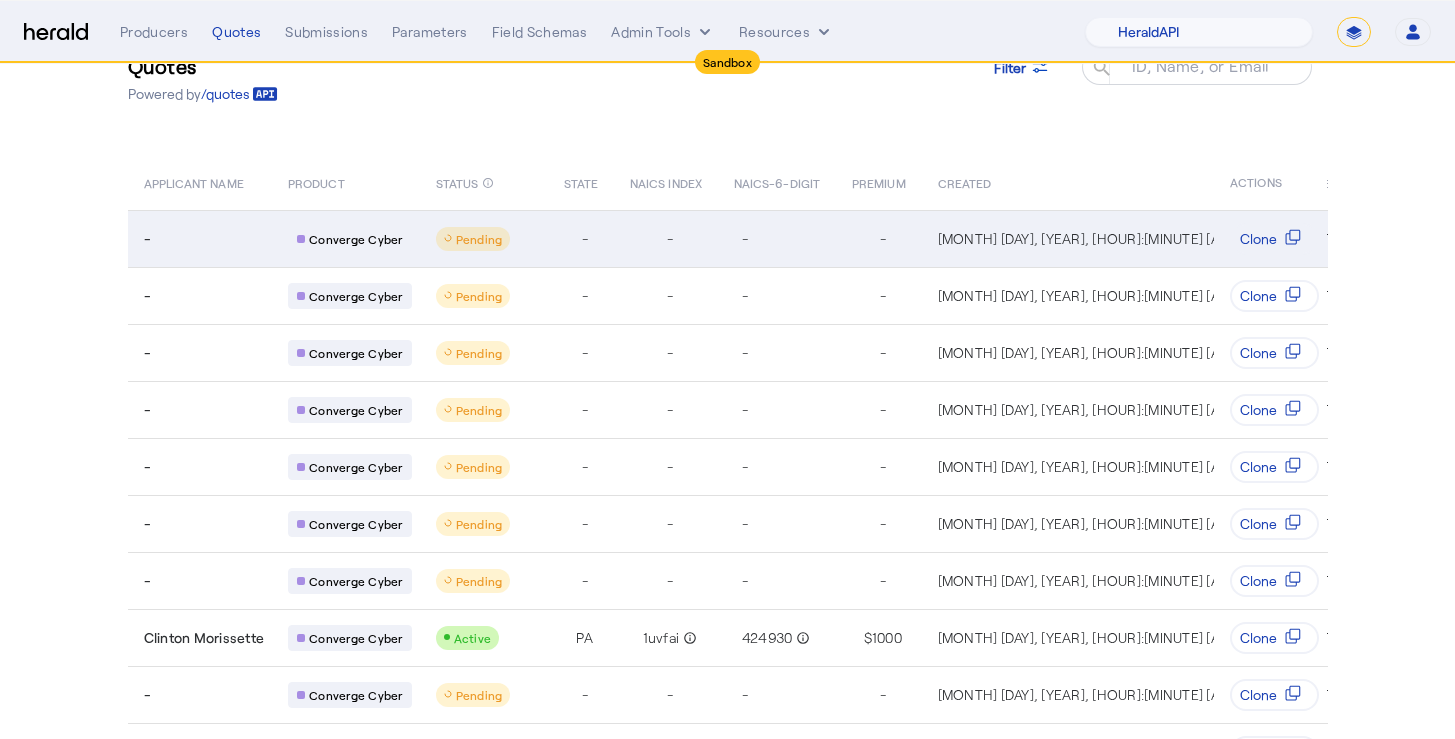 scroll, scrollTop: 185, scrollLeft: 0, axis: vertical 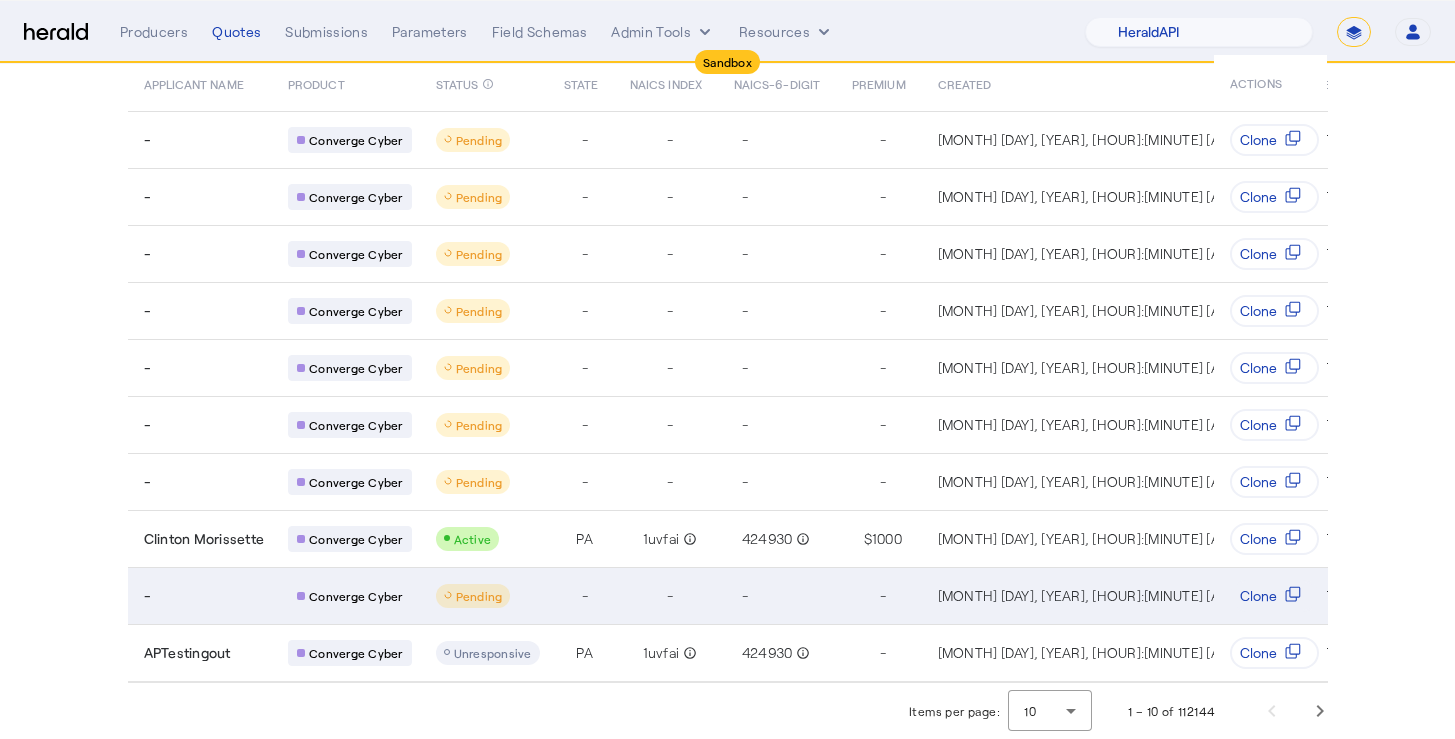 click on "-" at bounding box center [204, 596] 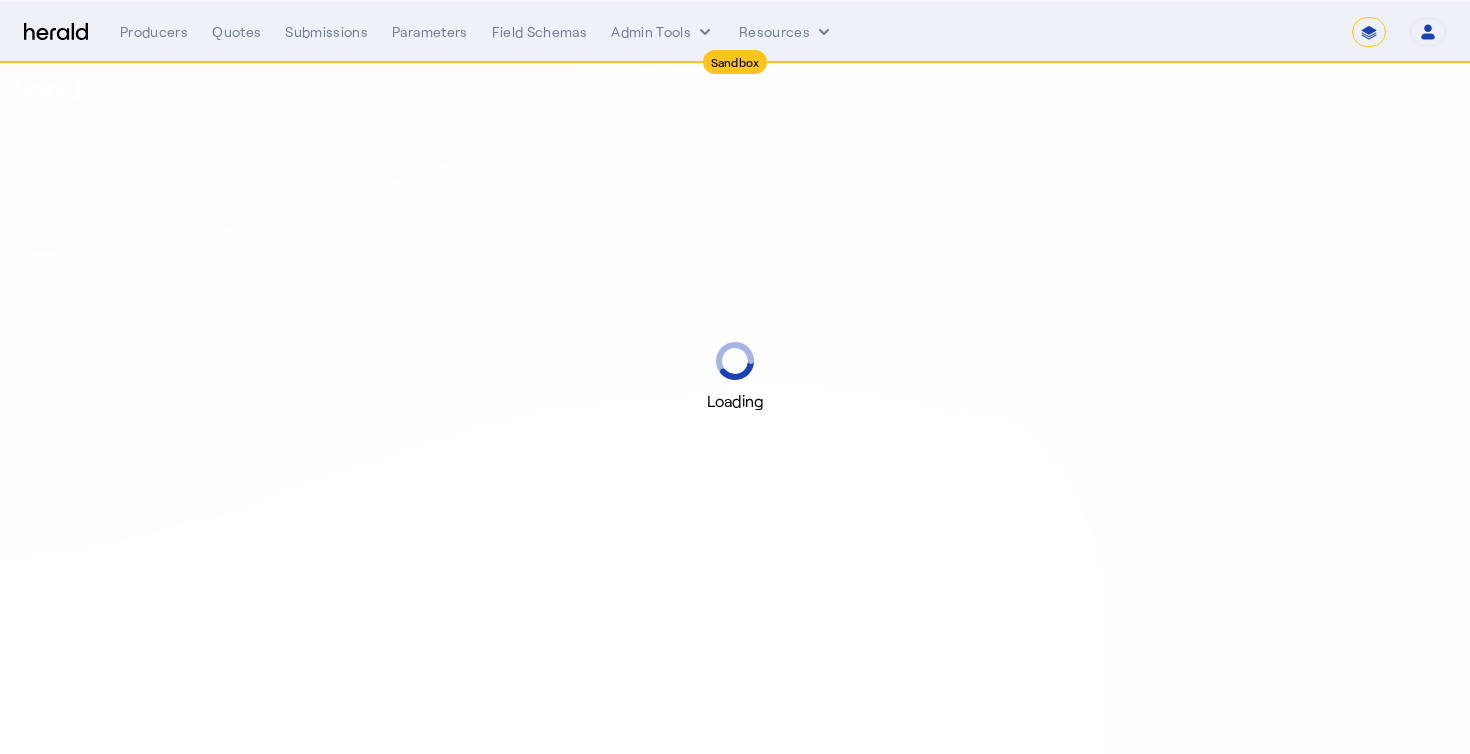 select on "*******" 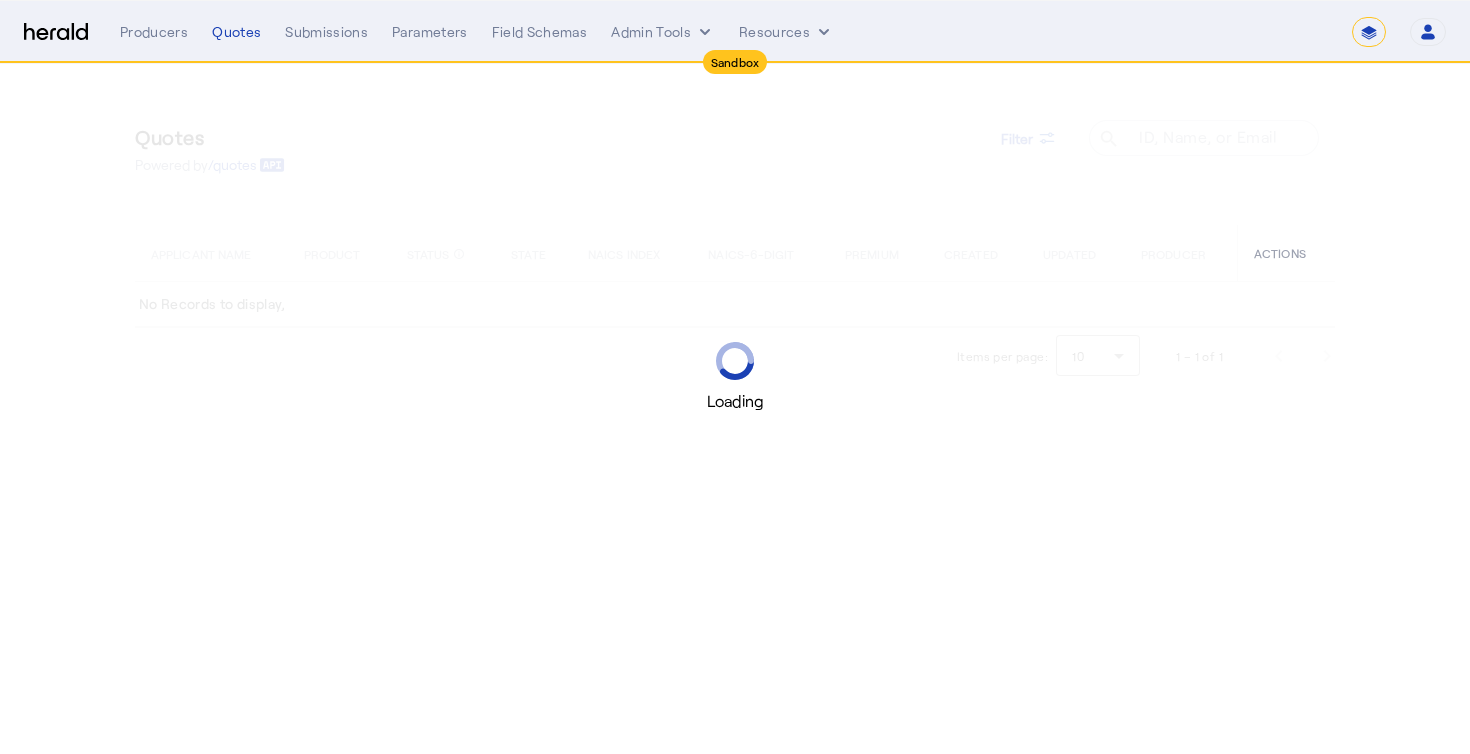 select on "*******" 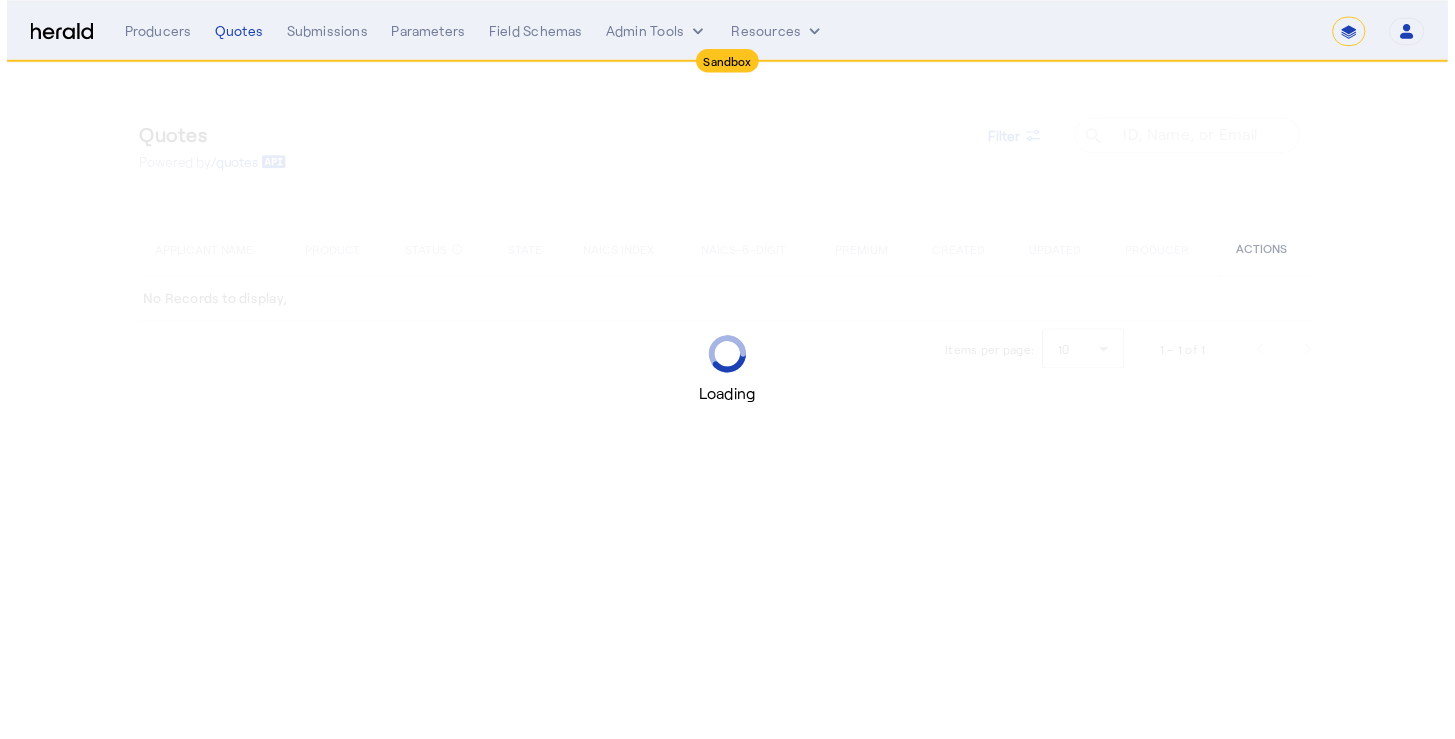 scroll, scrollTop: 0, scrollLeft: 0, axis: both 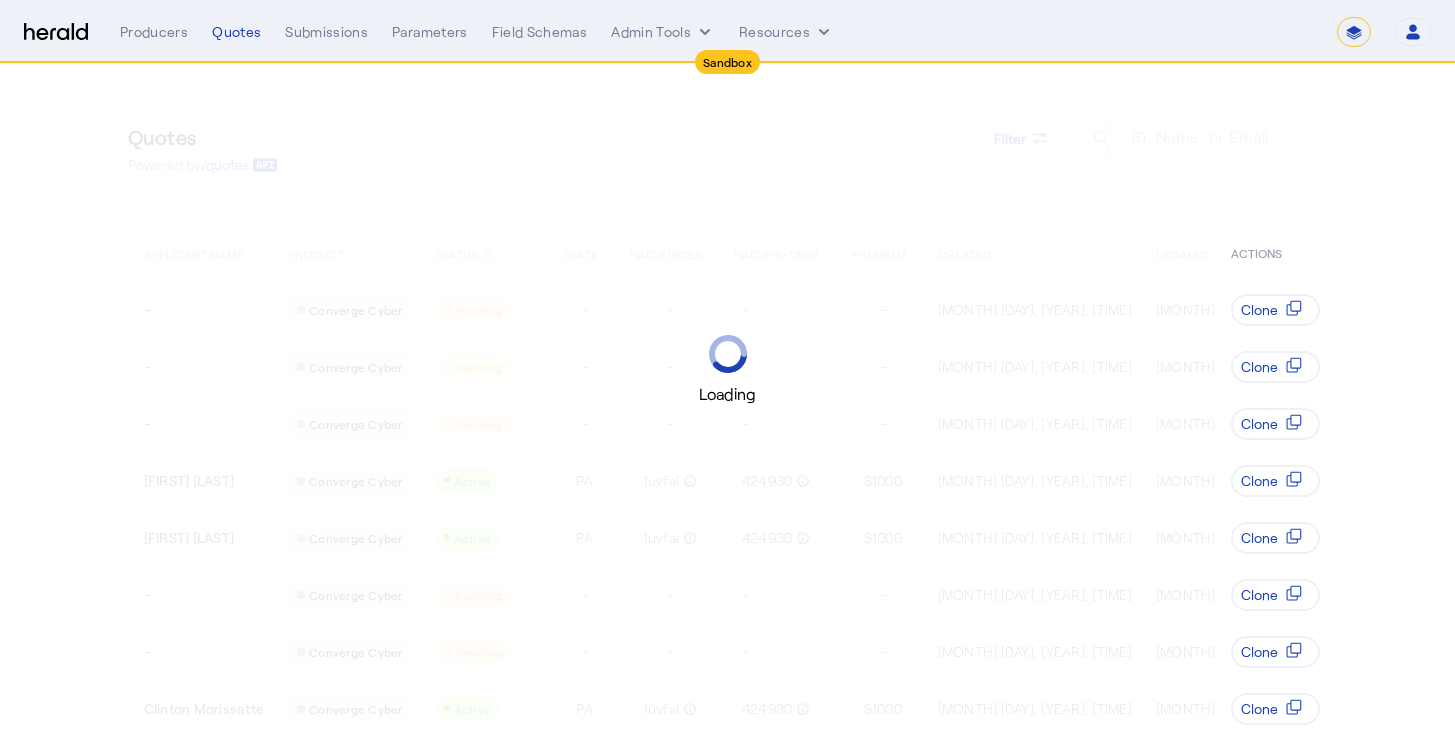 select on "pfm_2v8p_herald_api" 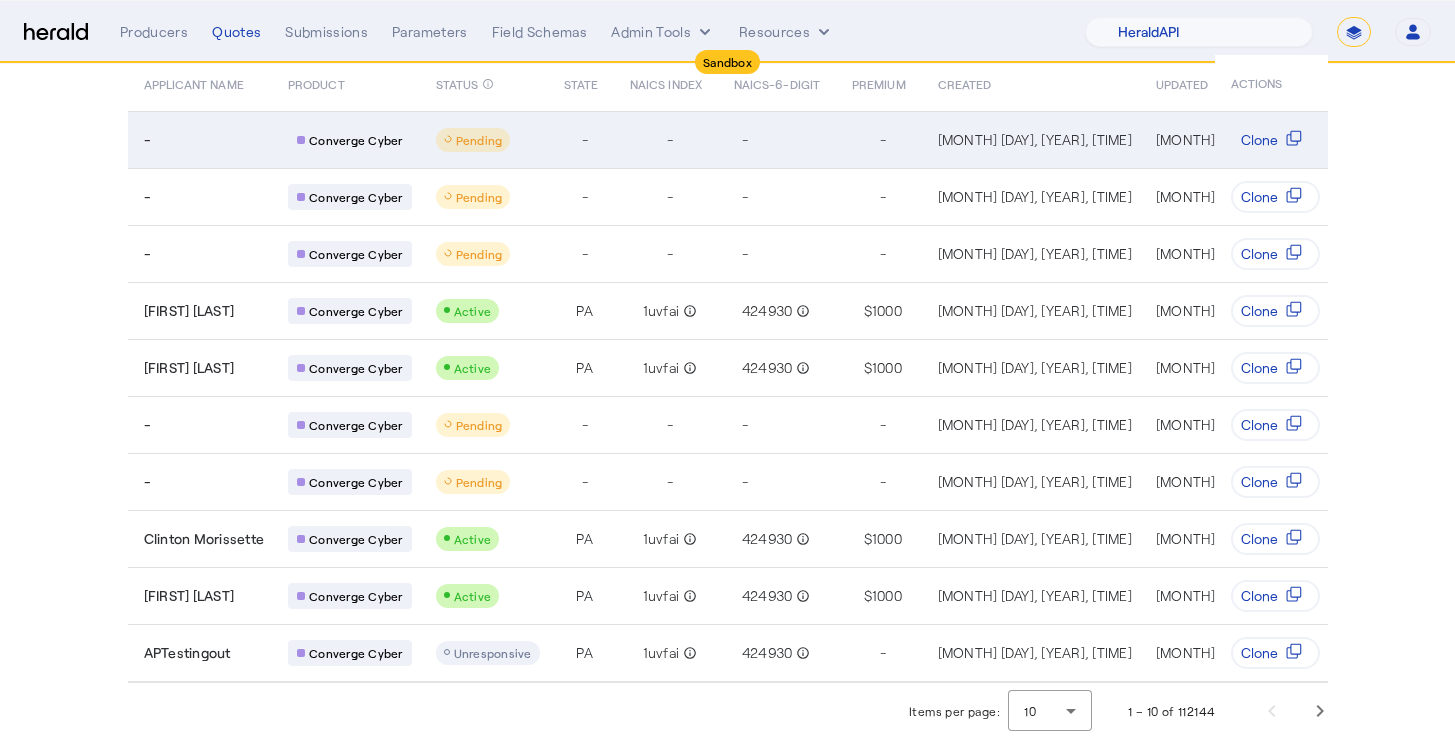 scroll, scrollTop: 180, scrollLeft: 0, axis: vertical 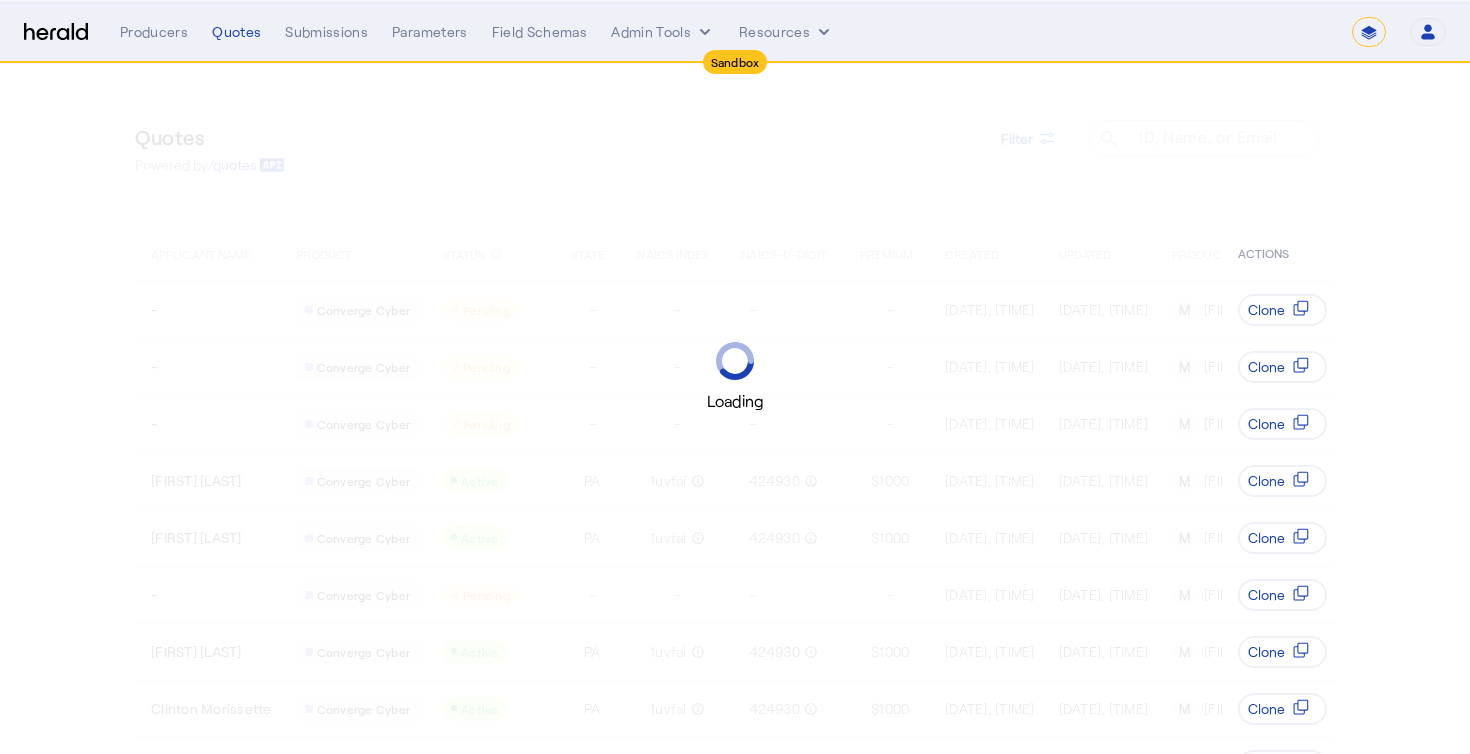 select on "*******" 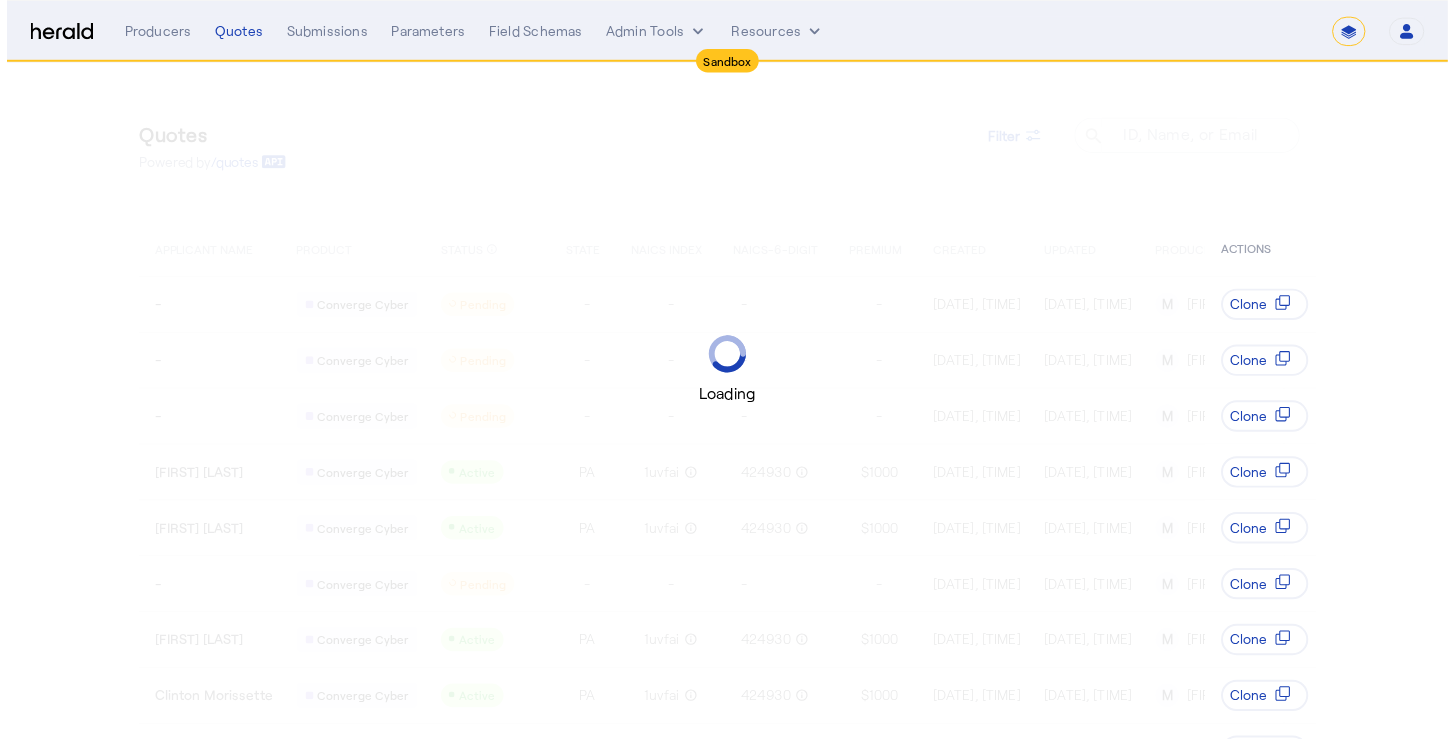 scroll, scrollTop: 0, scrollLeft: 0, axis: both 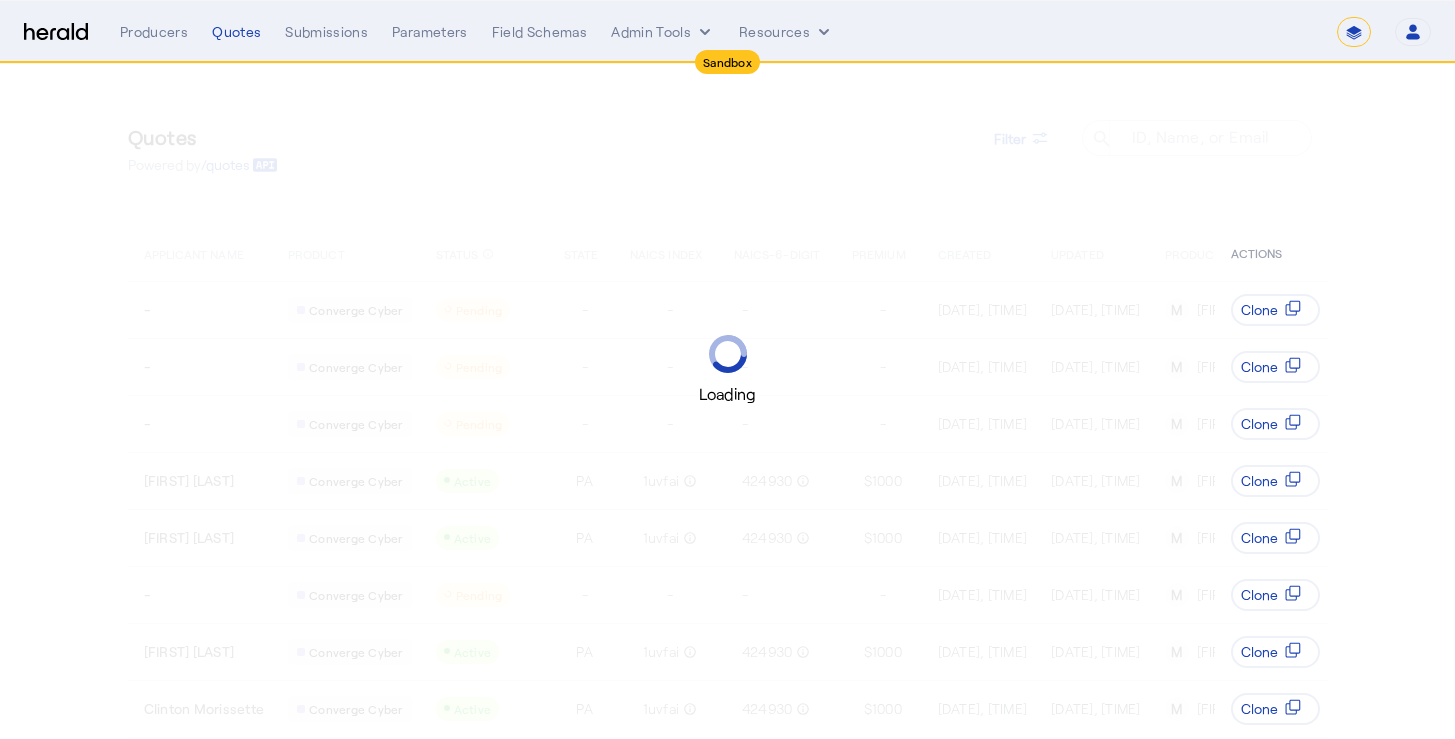 select on "pfm_2v8p_herald_api" 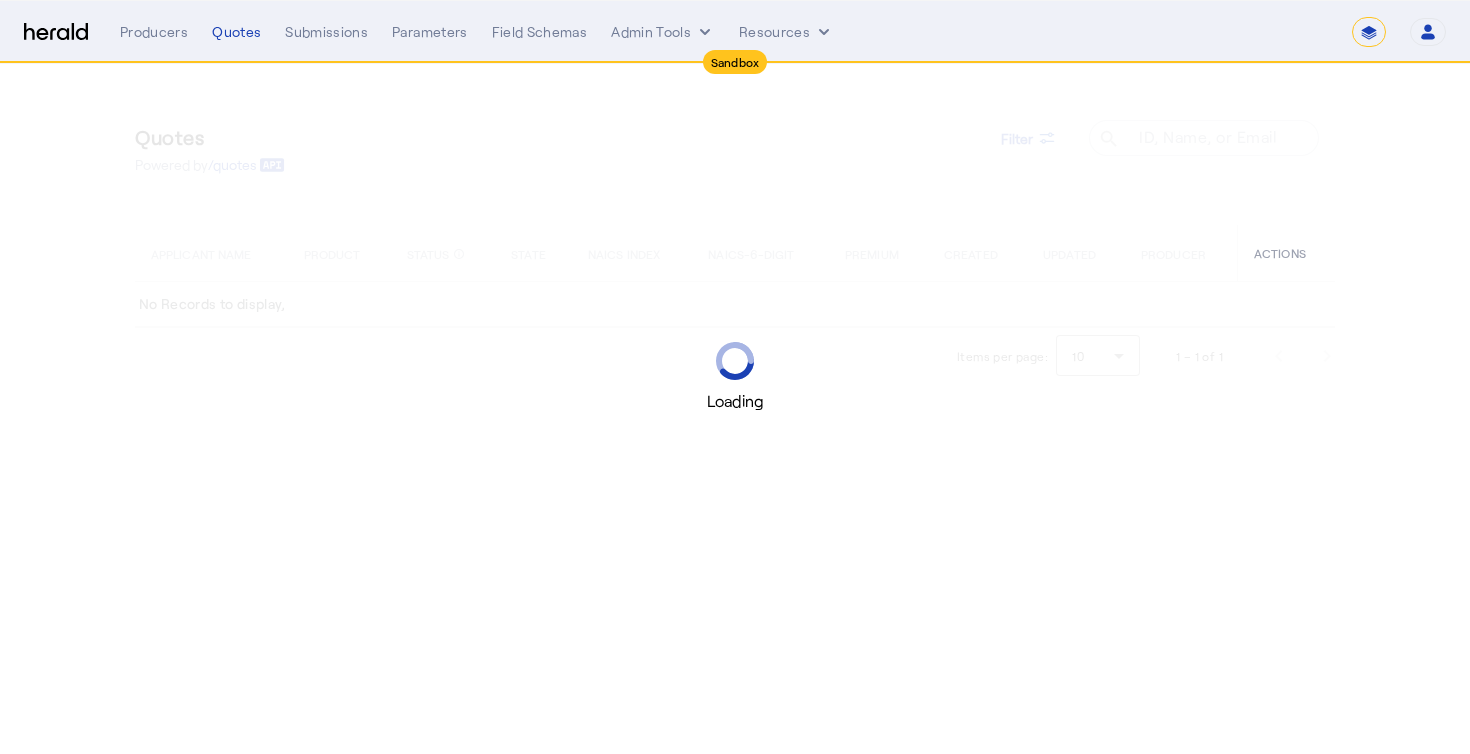 select on "*******" 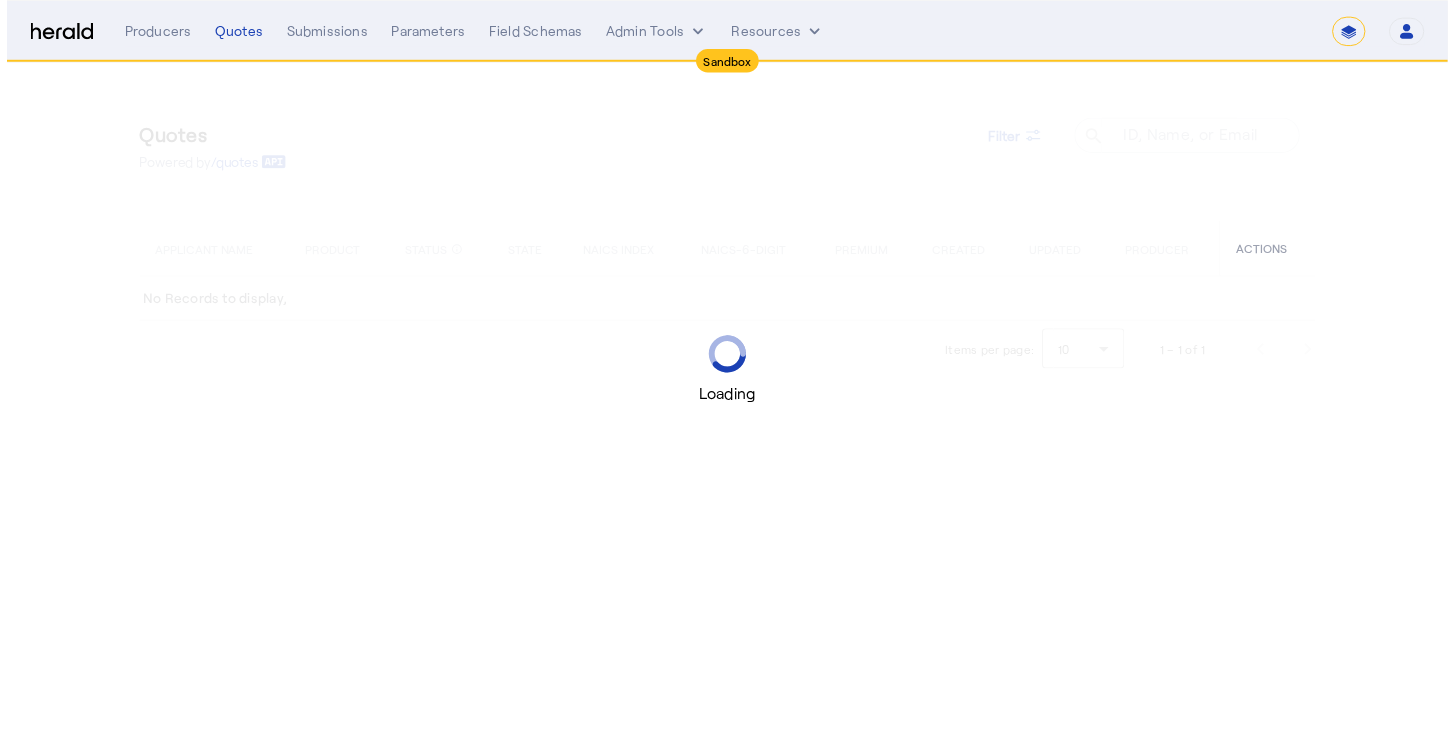scroll, scrollTop: 0, scrollLeft: 0, axis: both 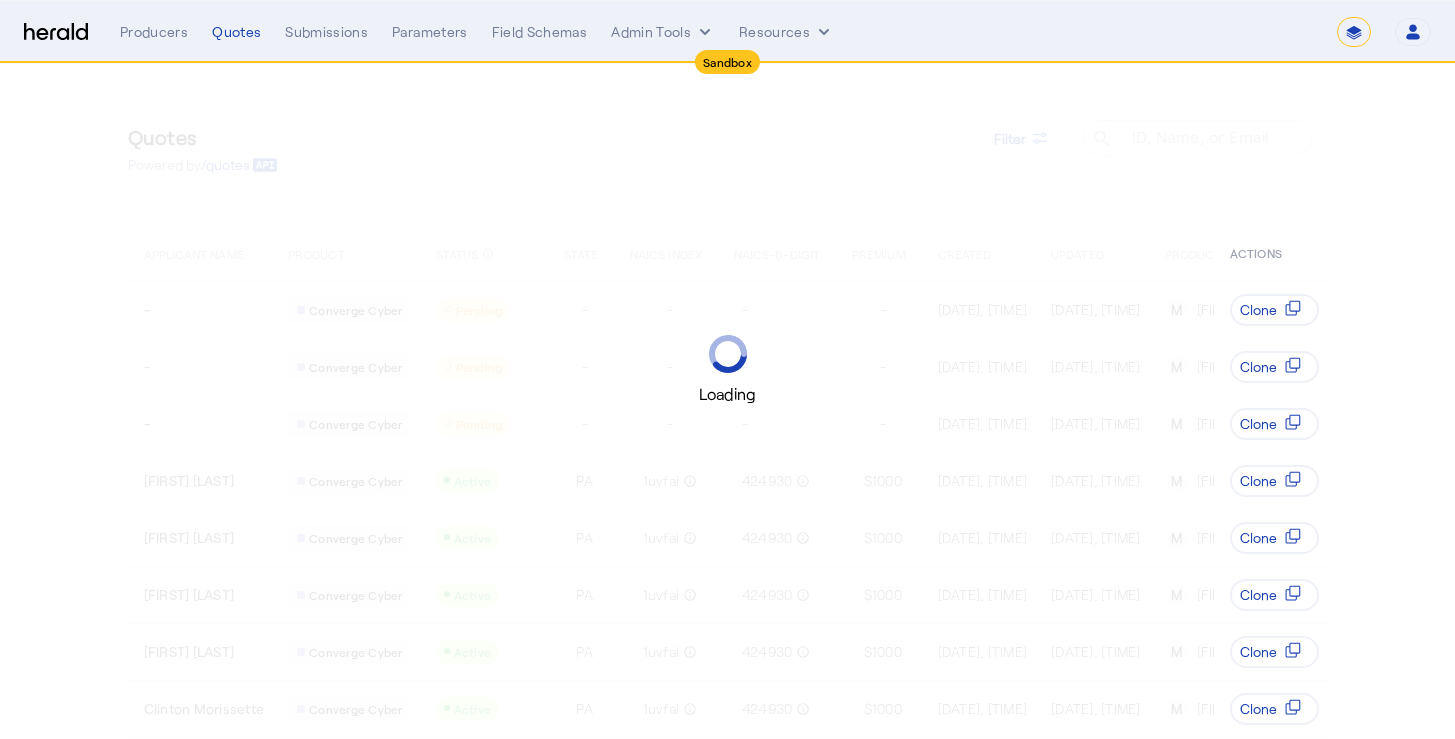 select on "pfm_2v8p_herald_api" 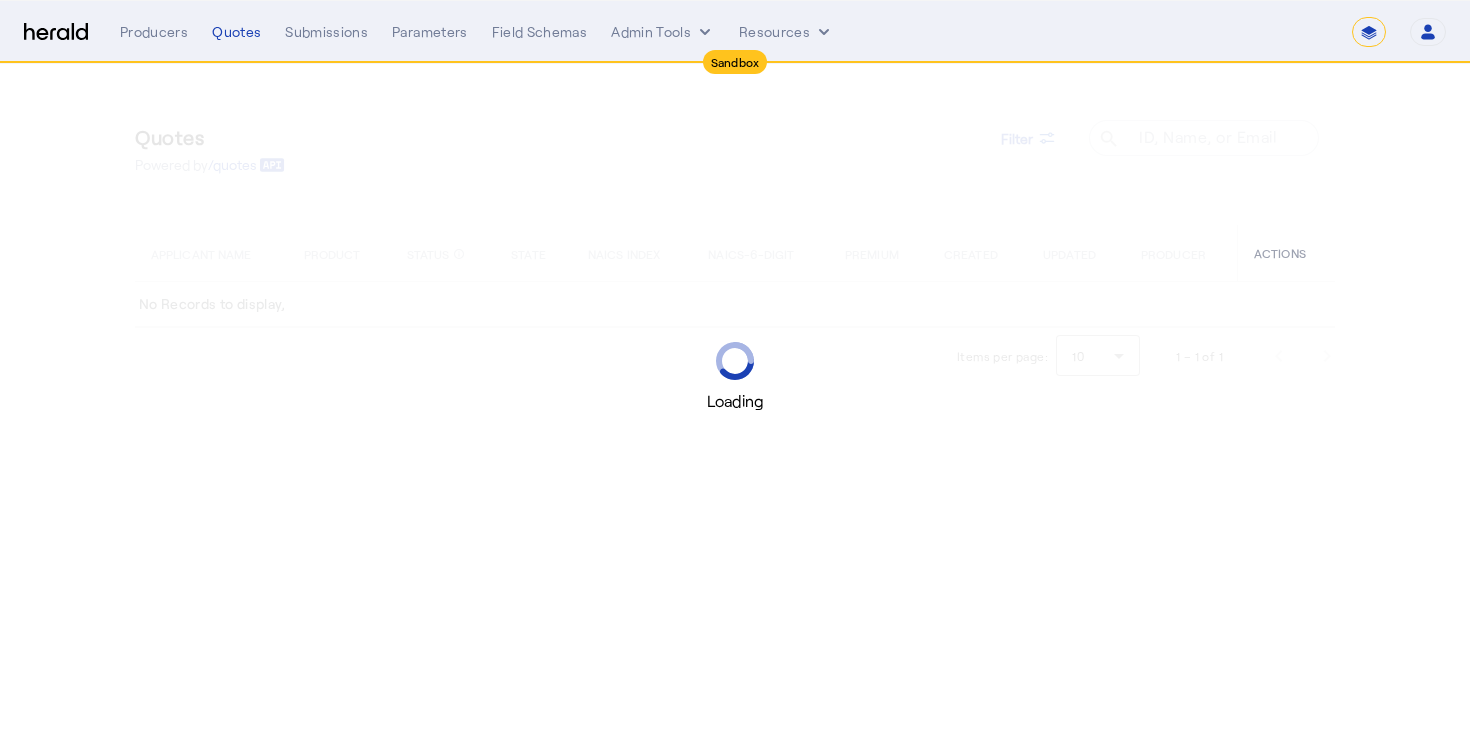 select on "*******" 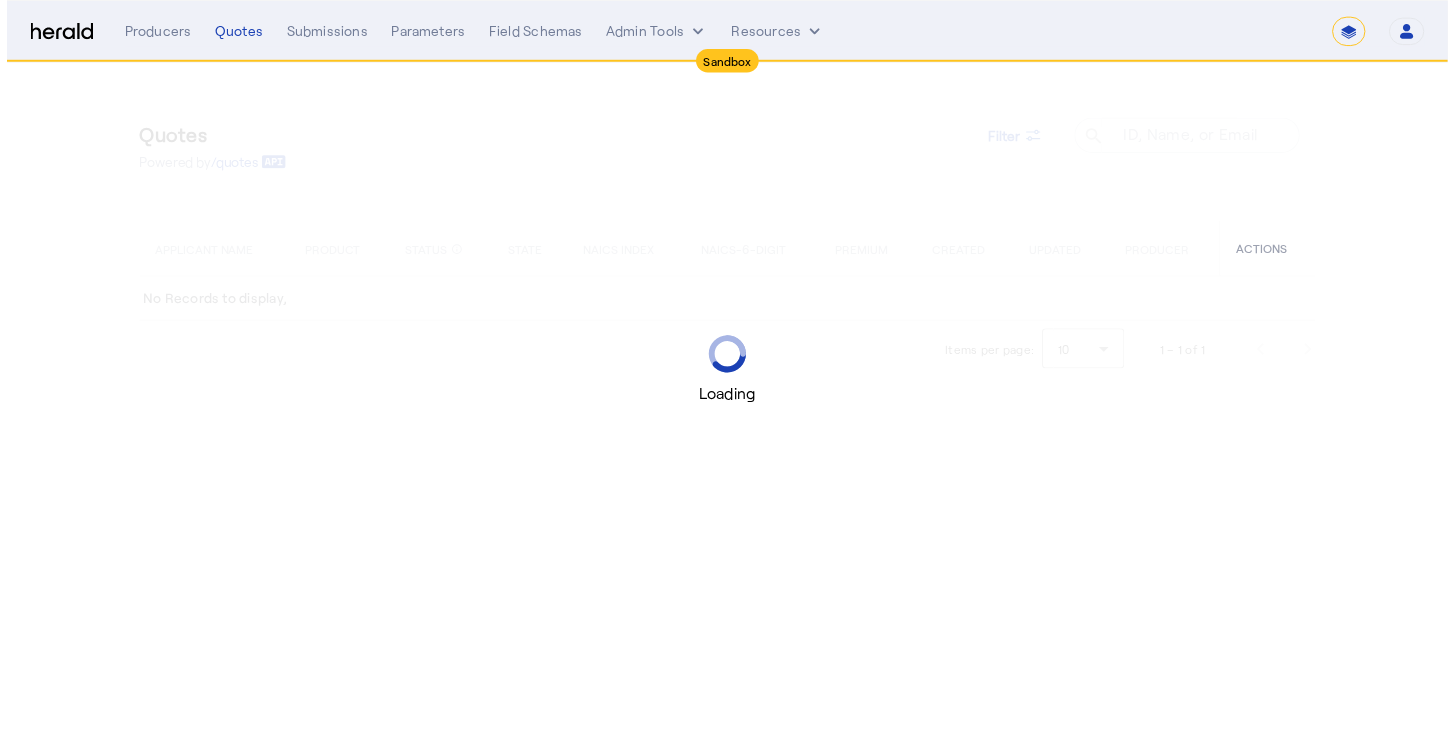 scroll, scrollTop: 0, scrollLeft: 0, axis: both 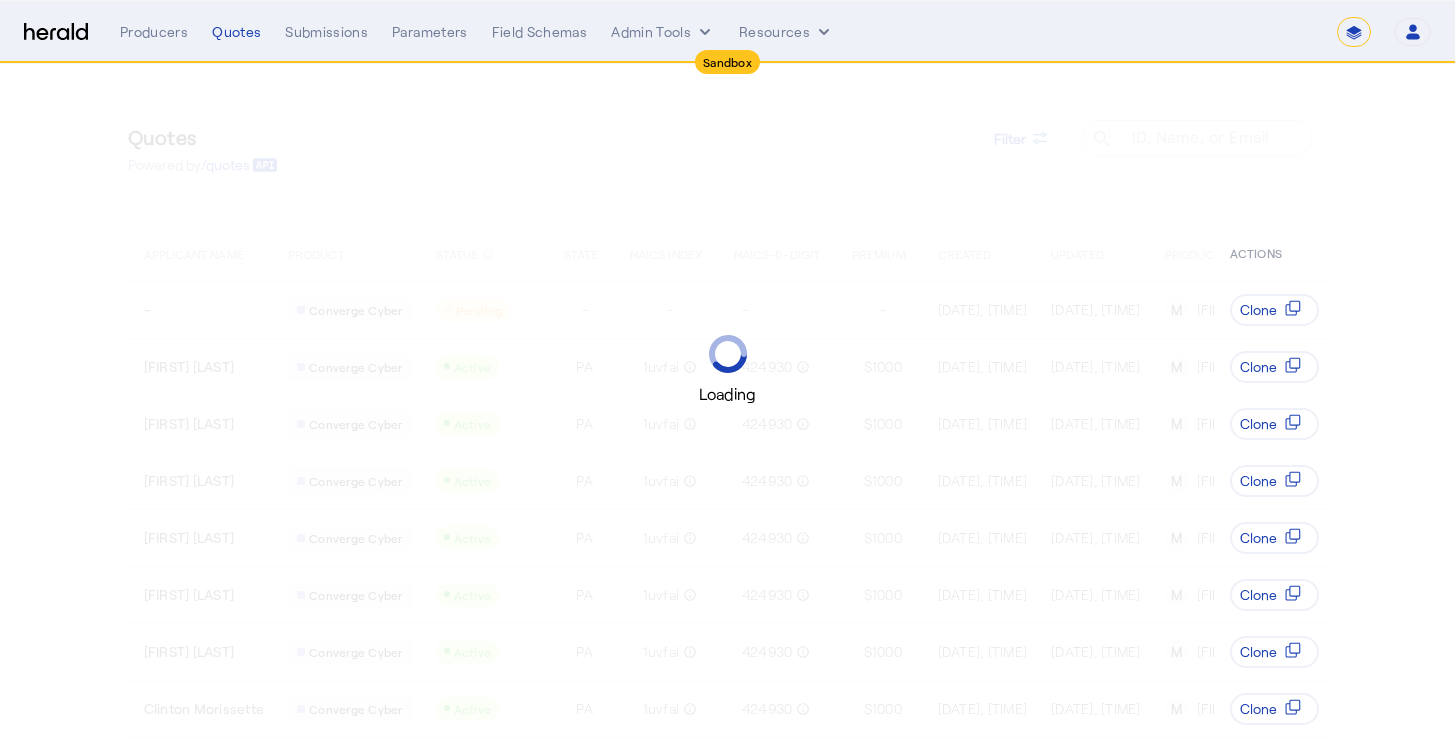 select on "pfm_2v8p_herald_api" 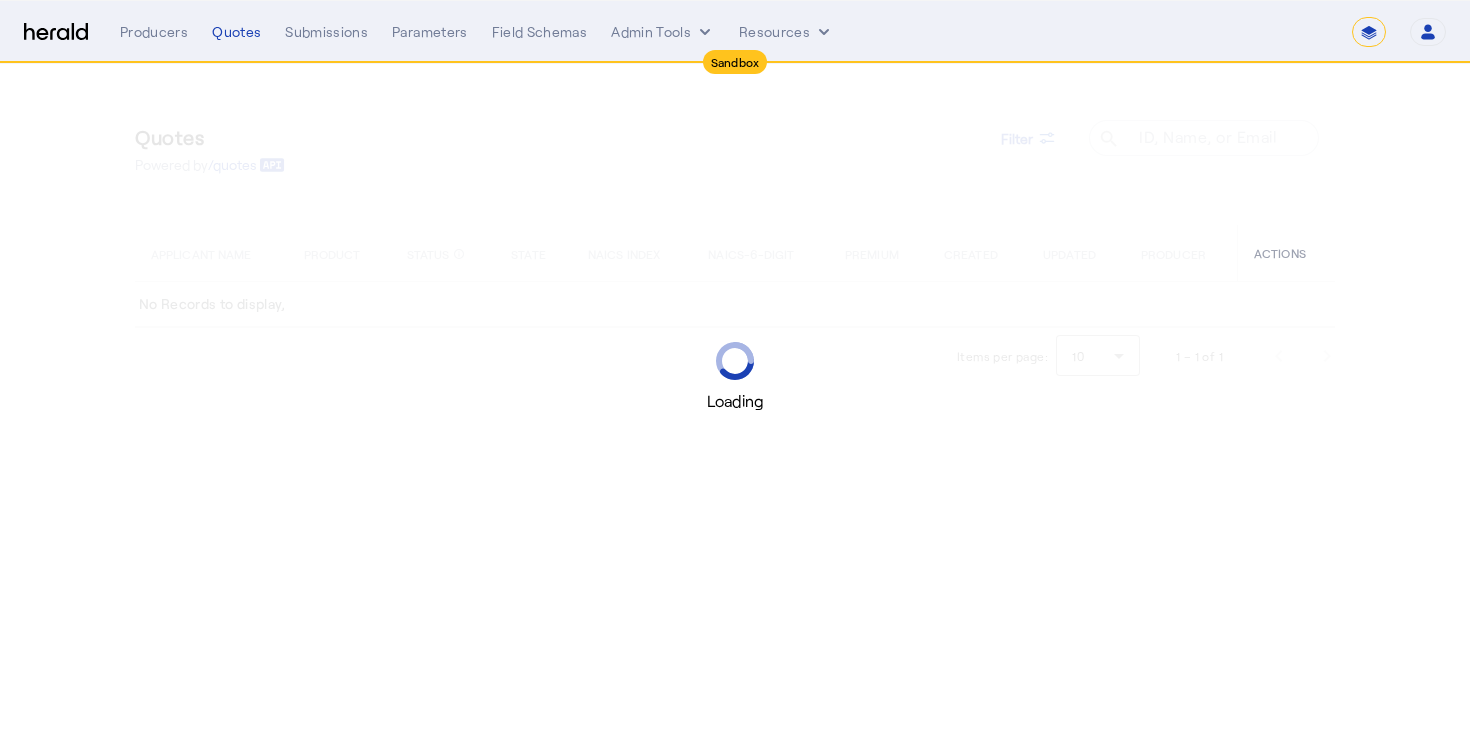 select on "*******" 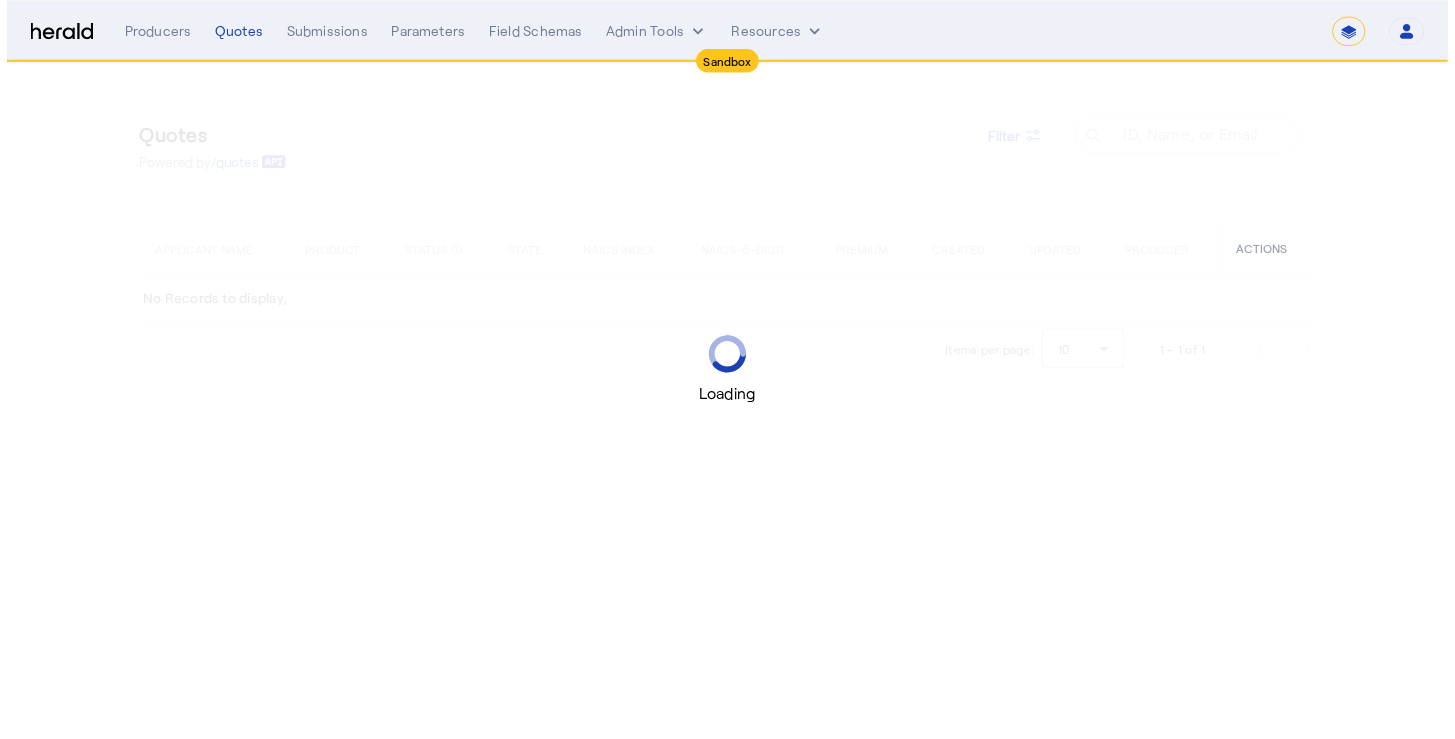 scroll, scrollTop: 0, scrollLeft: 0, axis: both 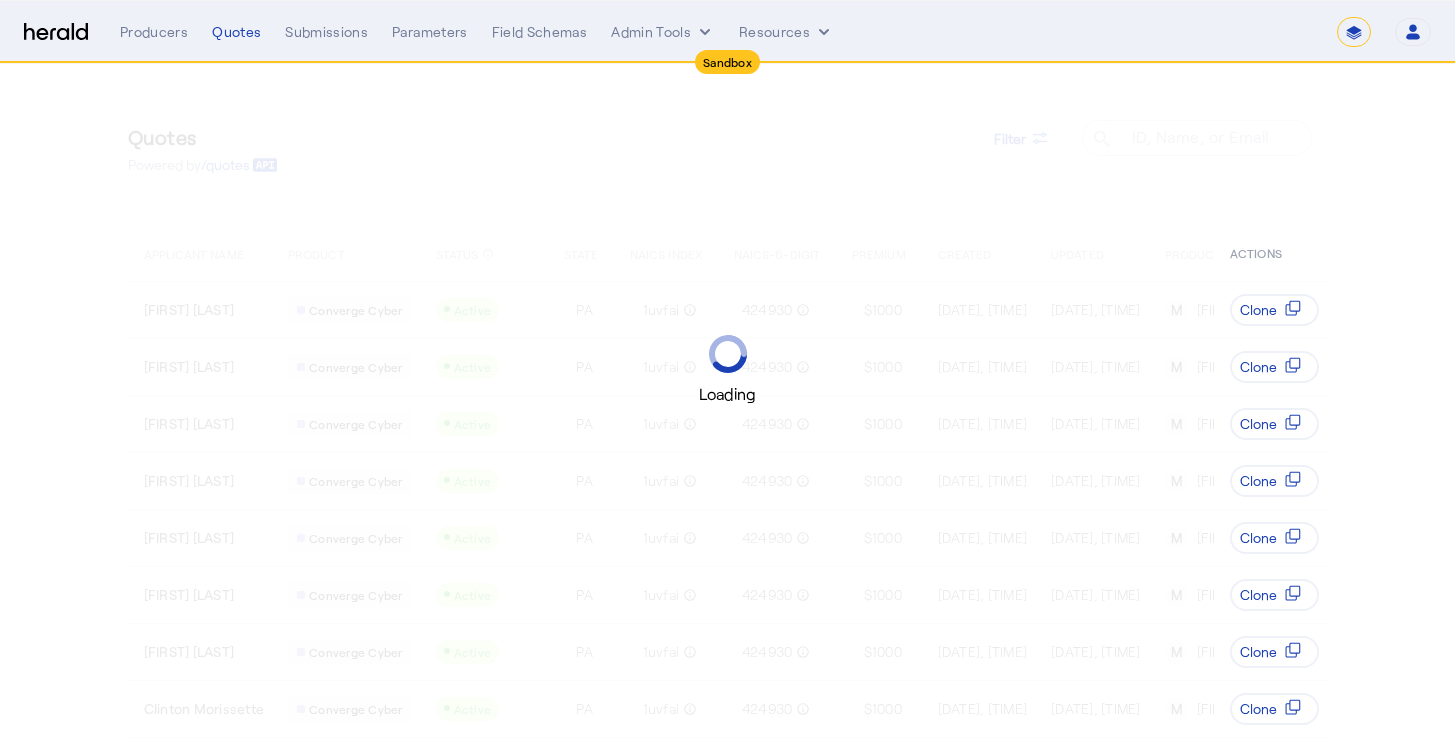 select on "pfm_2v8p_herald_api" 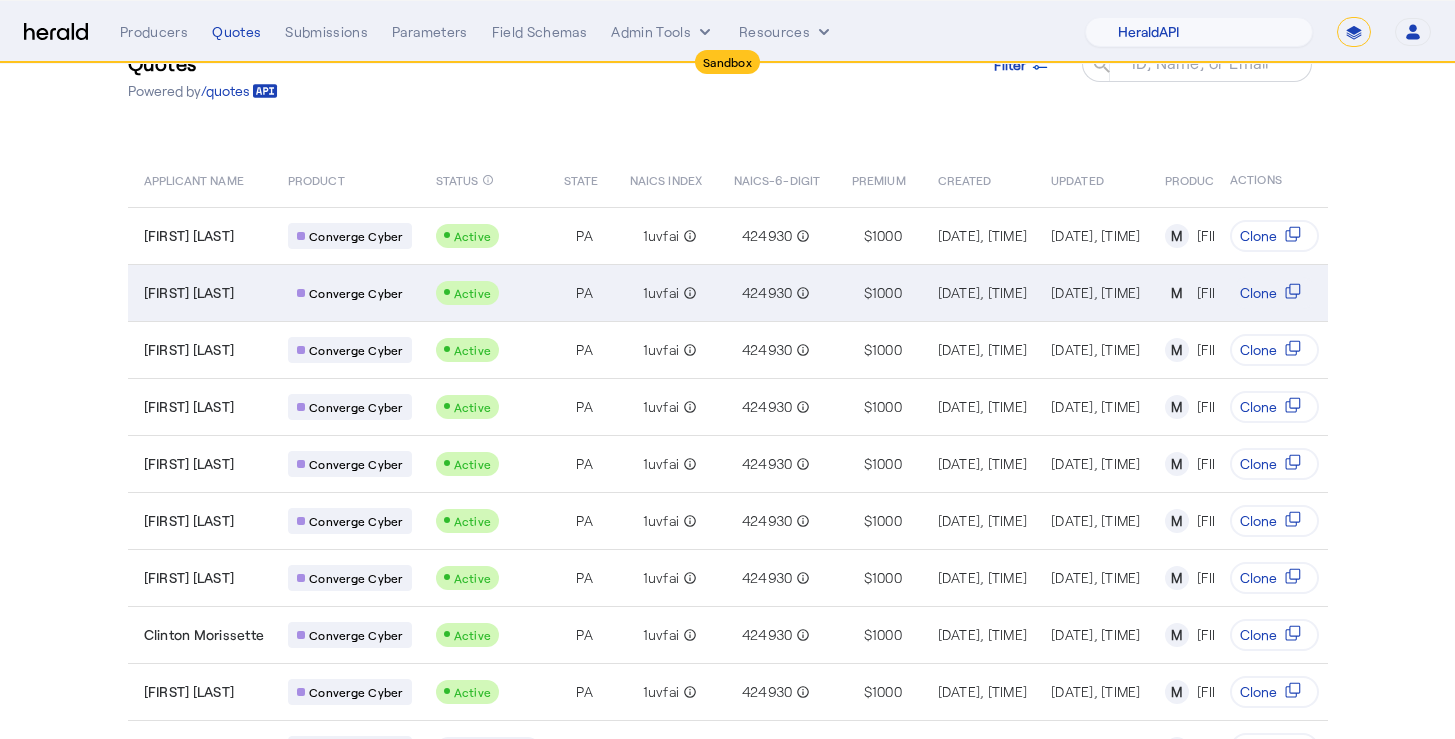 scroll, scrollTop: 0, scrollLeft: 0, axis: both 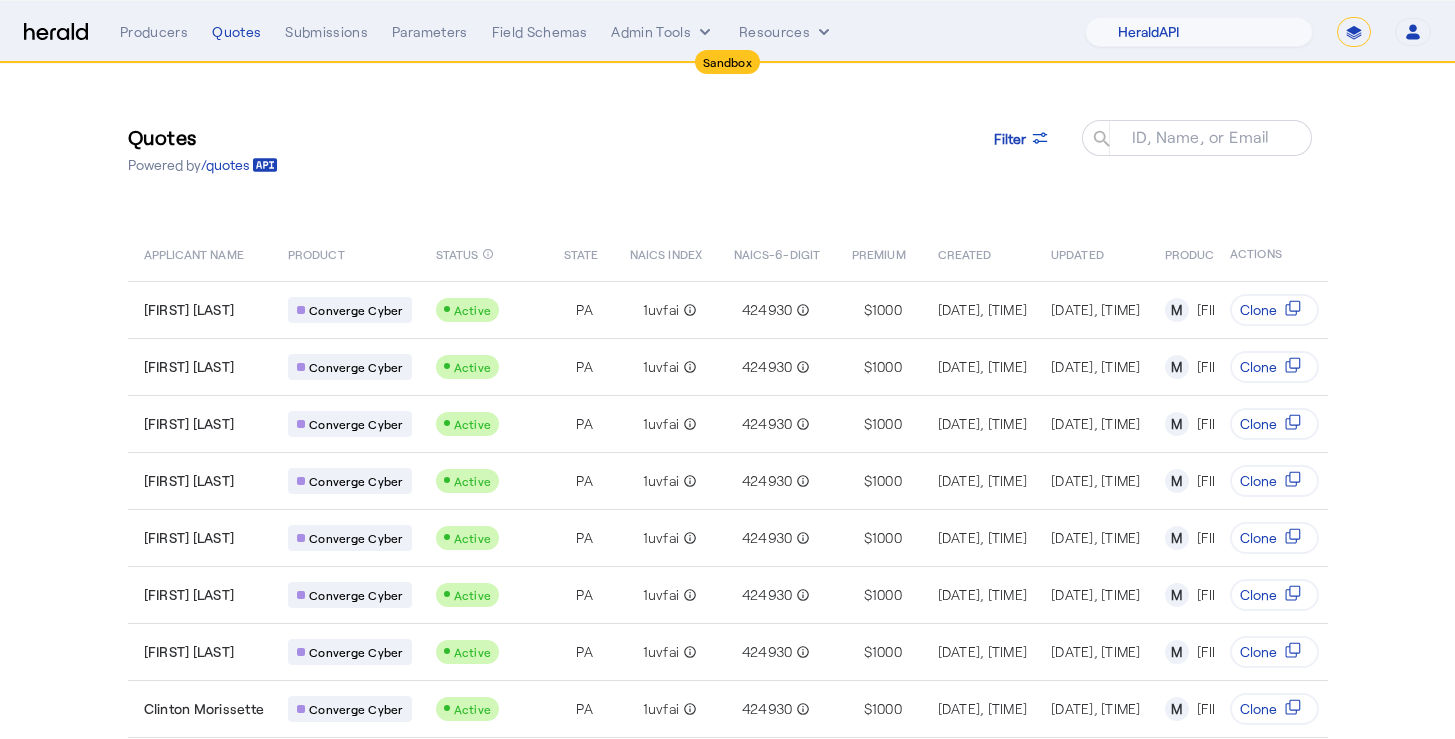 click on "Quotes  Powered by  /quotes
Filter
ID, Name, or Email search" 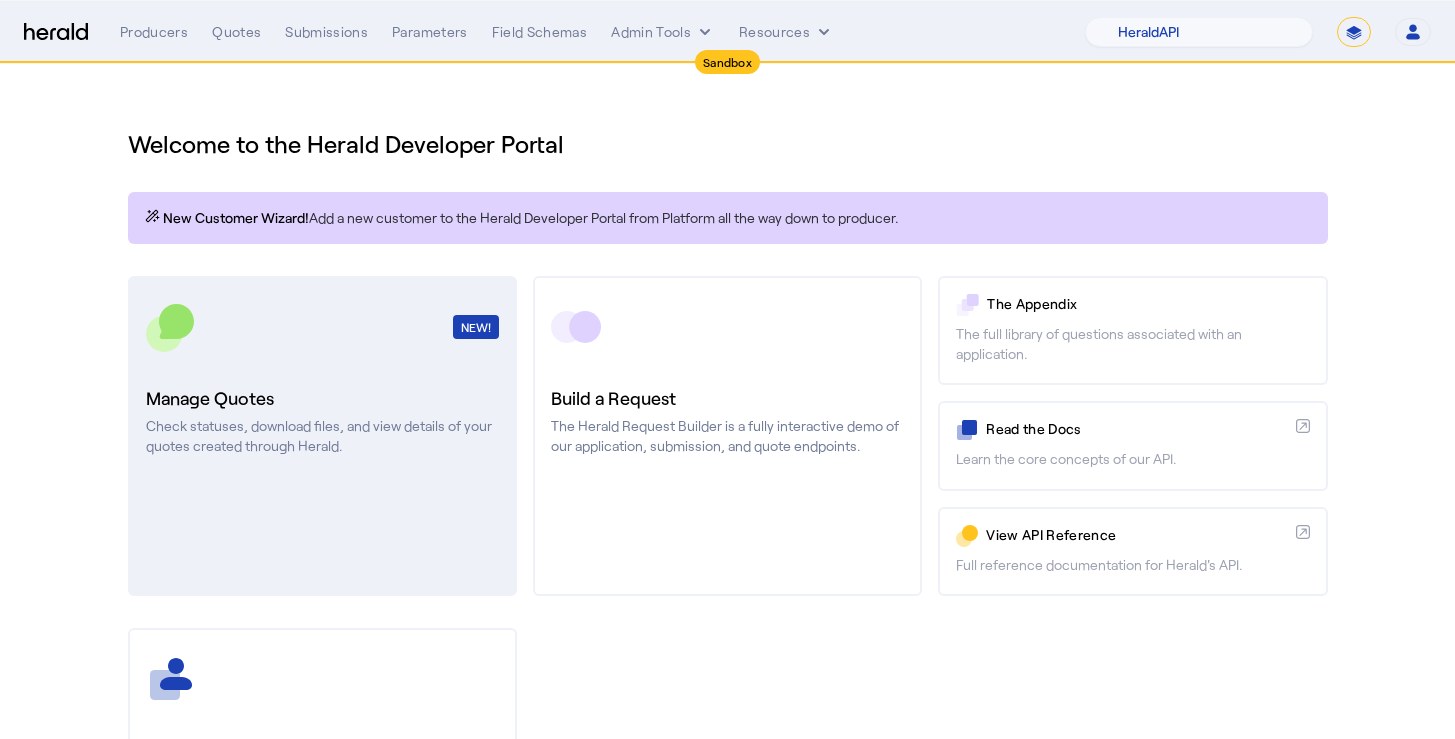click on "Manage Quotes" 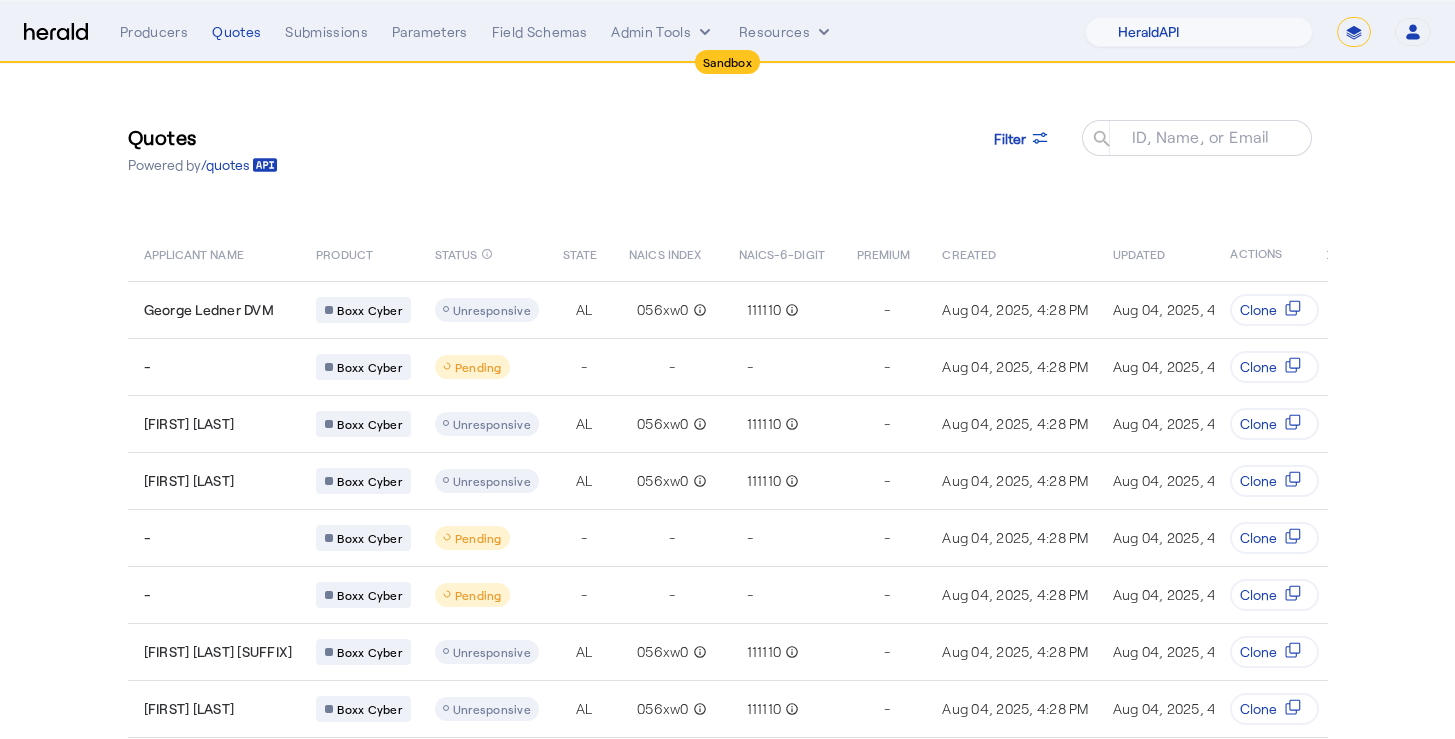 click on "Quotes  Powered by  /quotes
Filter
ID, Name, or Email search" 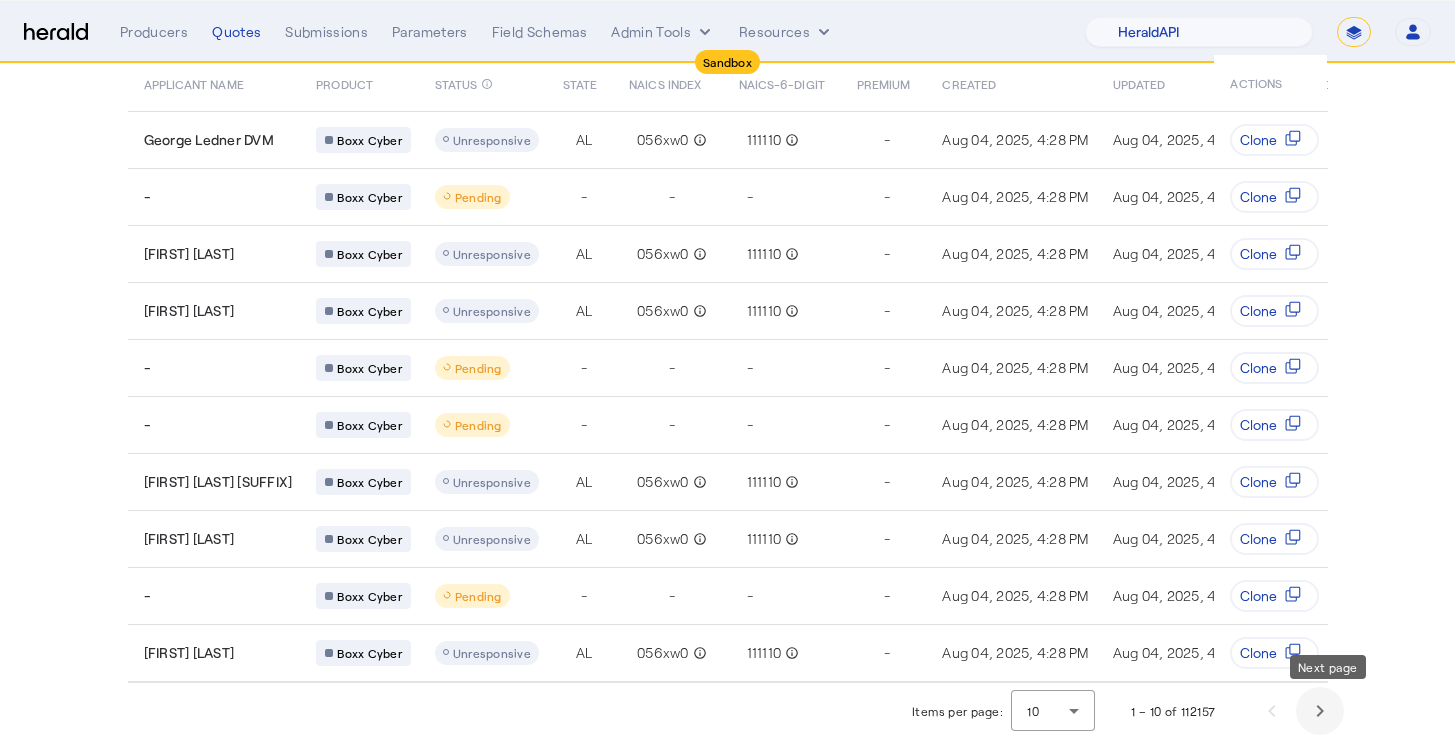 click 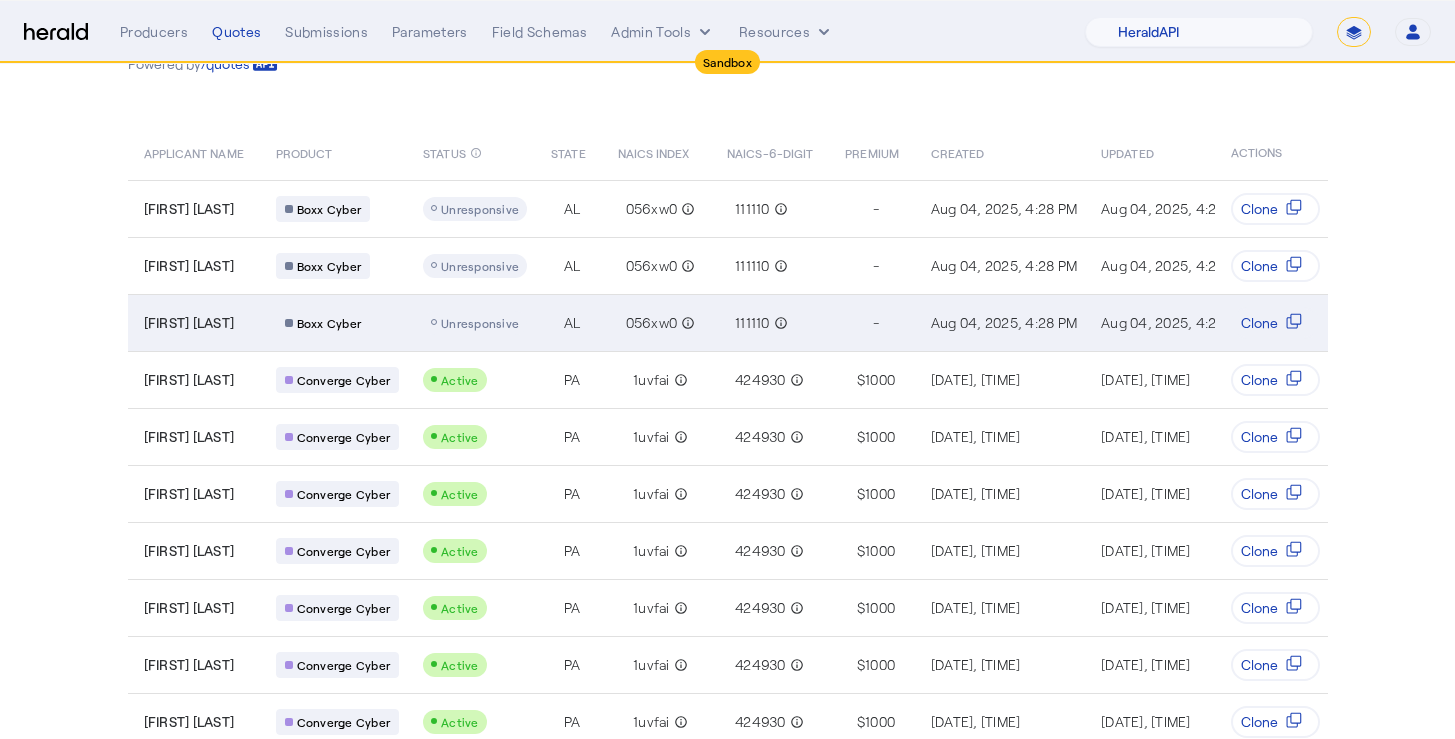 scroll, scrollTop: 185, scrollLeft: 0, axis: vertical 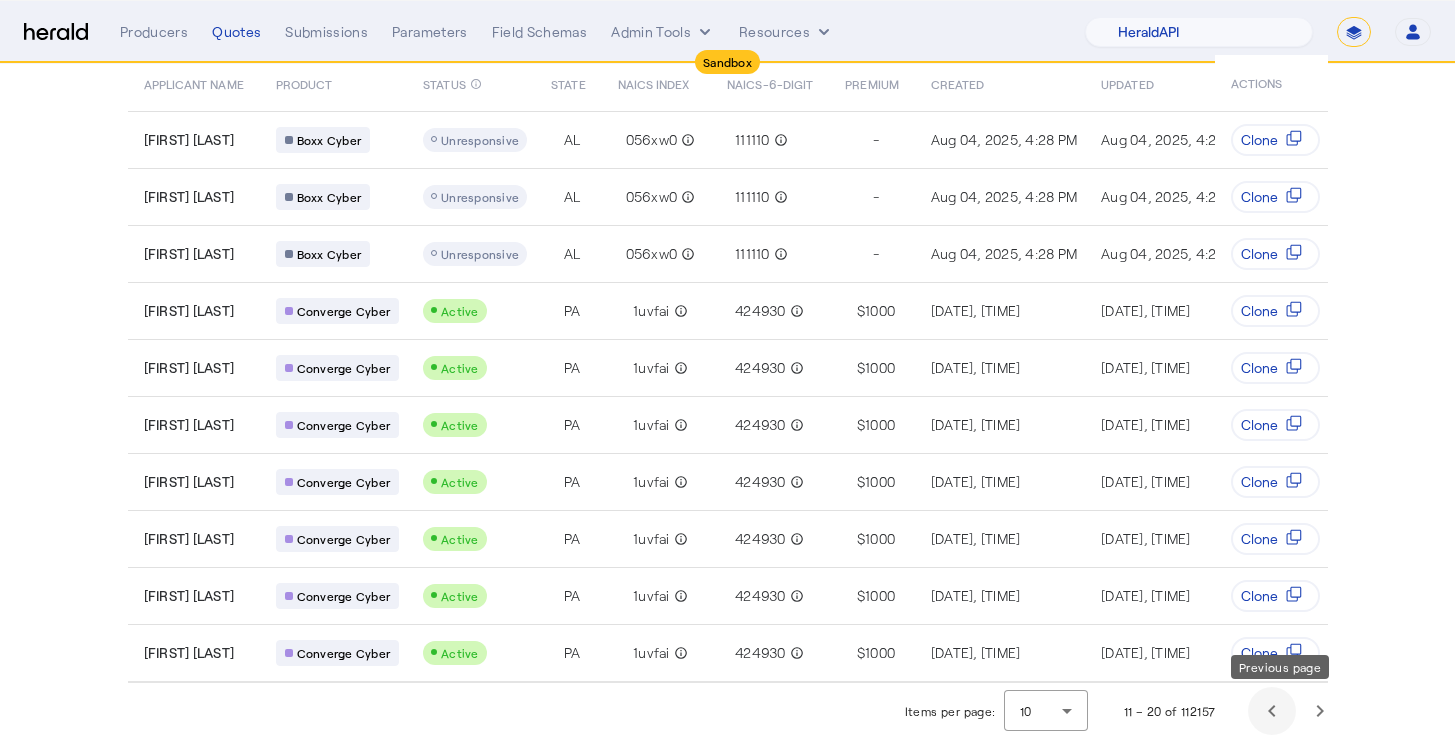 click 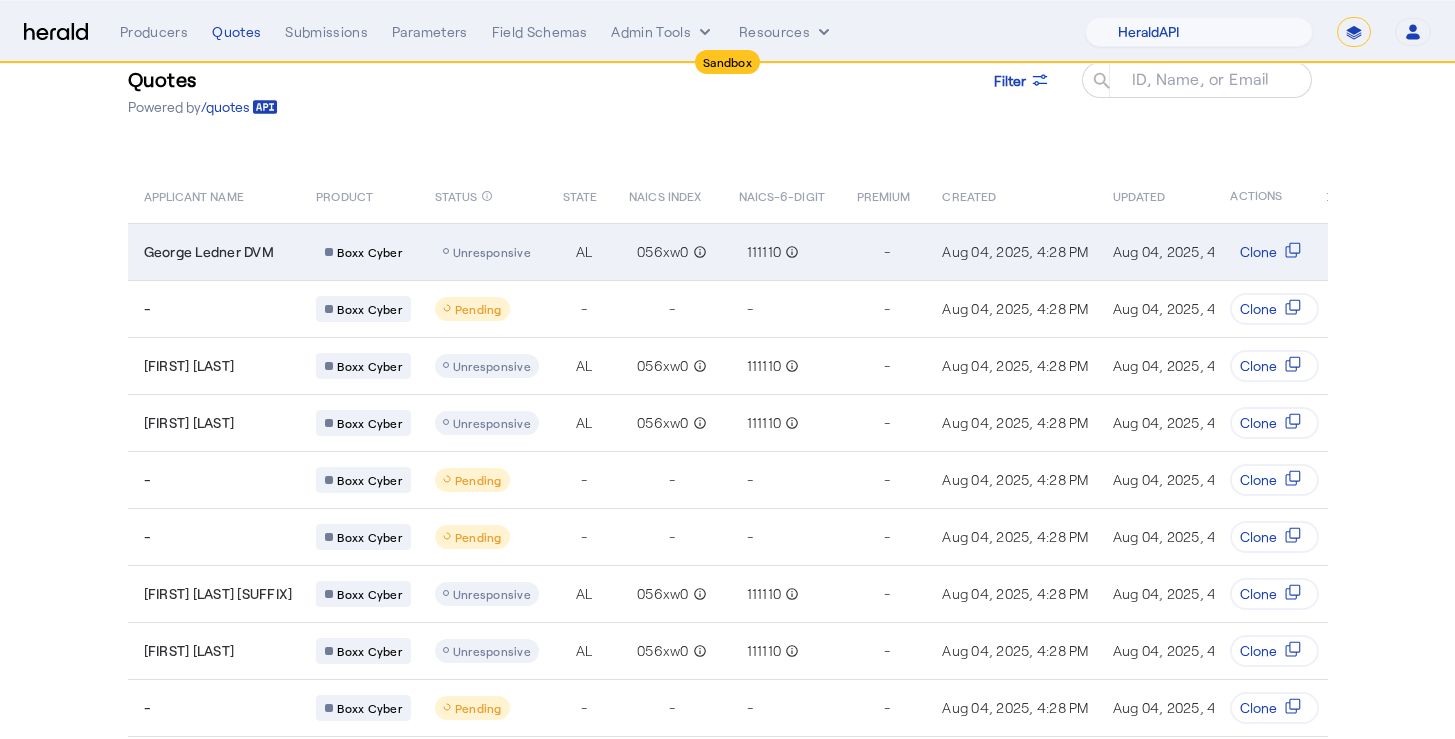 scroll, scrollTop: 9, scrollLeft: 0, axis: vertical 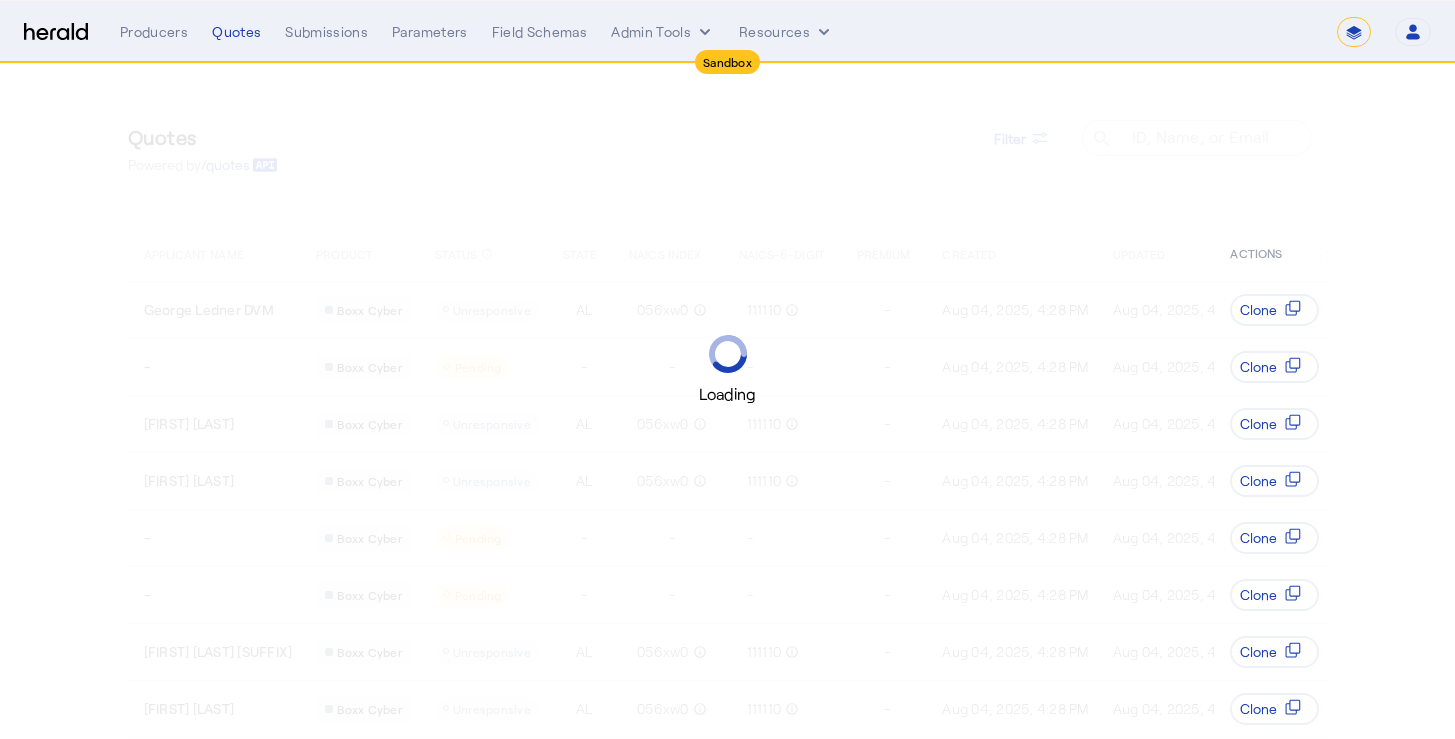 select on "*******" 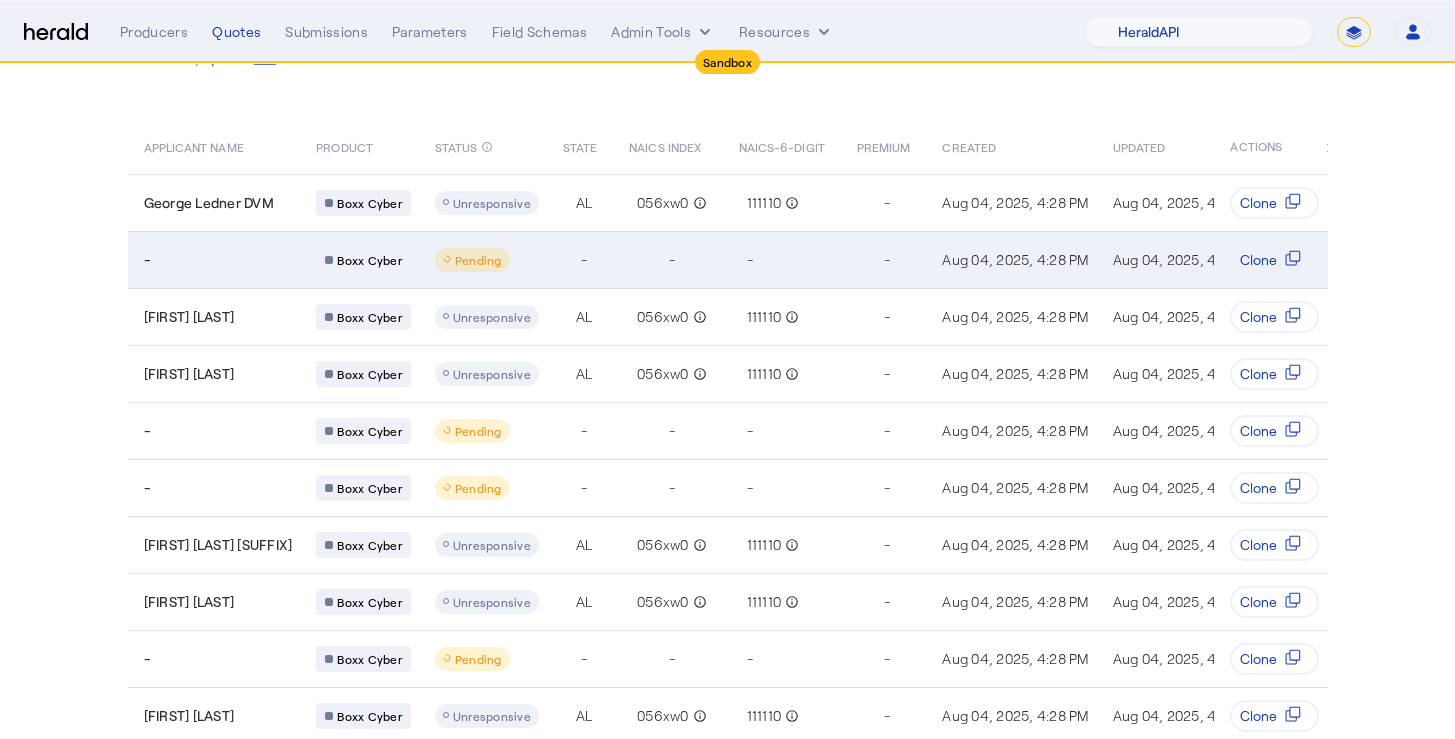 scroll, scrollTop: 185, scrollLeft: 0, axis: vertical 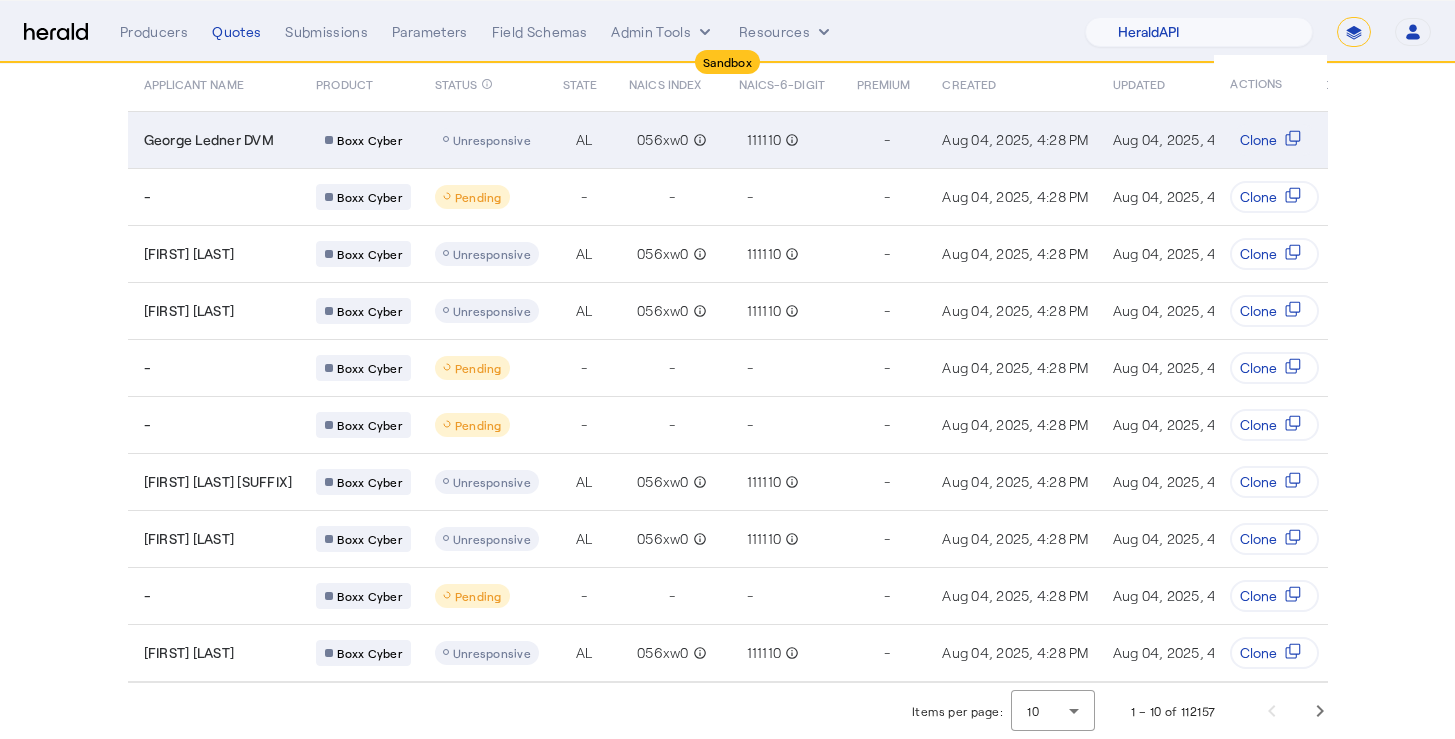 click on "George Ledner DVM" at bounding box center (214, 139) 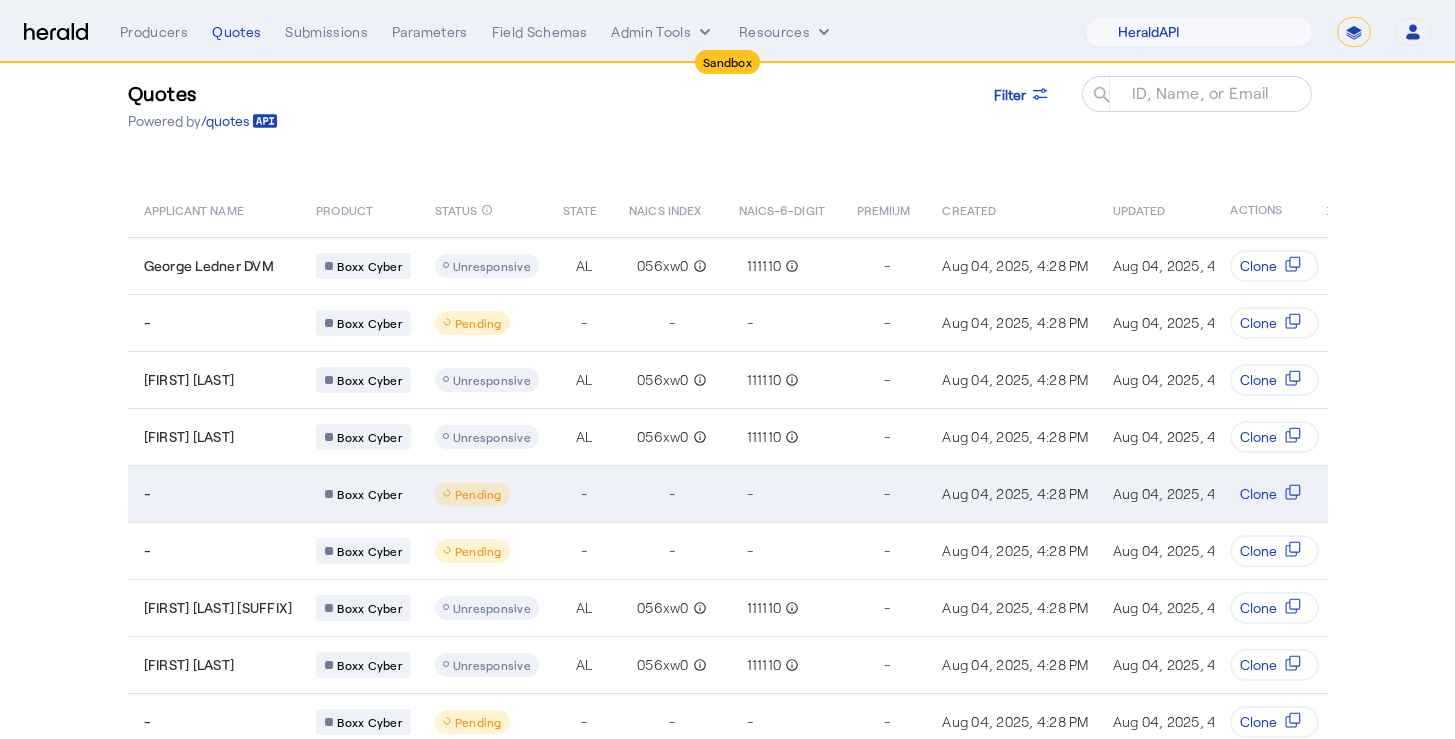 scroll, scrollTop: 0, scrollLeft: 0, axis: both 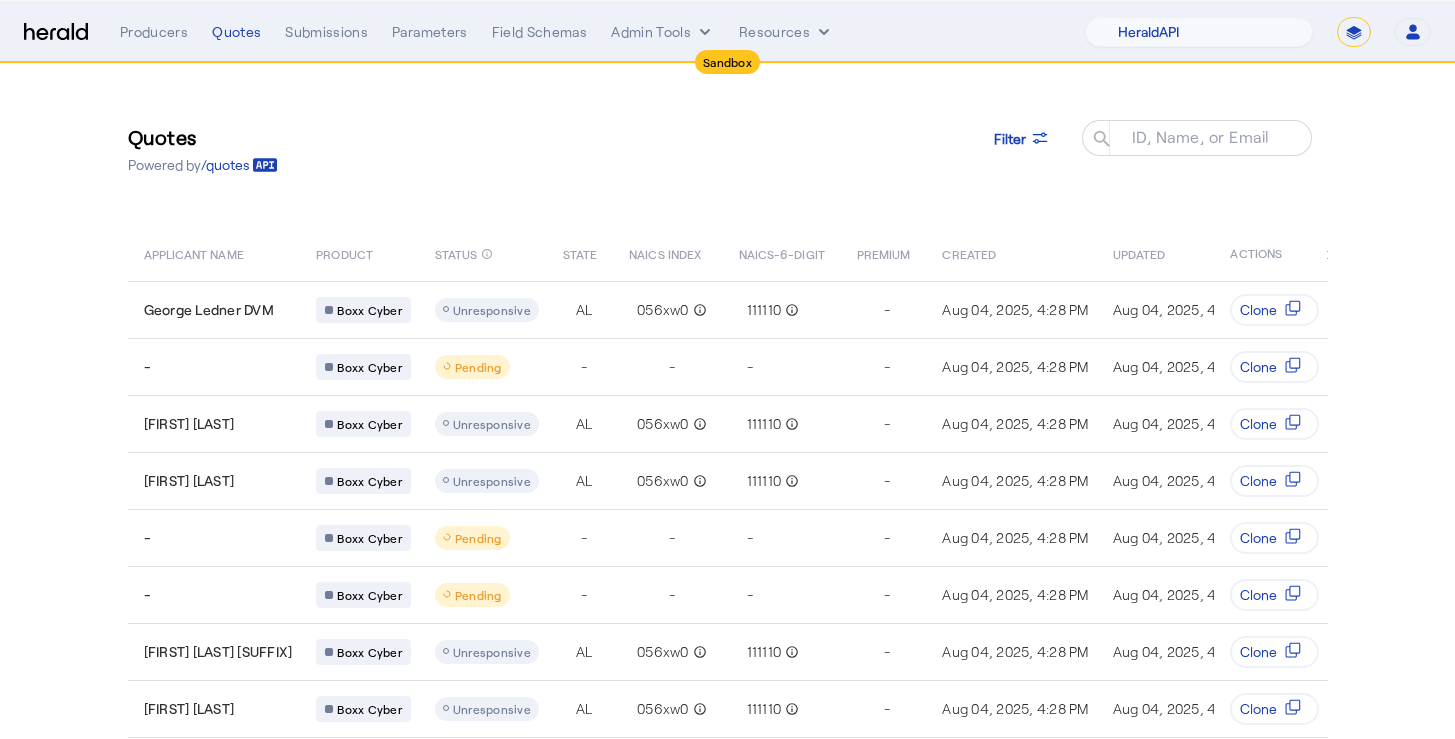 click on "Quotes  Powered by  /quotes
Filter
ID, Name, or Email search" 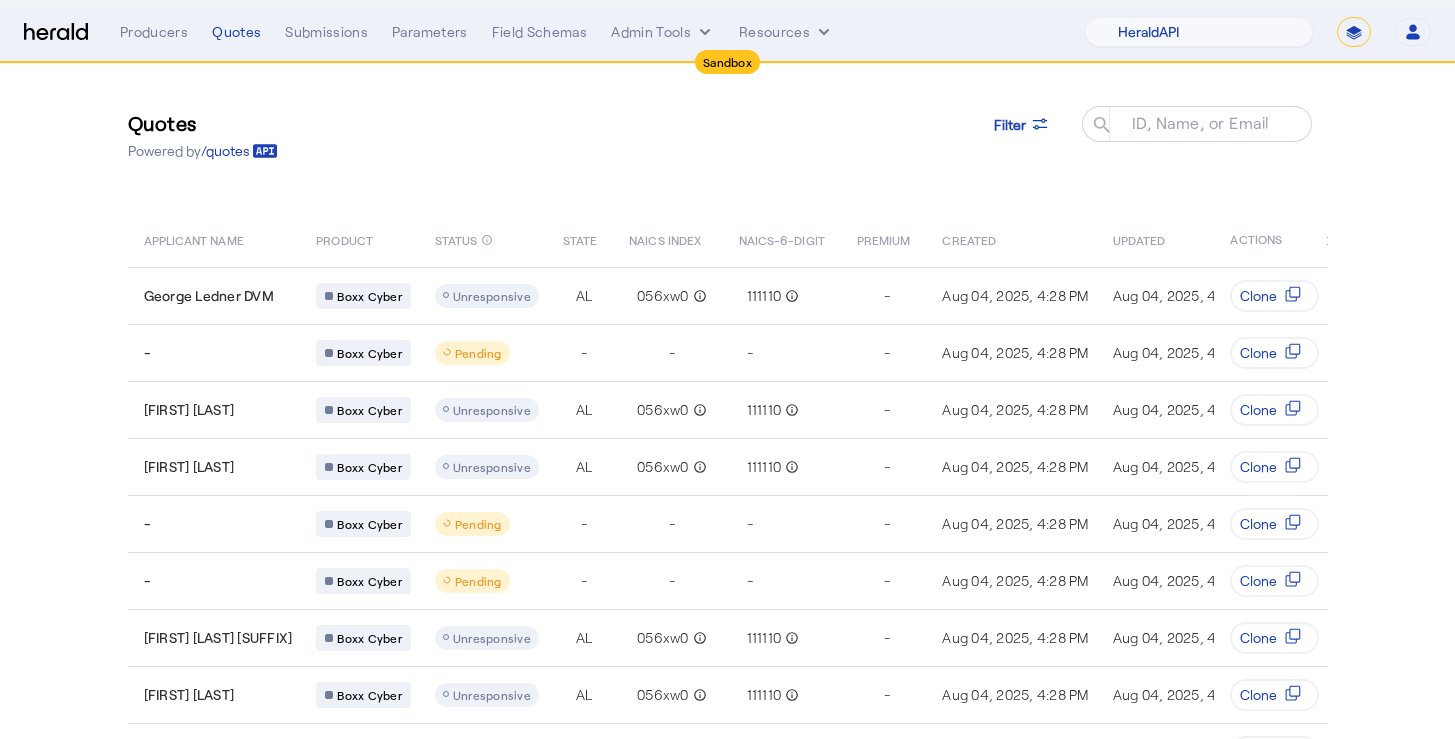 scroll, scrollTop: 0, scrollLeft: 0, axis: both 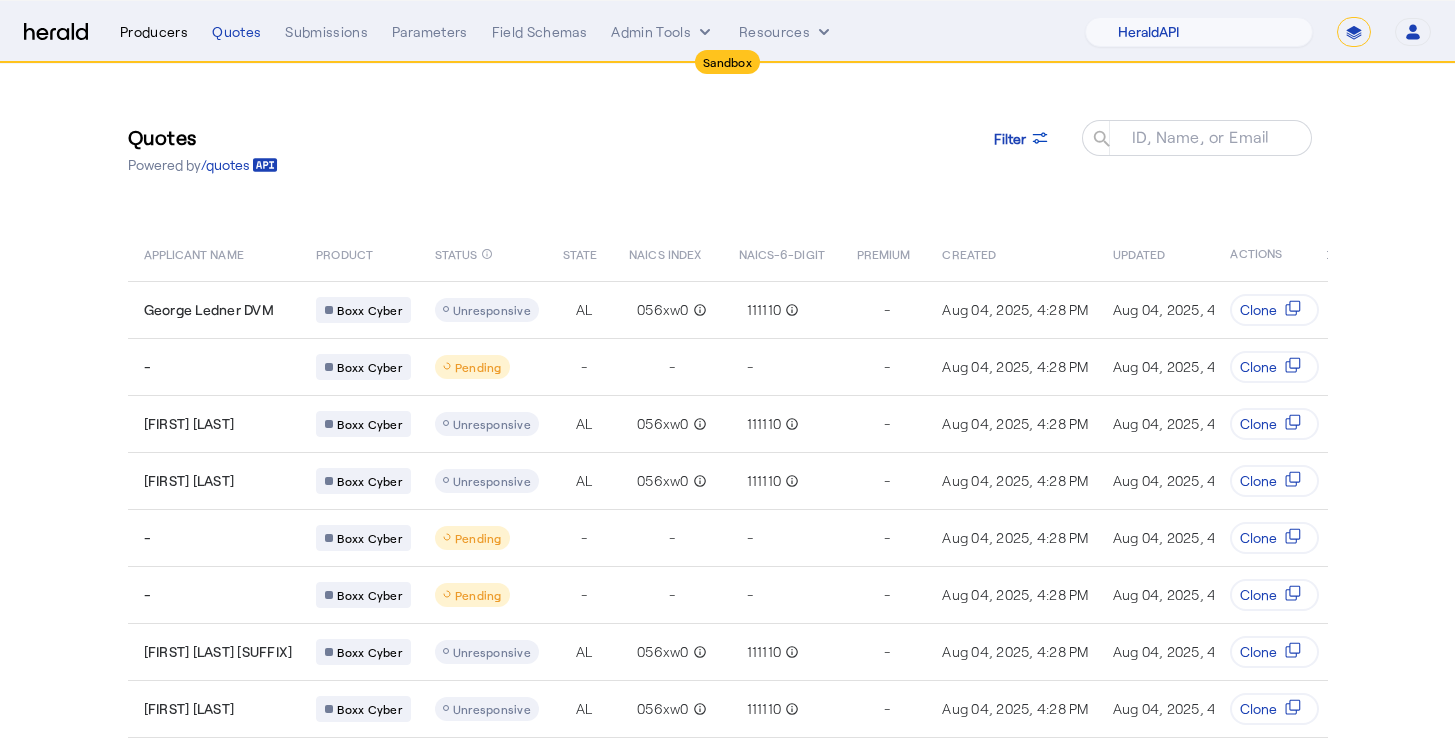 click on "Producers" at bounding box center [154, 32] 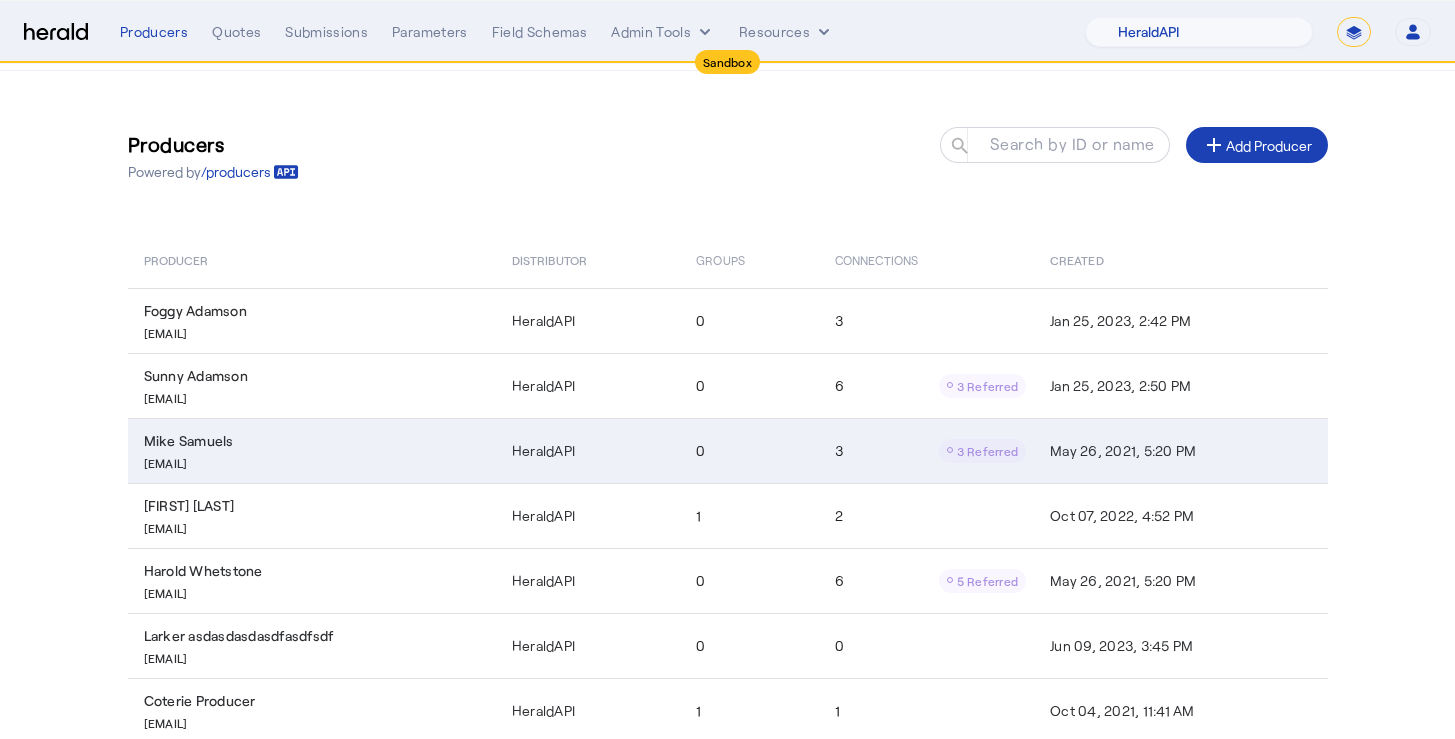 scroll, scrollTop: 0, scrollLeft: 0, axis: both 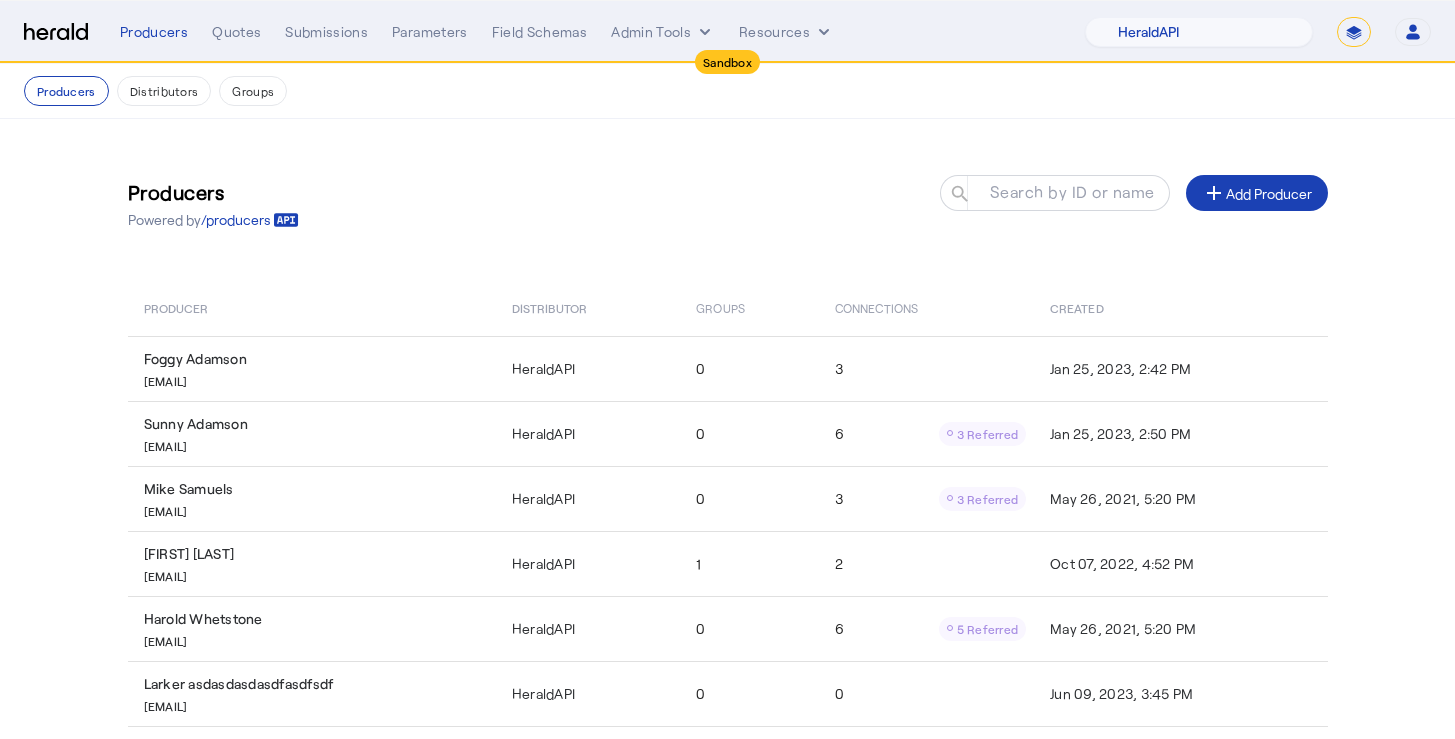 click on "Producers  Powered by  /producers
Search by ID or name search add  Add Producer" 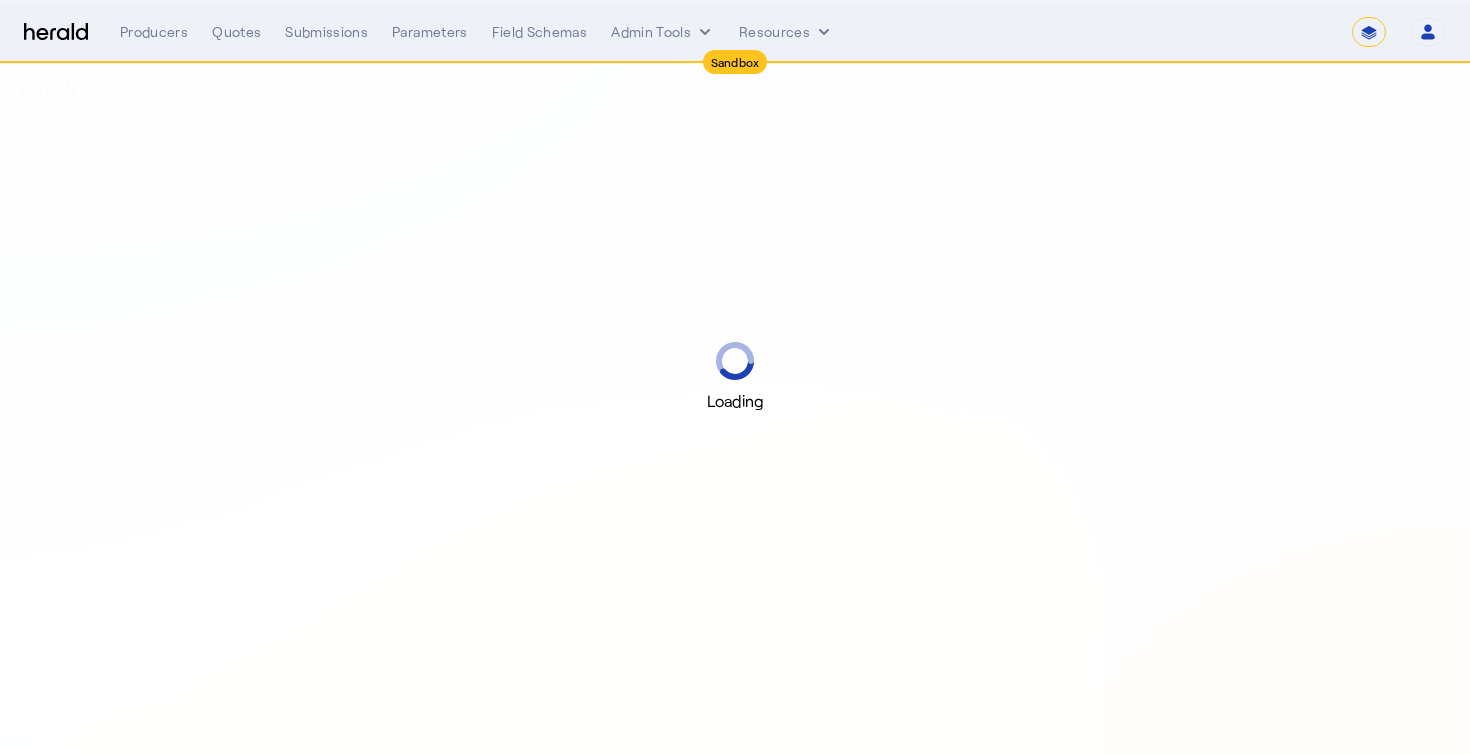 select on "*******" 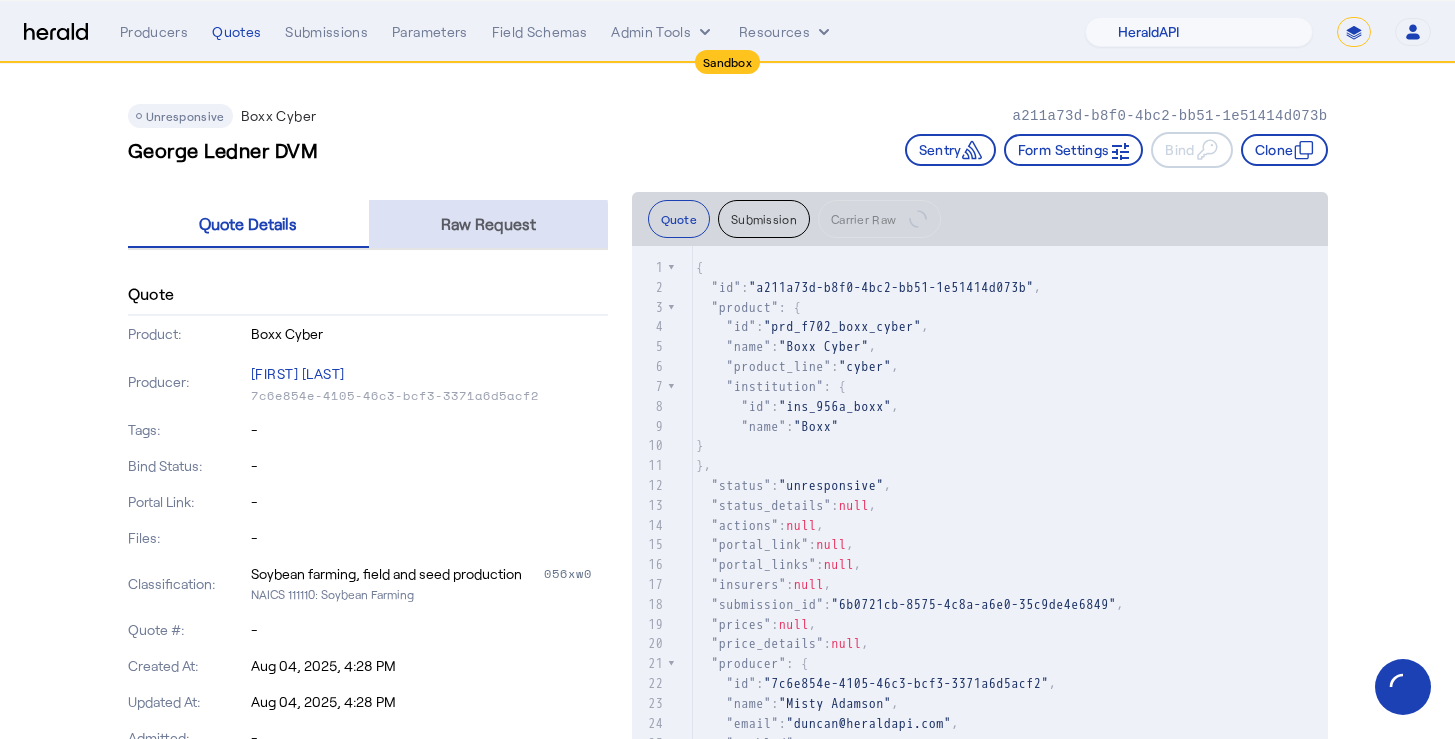 click on "Raw Request" at bounding box center [488, 224] 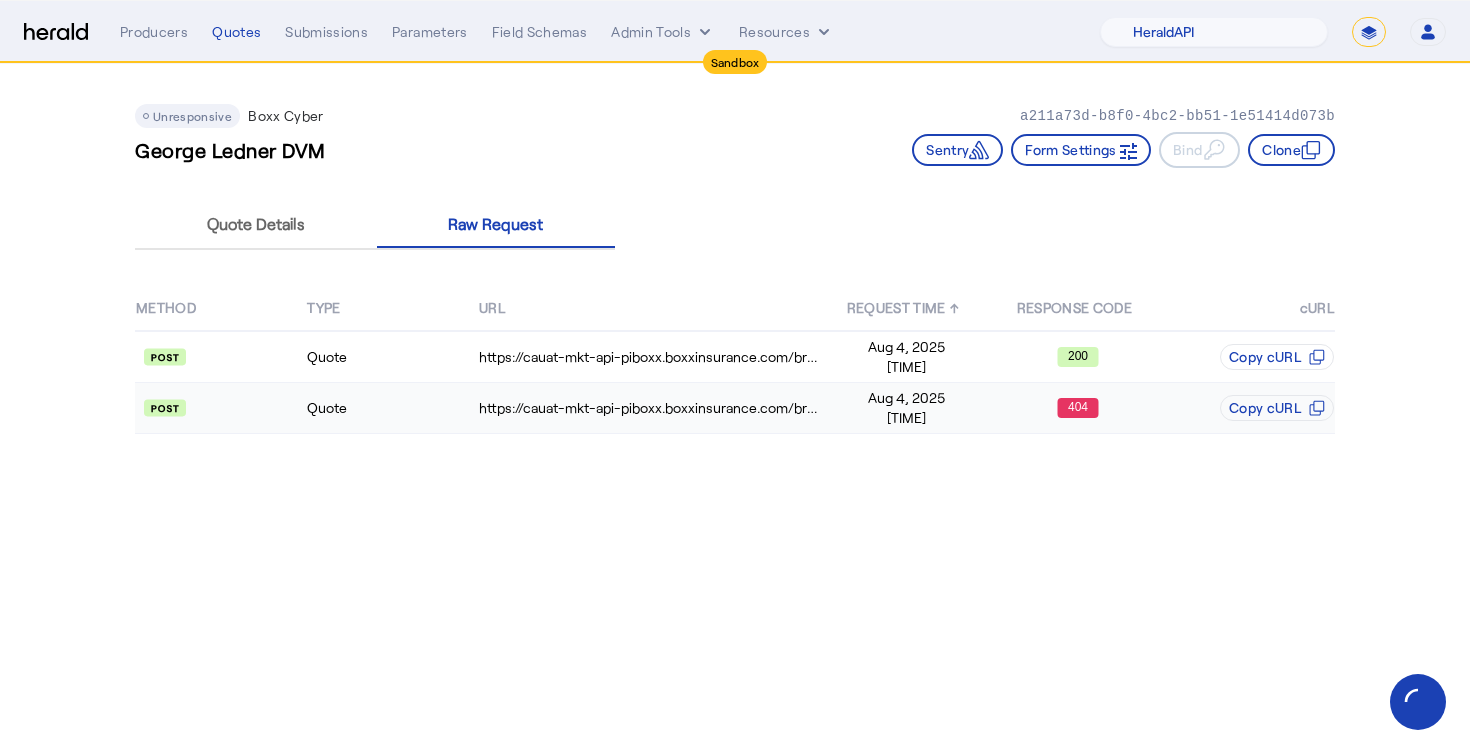 click on "[TIME]" 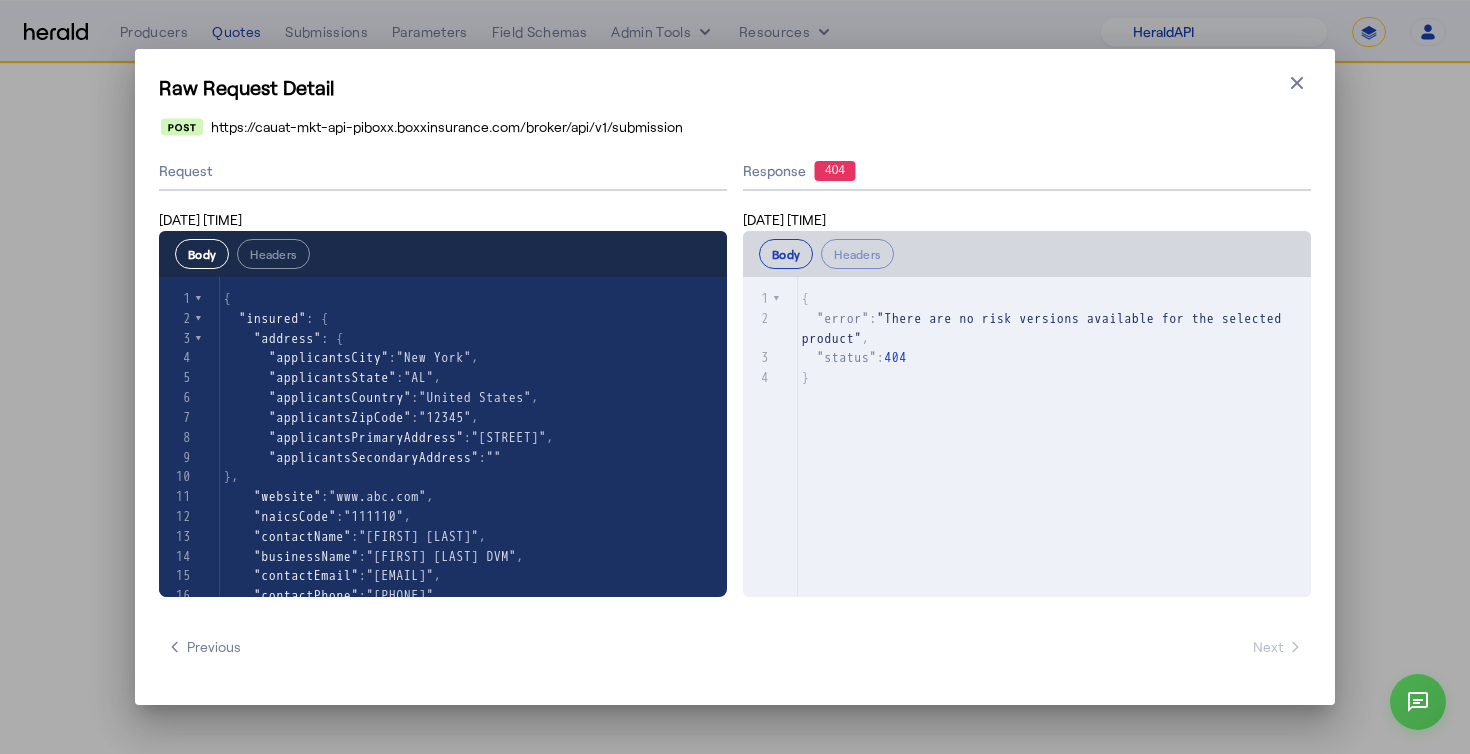 scroll, scrollTop: 808, scrollLeft: 0, axis: vertical 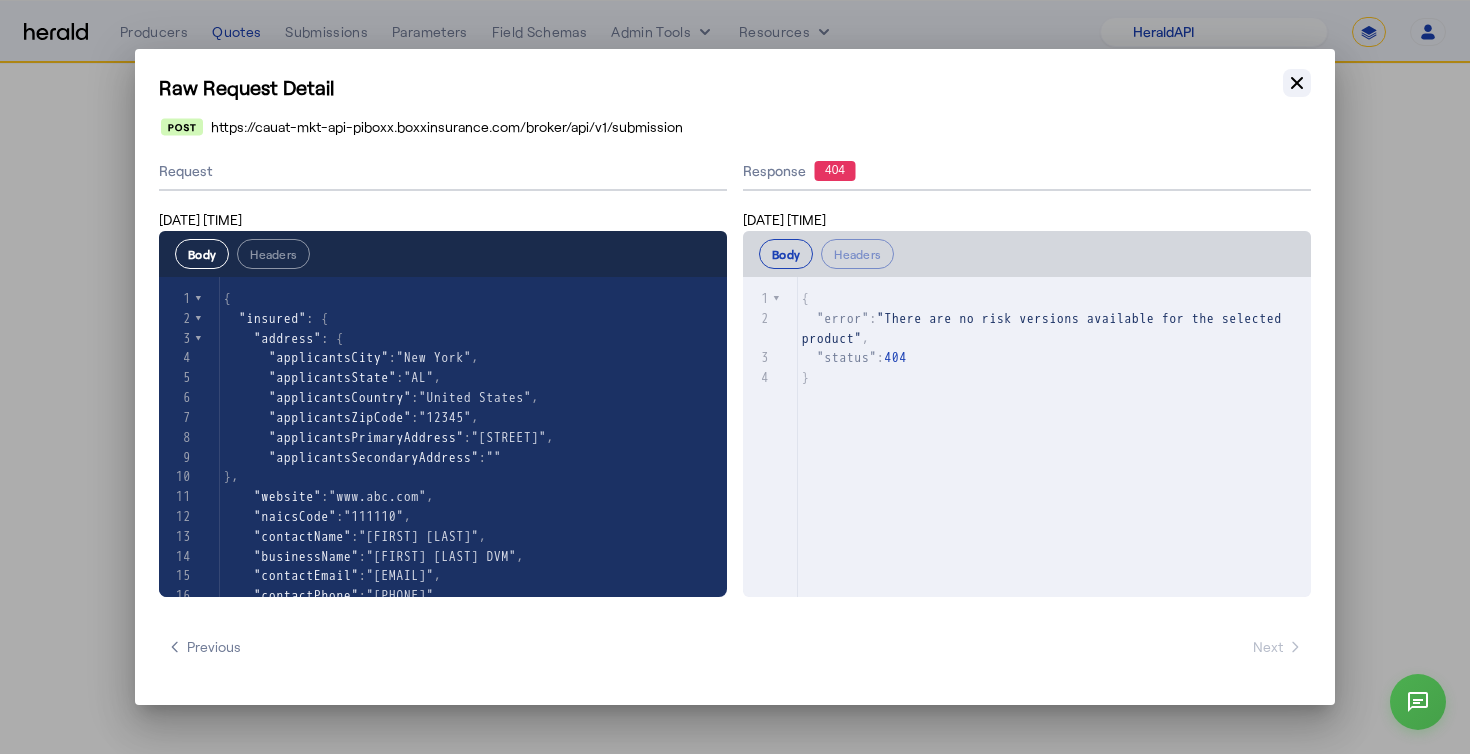 click 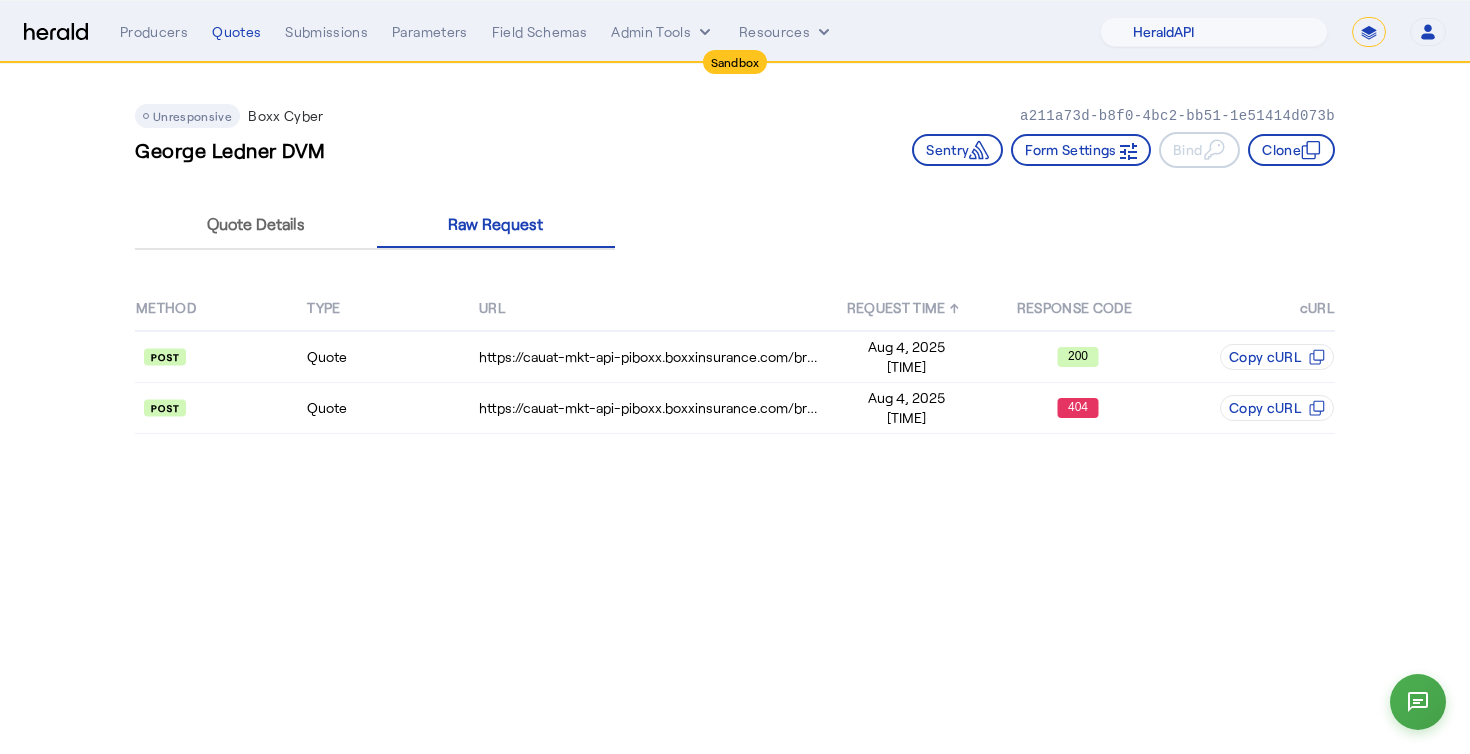 drag, startPoint x: 688, startPoint y: 124, endPoint x: 542, endPoint y: 104, distance: 147.3635 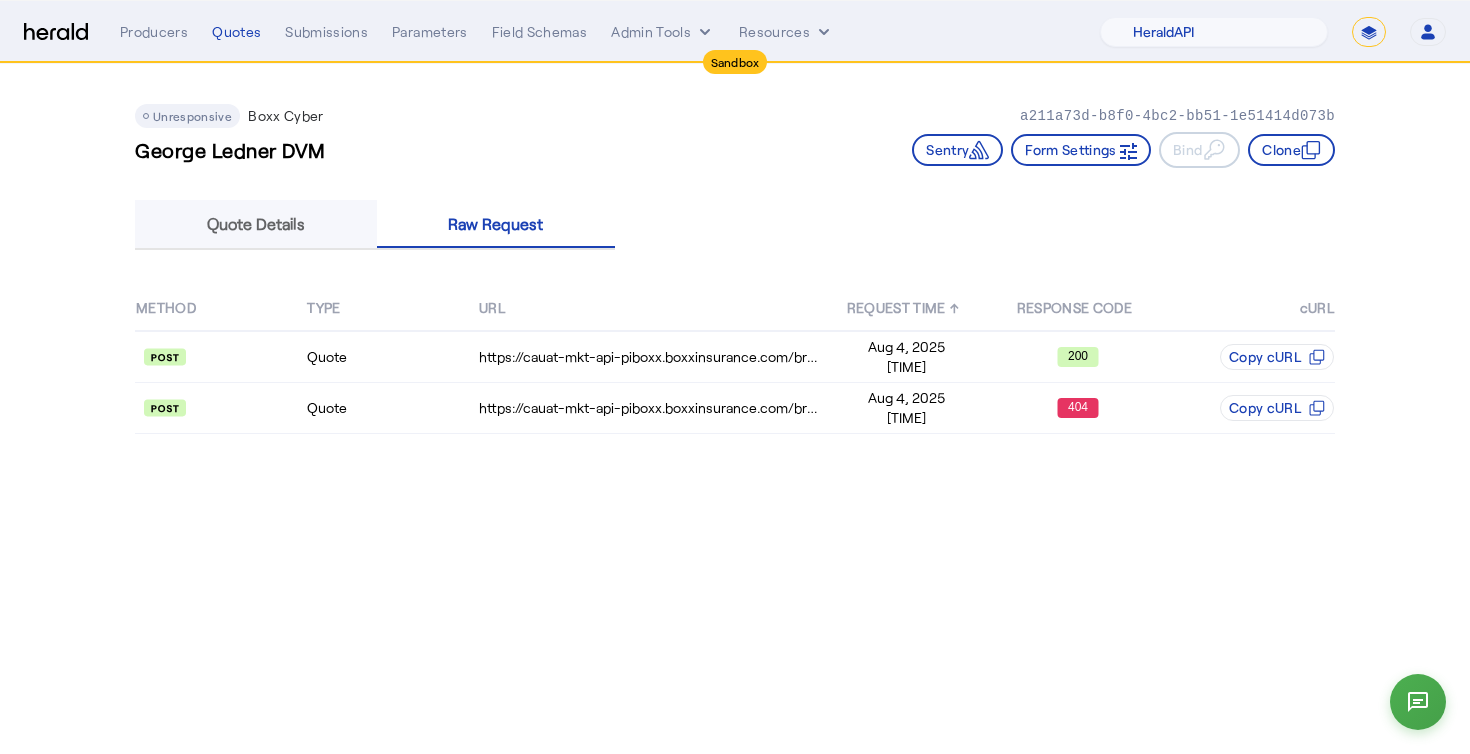 drag, startPoint x: 283, startPoint y: 243, endPoint x: 288, endPoint y: 230, distance: 13.928389 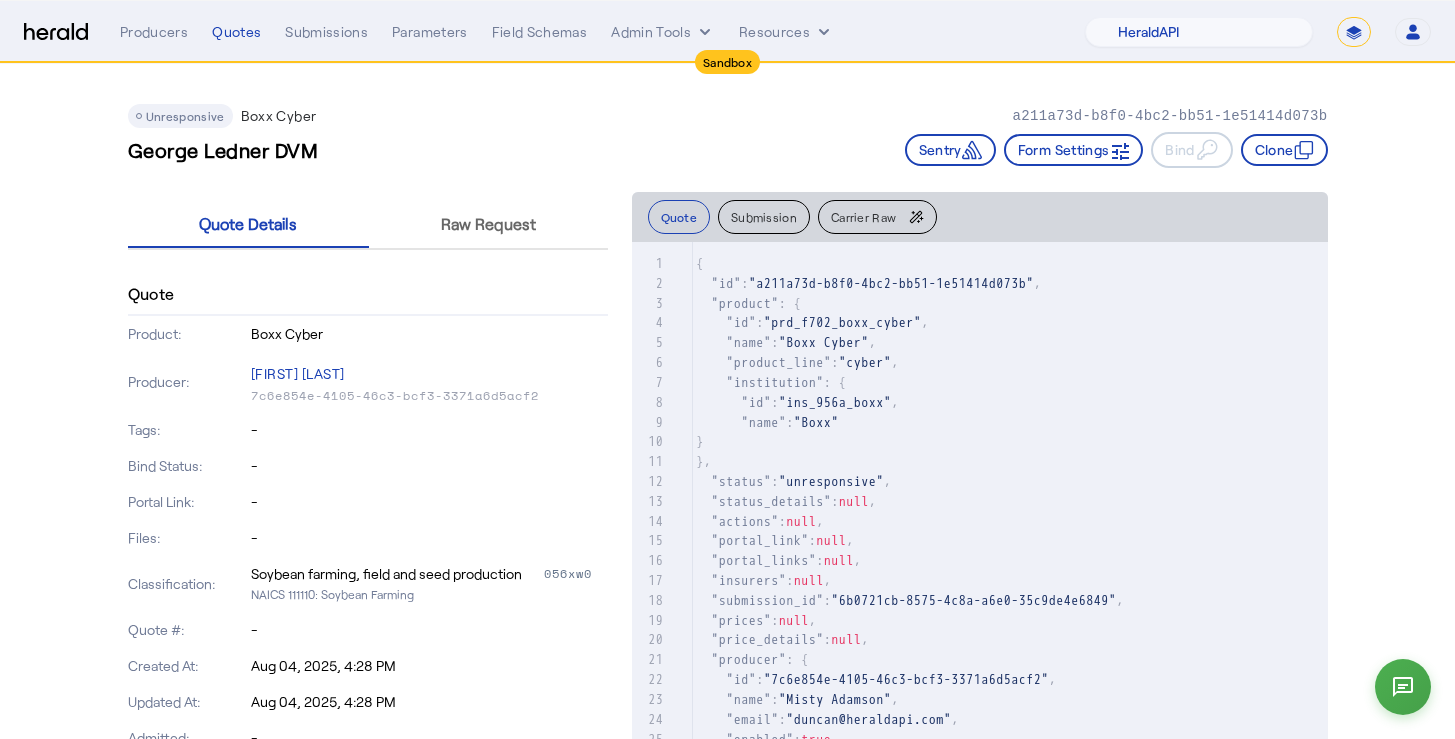 click on "[FIRST] [LAST] DVM   Sentry     Form Settings     Bind     Clone" 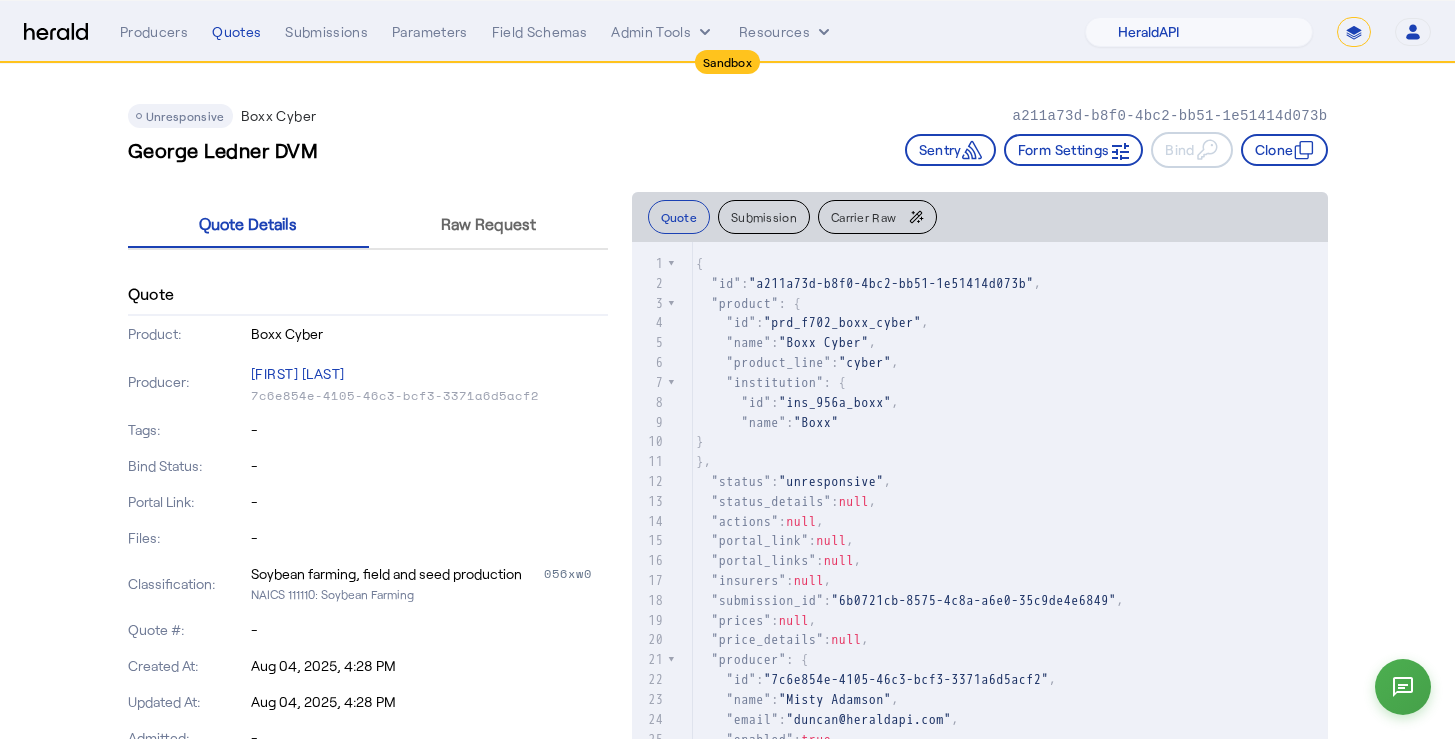 click at bounding box center [56, 32] 